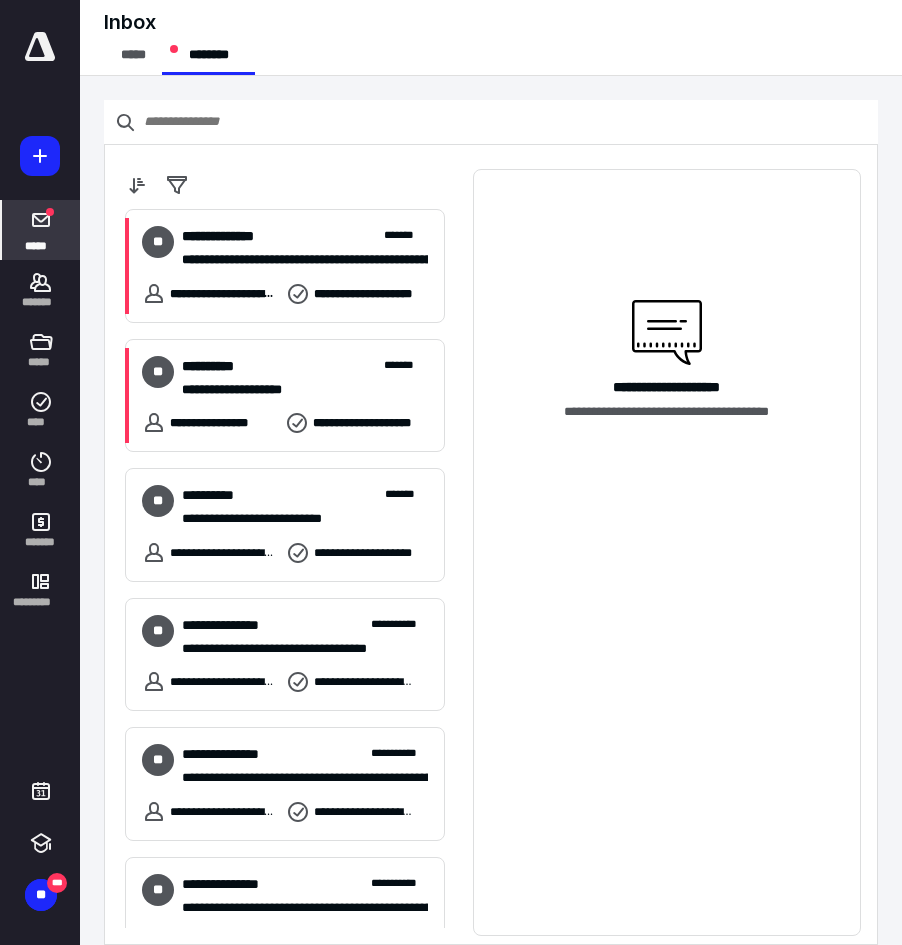scroll, scrollTop: 0, scrollLeft: 0, axis: both 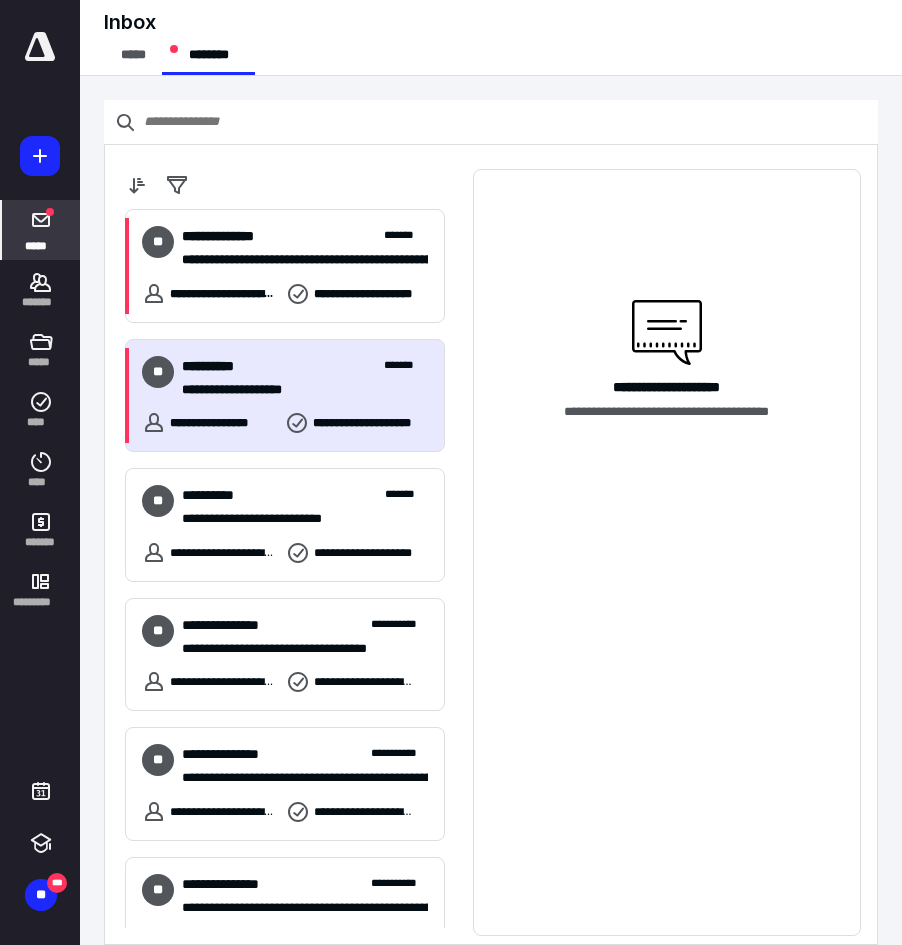 click on "**********" at bounding box center [297, 390] 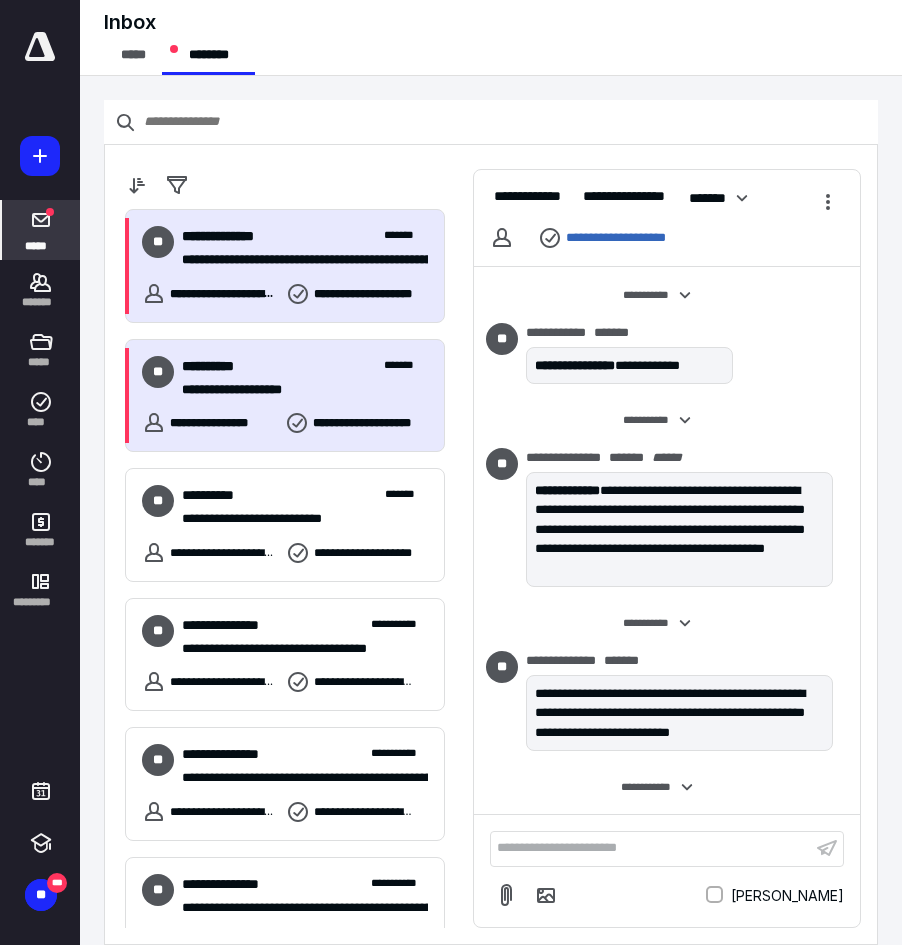 scroll, scrollTop: 1152, scrollLeft: 0, axis: vertical 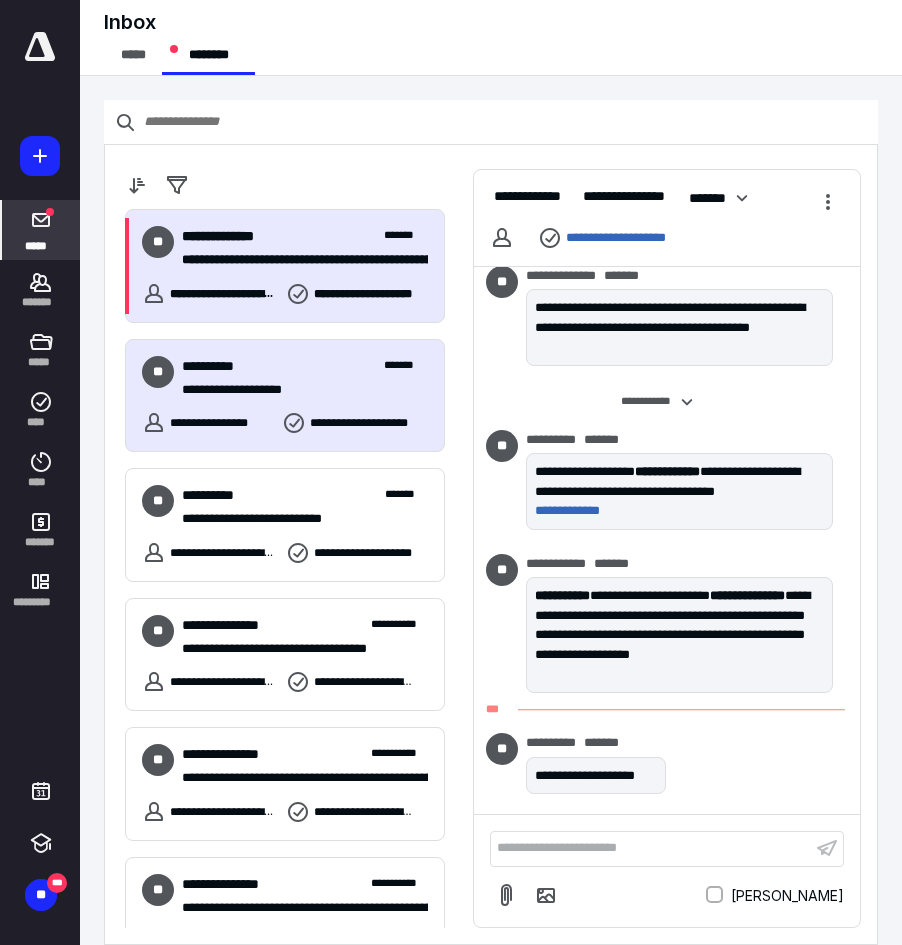 click on "**********" at bounding box center [229, 236] 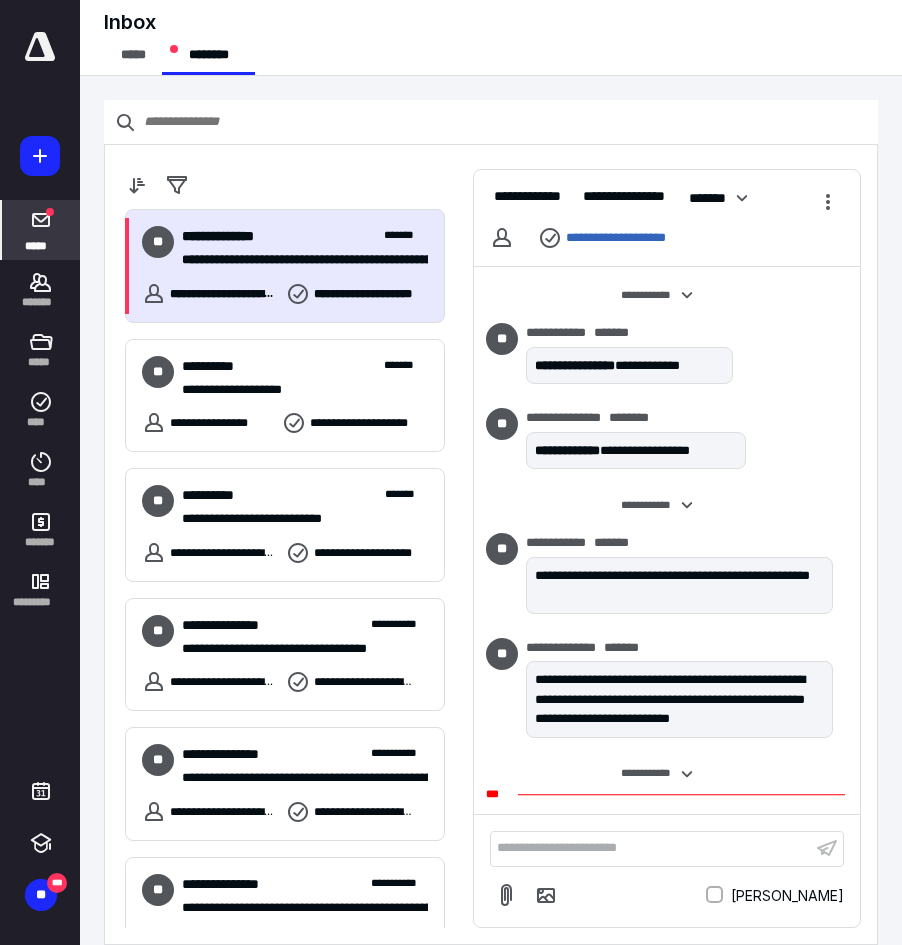 scroll, scrollTop: 105, scrollLeft: 0, axis: vertical 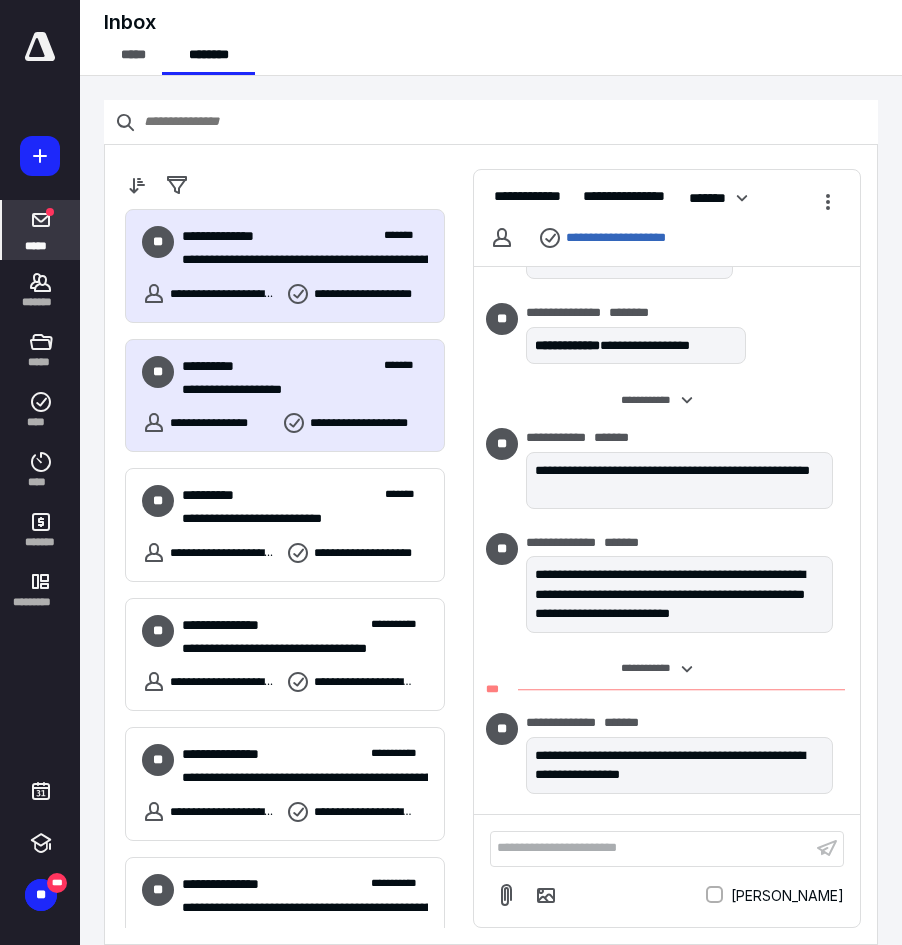 click on "**********" at bounding box center (221, 366) 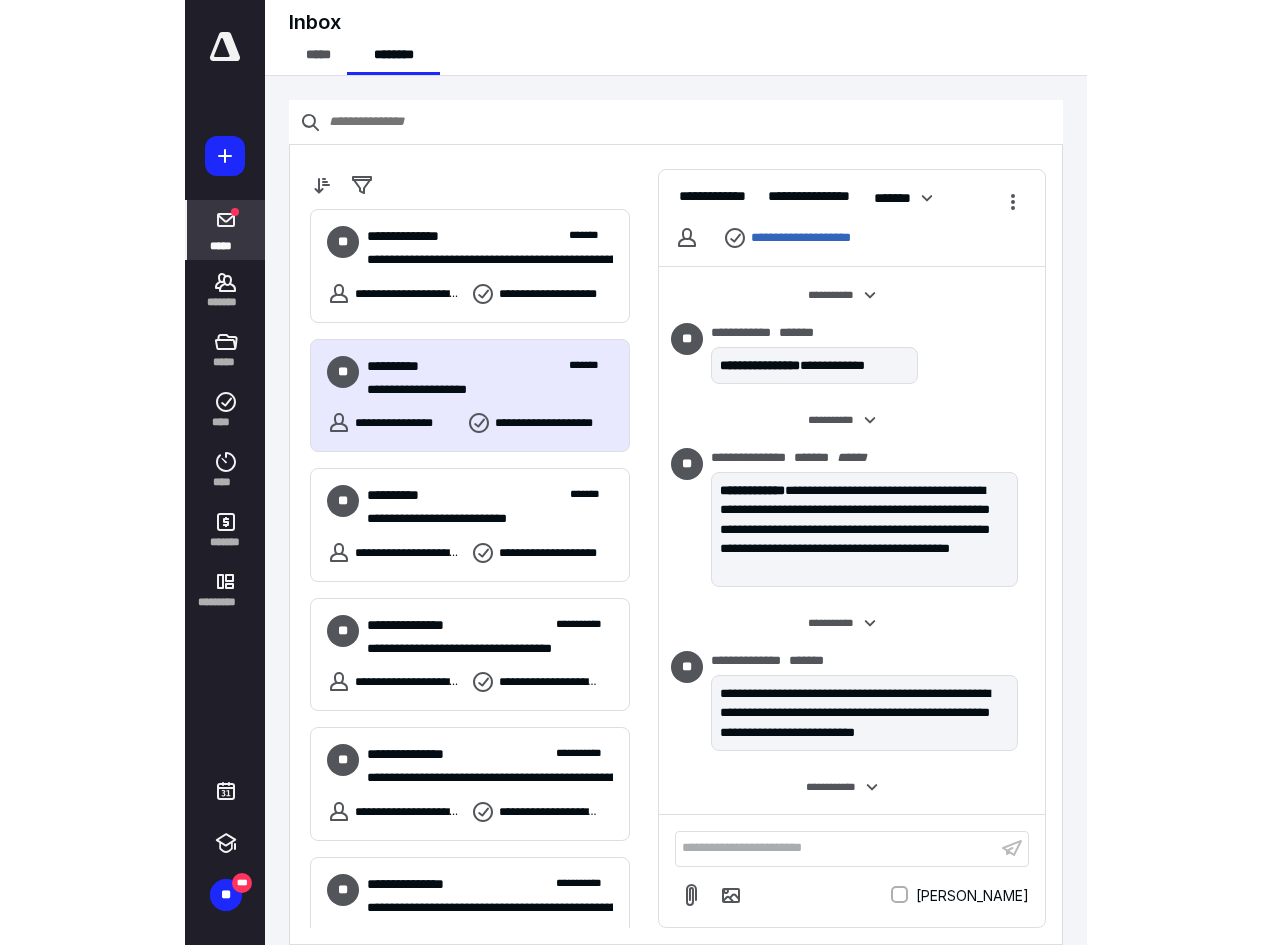 scroll, scrollTop: 1136, scrollLeft: 0, axis: vertical 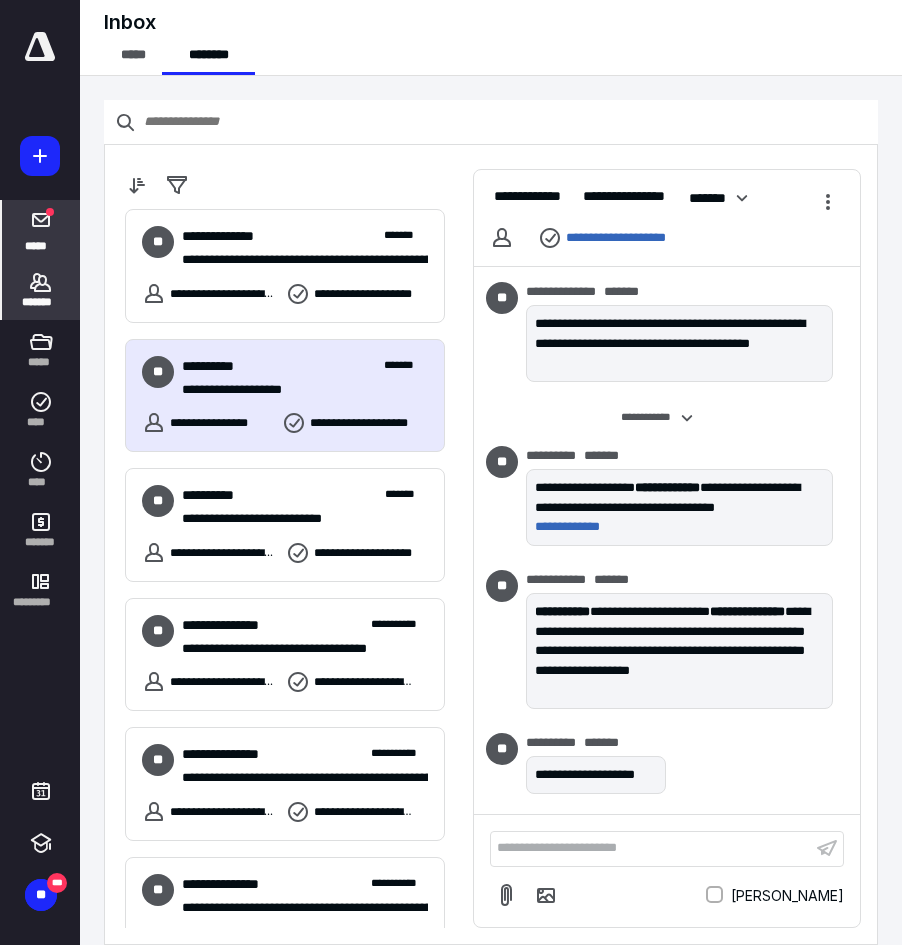 click 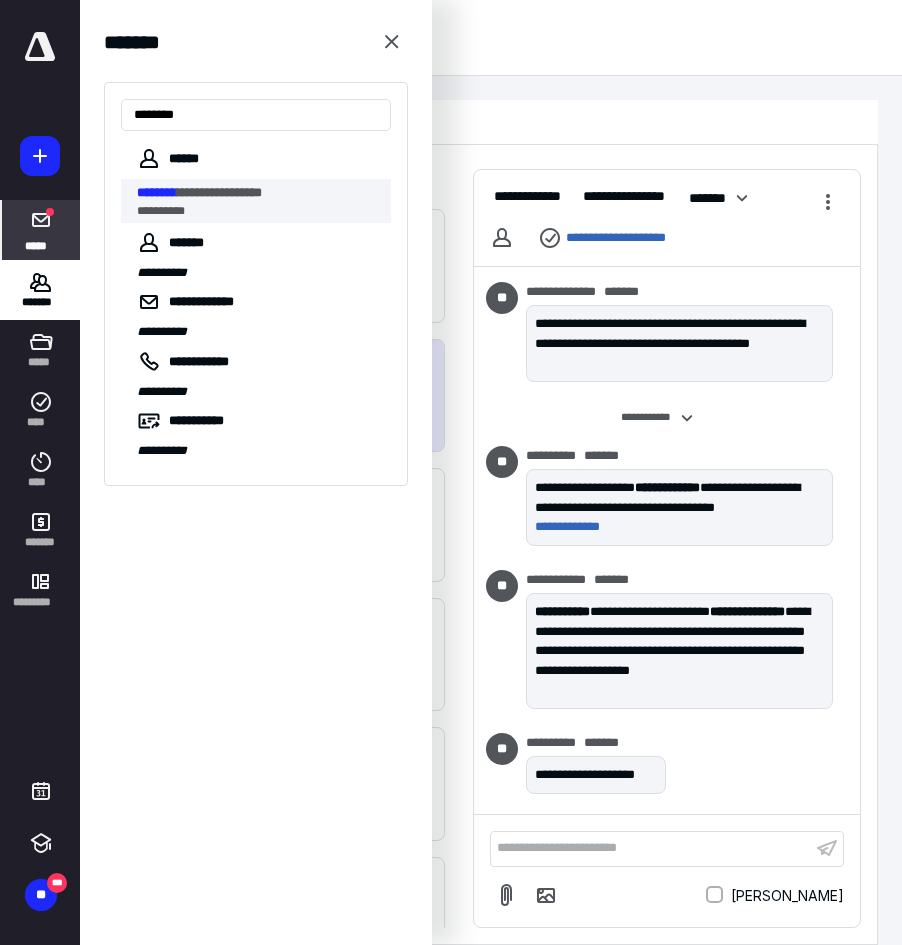 type on "********" 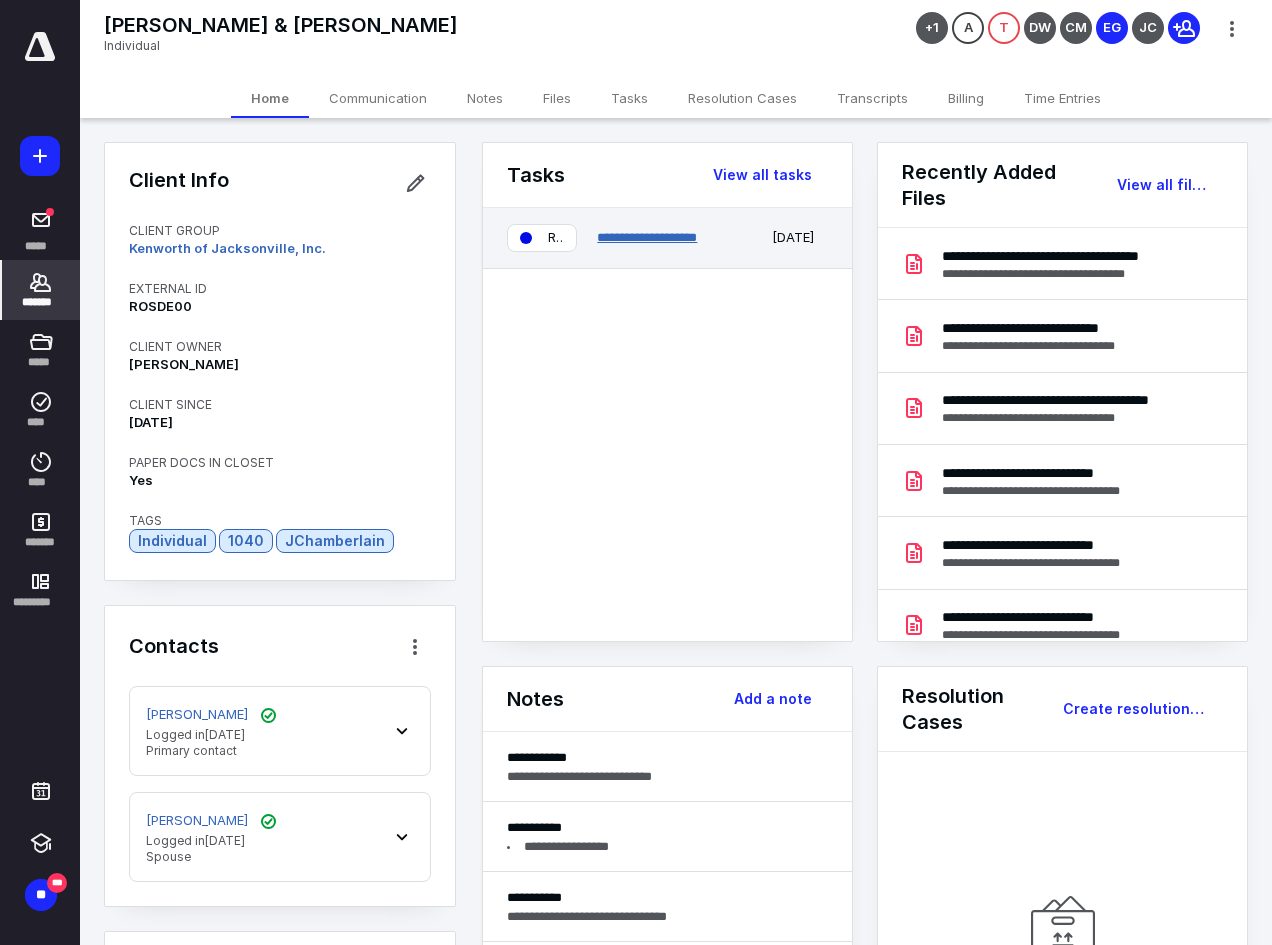 click on "**********" at bounding box center (647, 237) 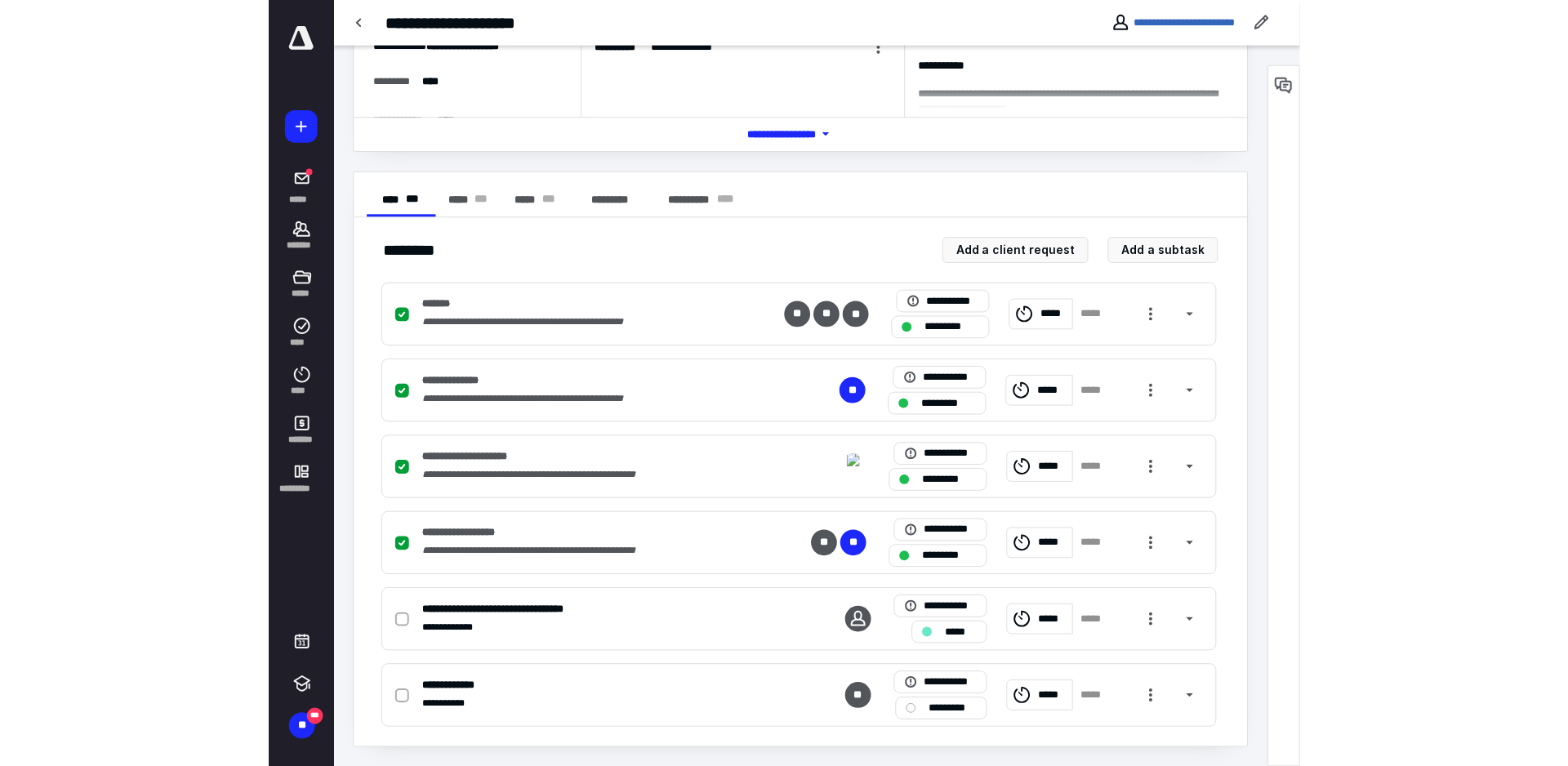 scroll, scrollTop: 0, scrollLeft: 0, axis: both 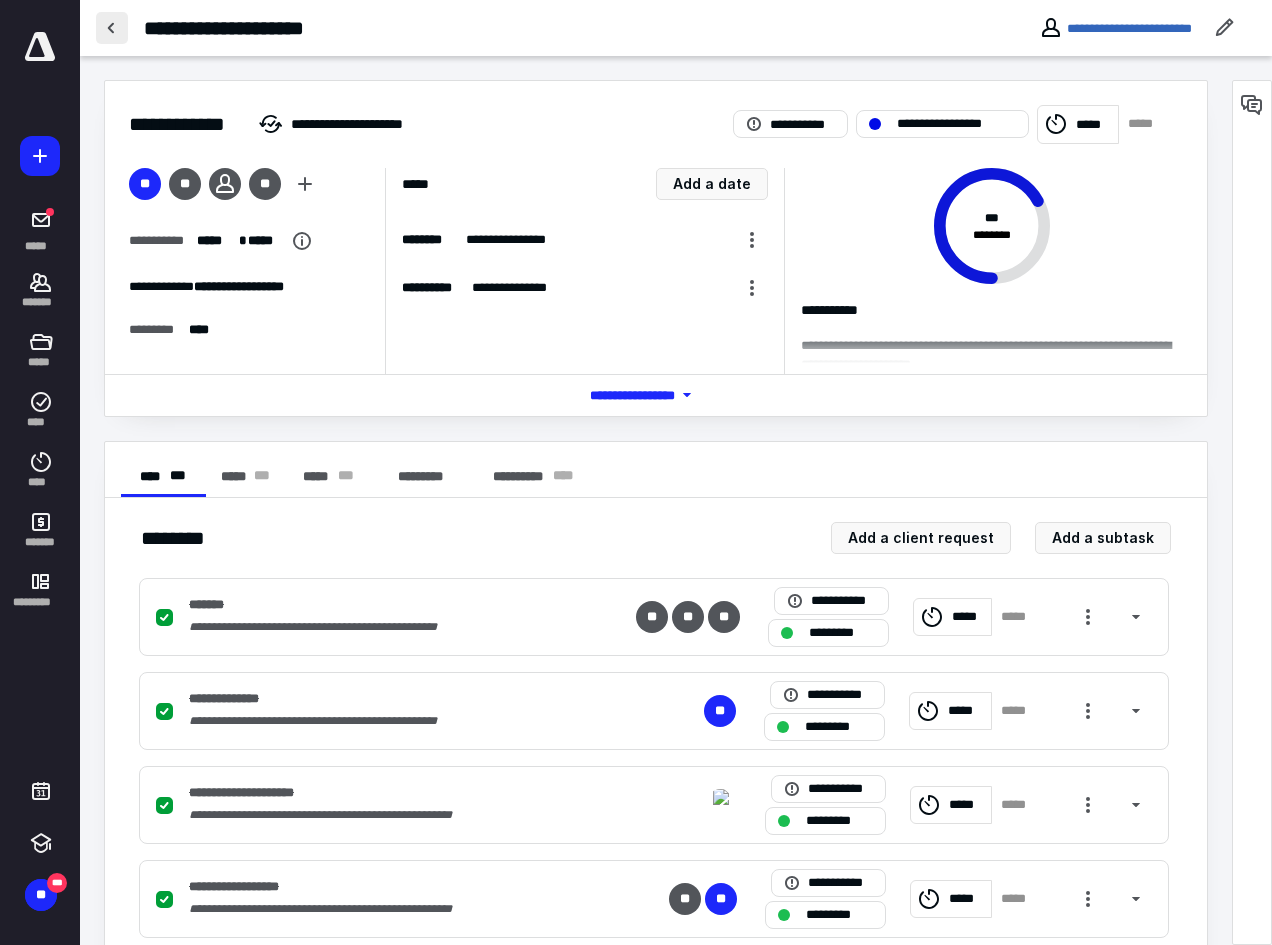 click at bounding box center (112, 28) 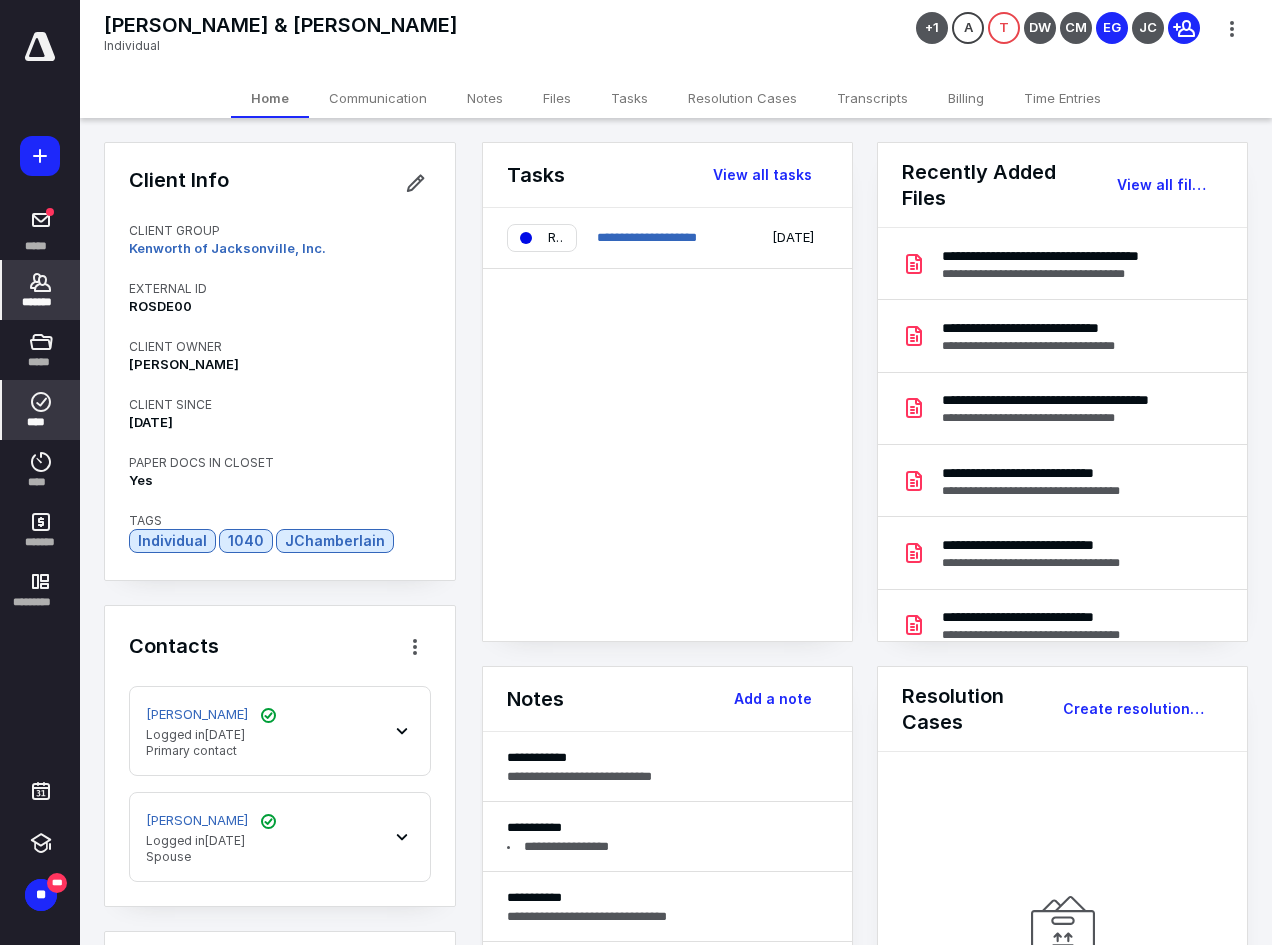 click on "****" at bounding box center (41, 410) 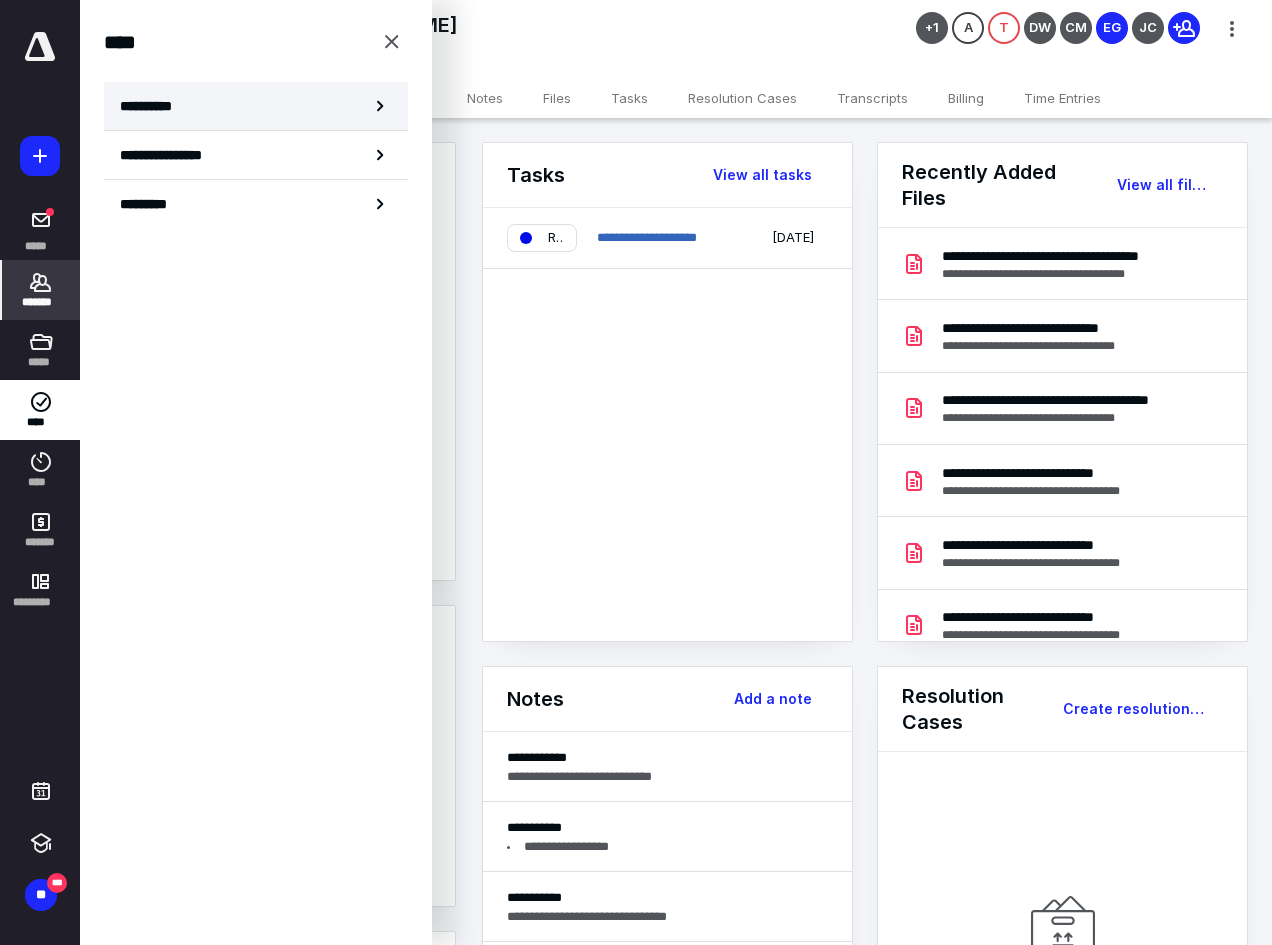 click on "**********" at bounding box center [153, 106] 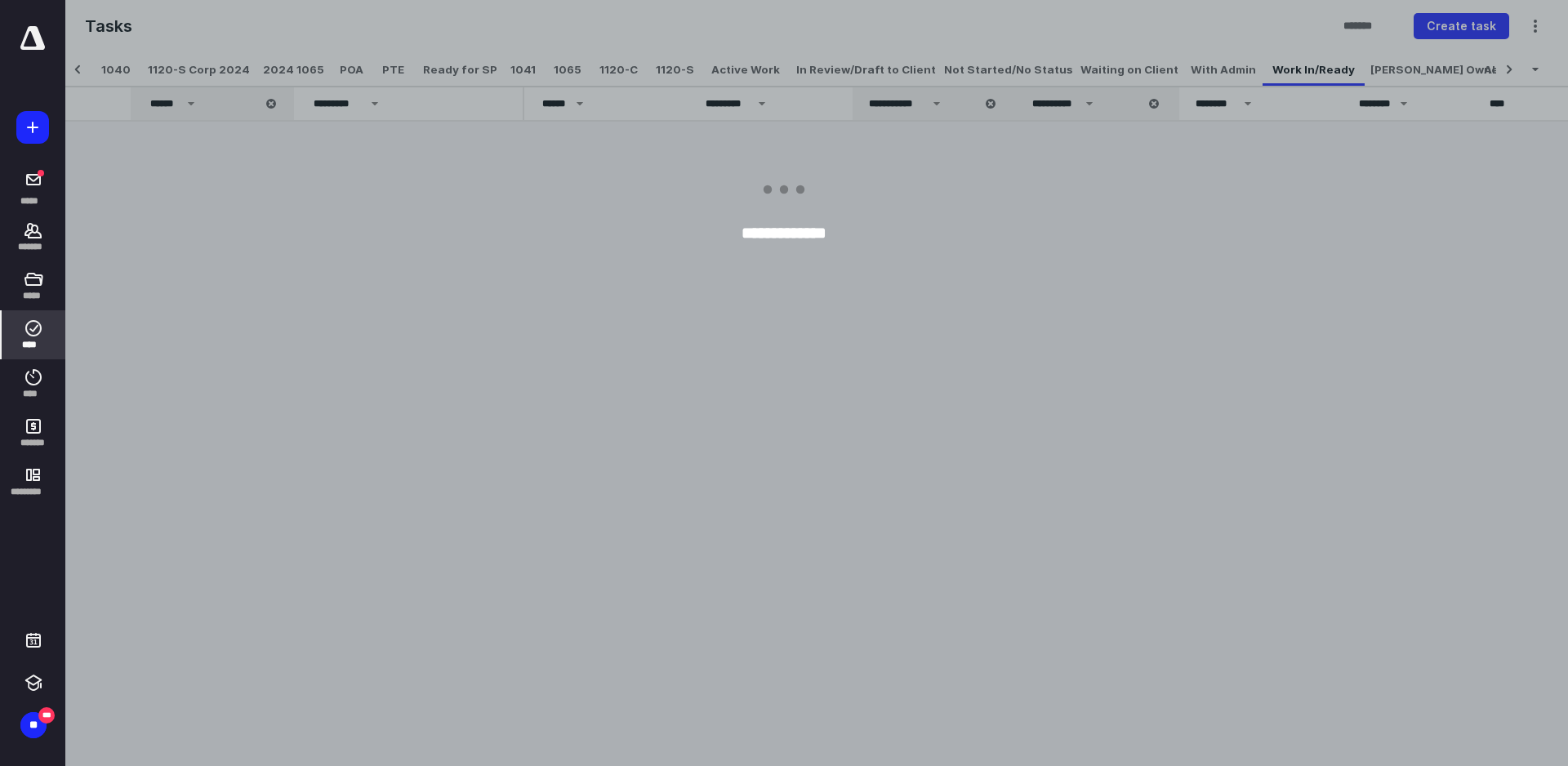 scroll, scrollTop: 0, scrollLeft: 180, axis: horizontal 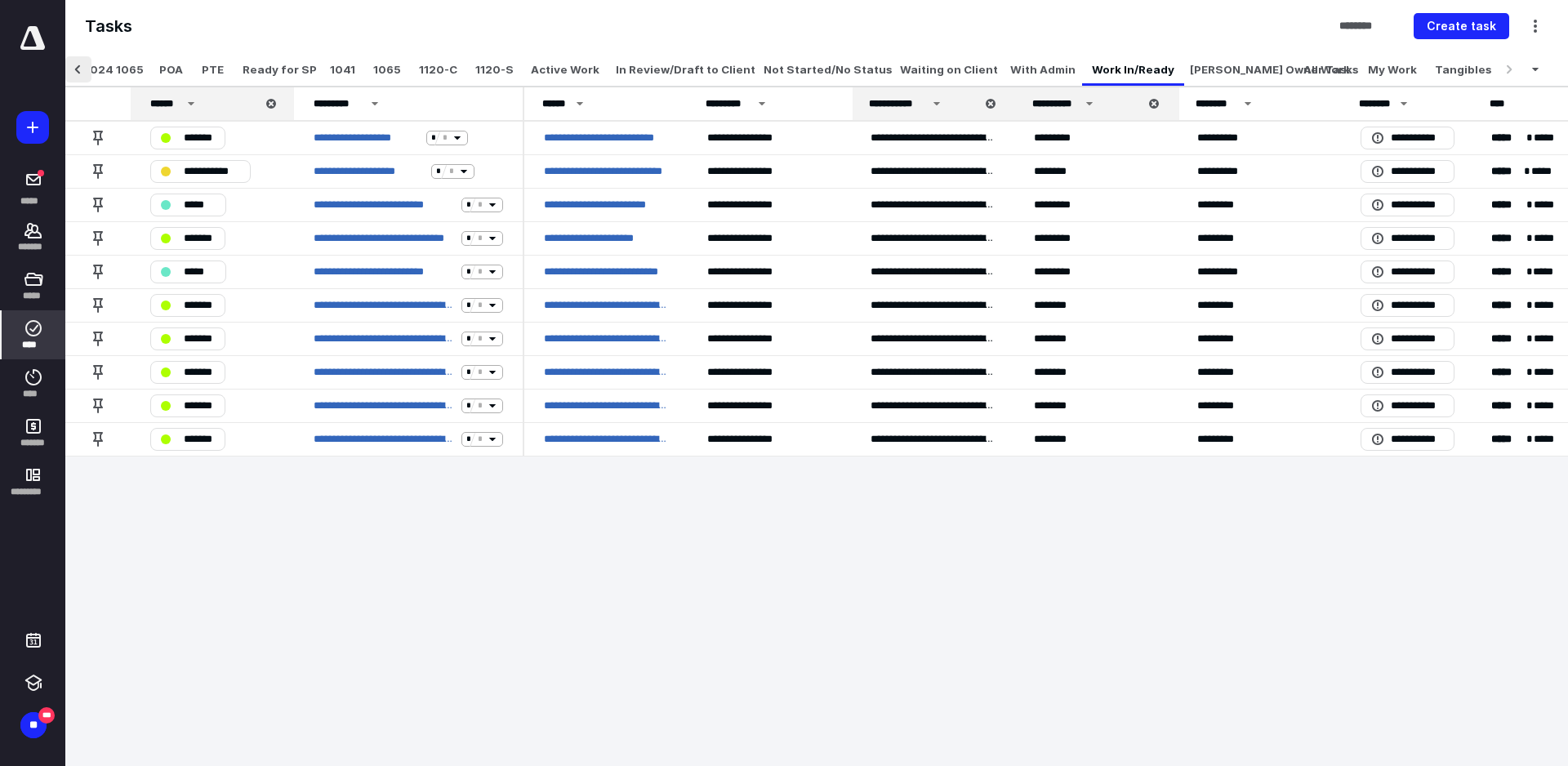 click at bounding box center [78, 69] 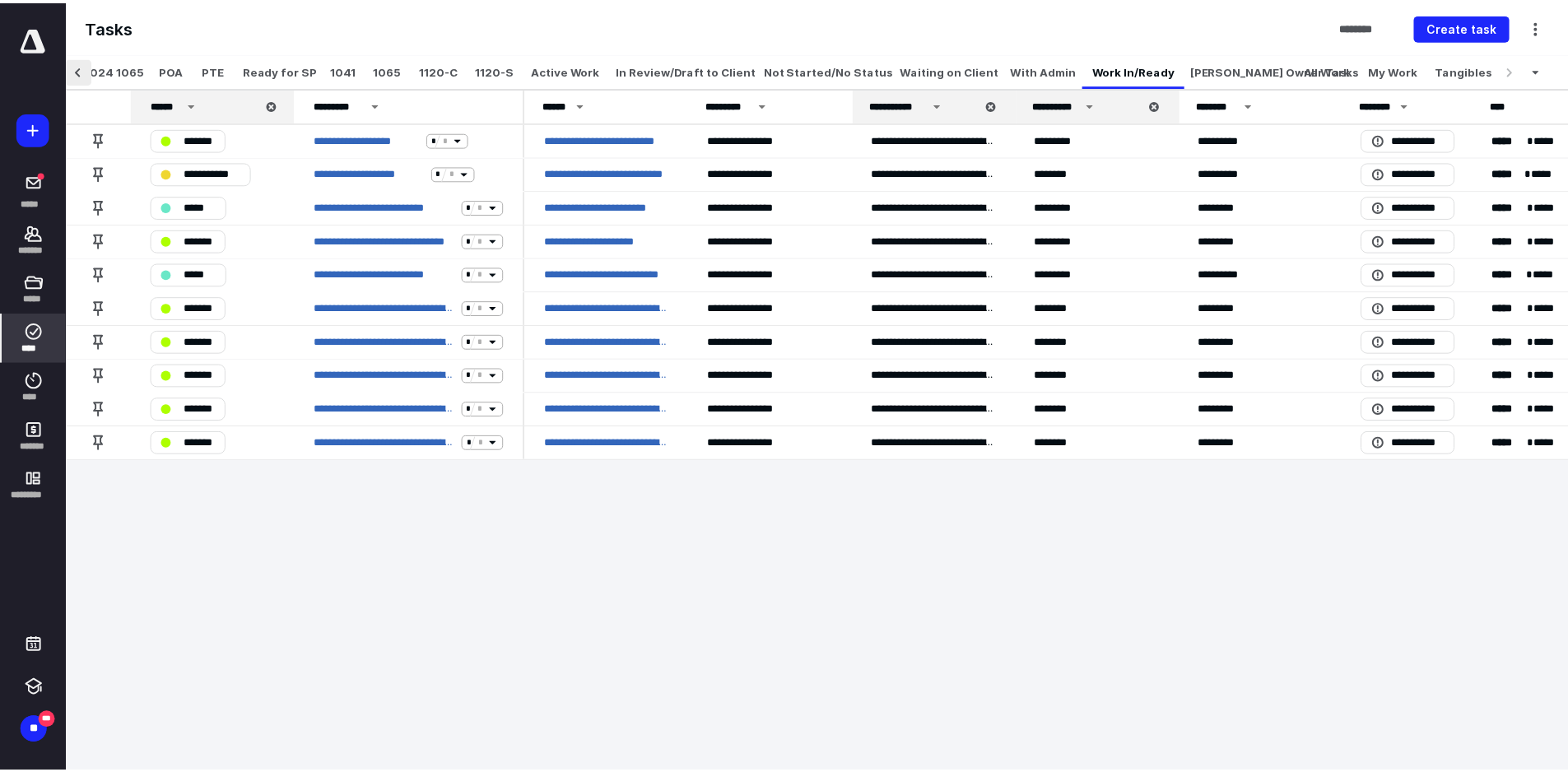 scroll, scrollTop: 0, scrollLeft: 0, axis: both 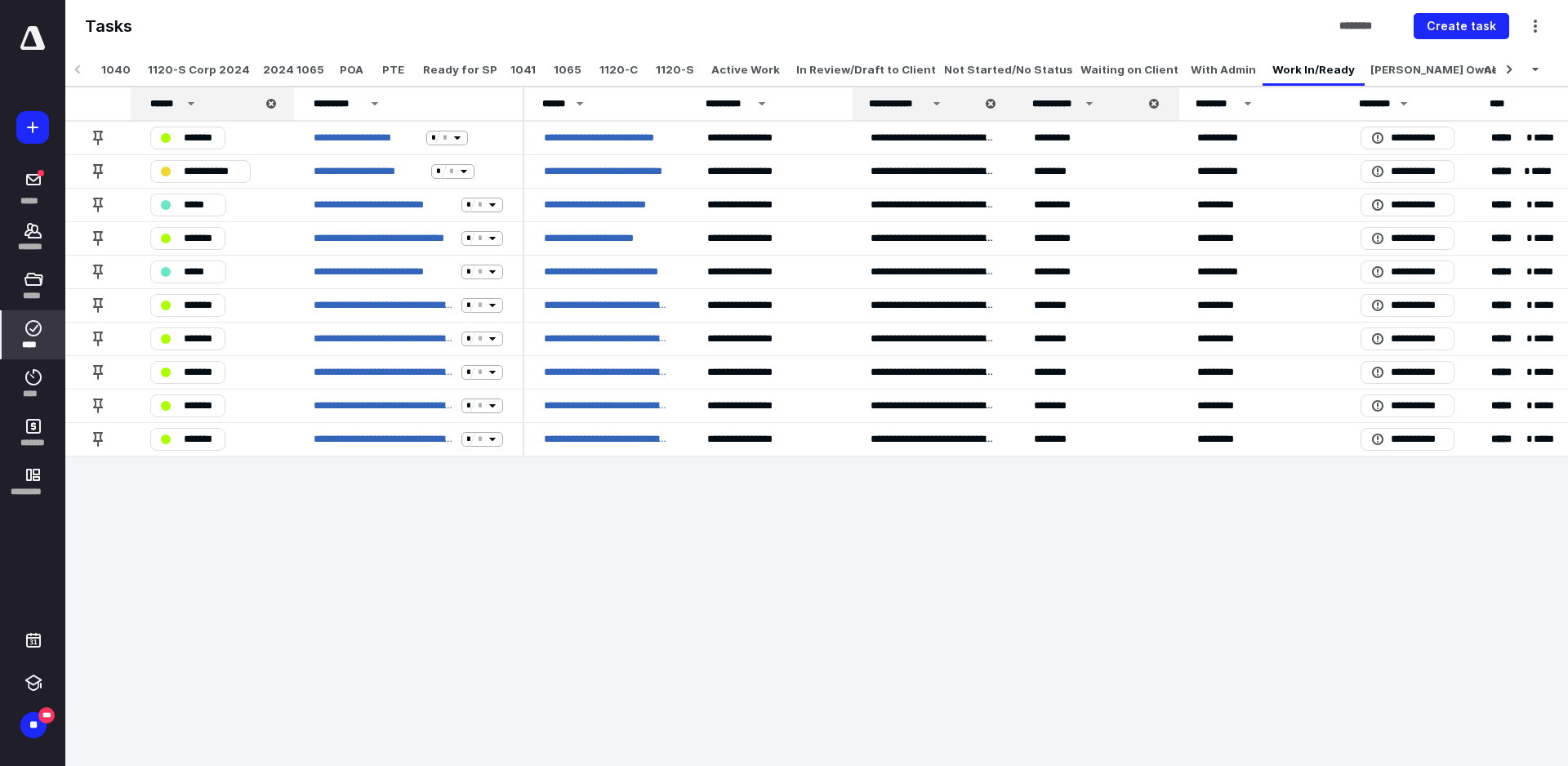 click at bounding box center (78, 69) 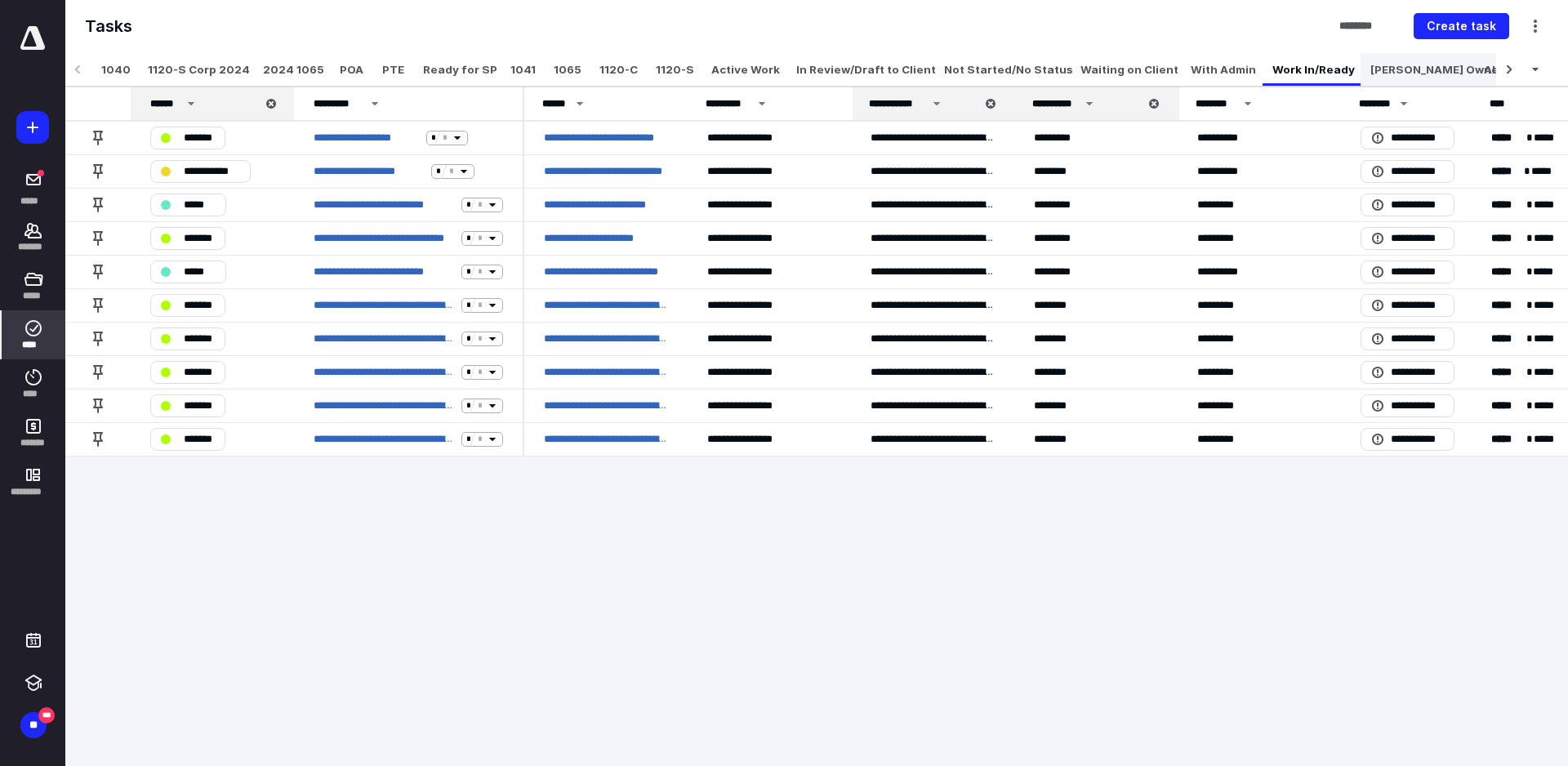 click on "[PERSON_NAME] Owner Tasks" at bounding box center [1454, 69] 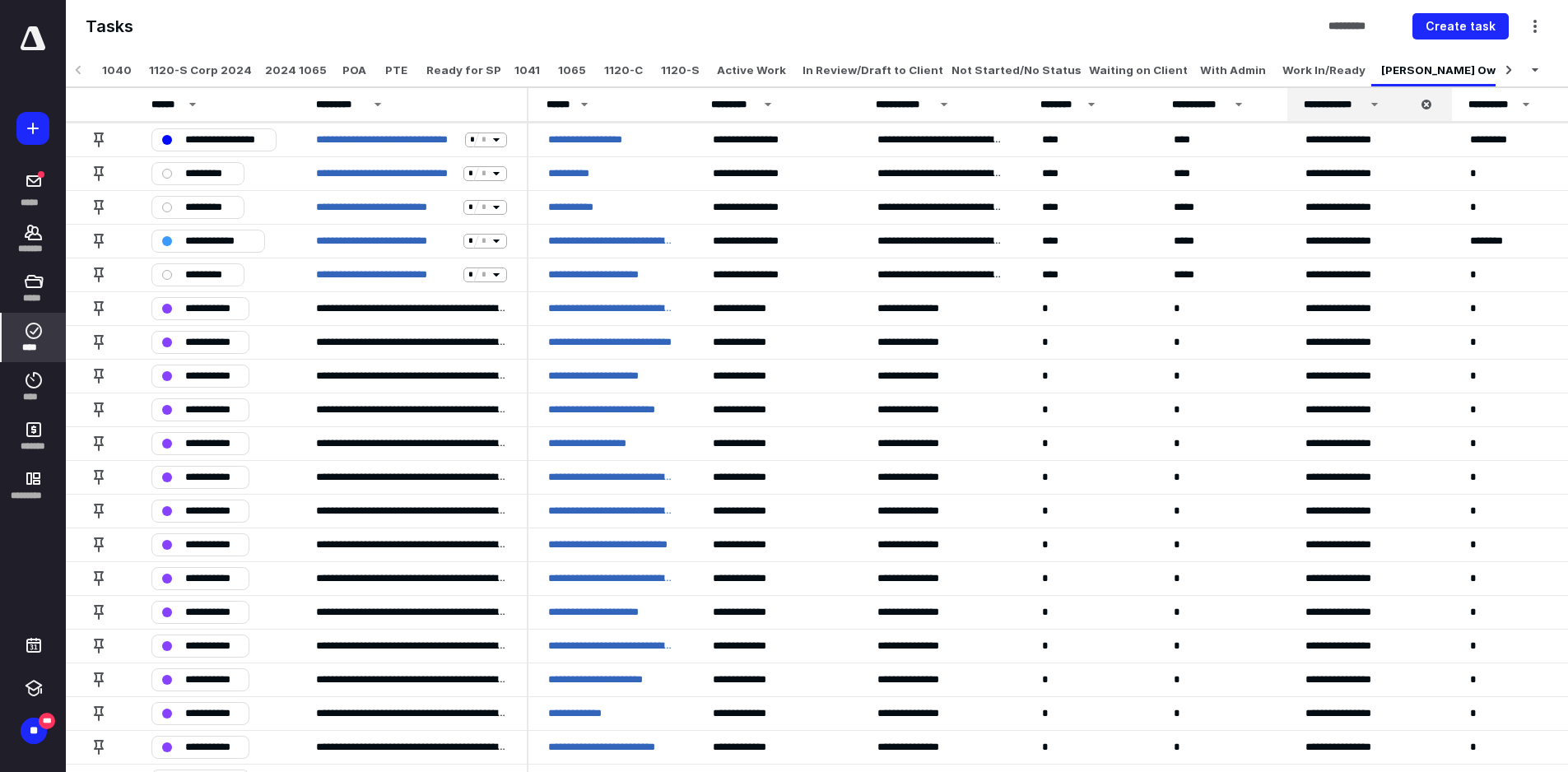 scroll, scrollTop: 0, scrollLeft: 0, axis: both 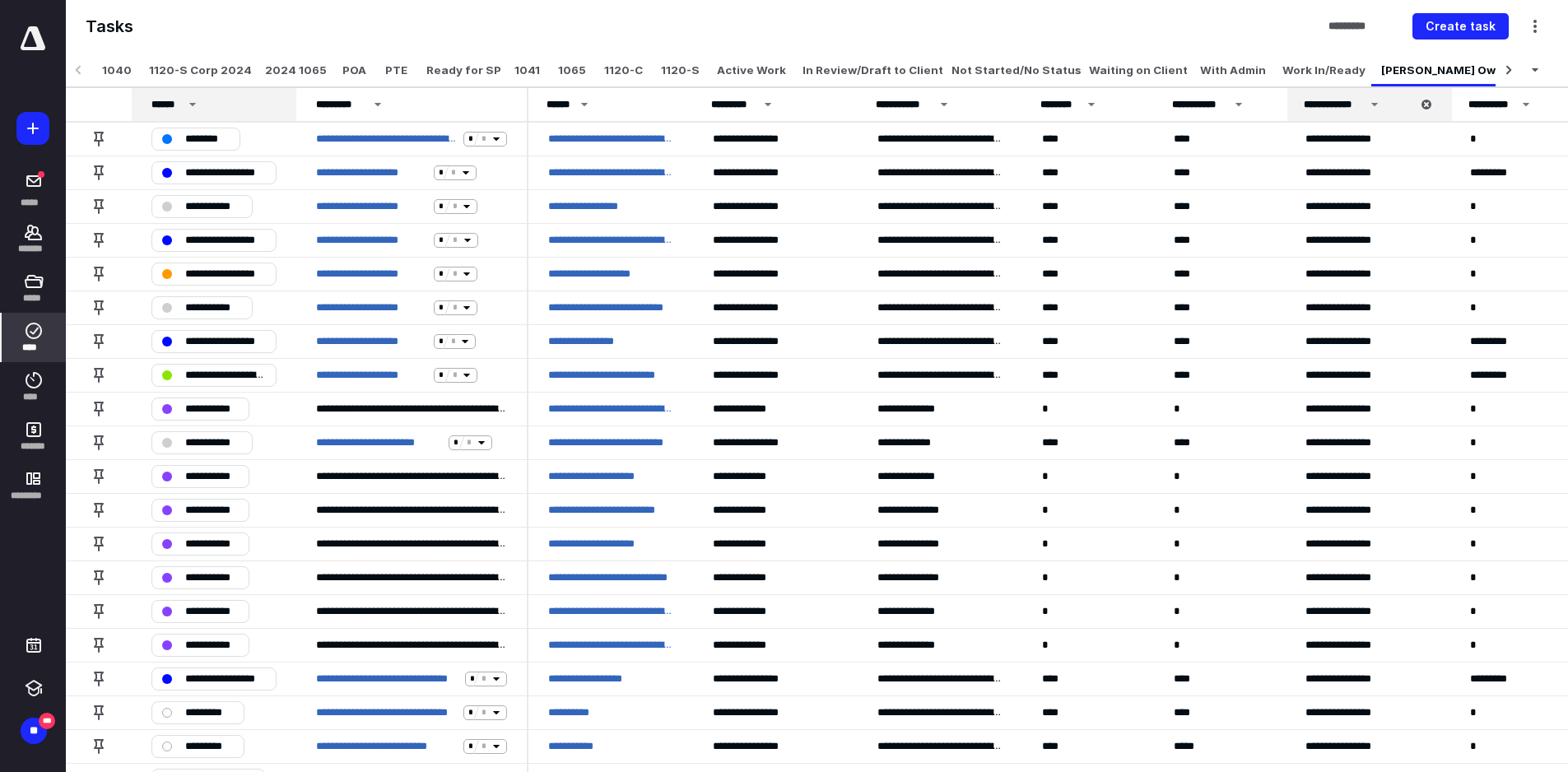 click 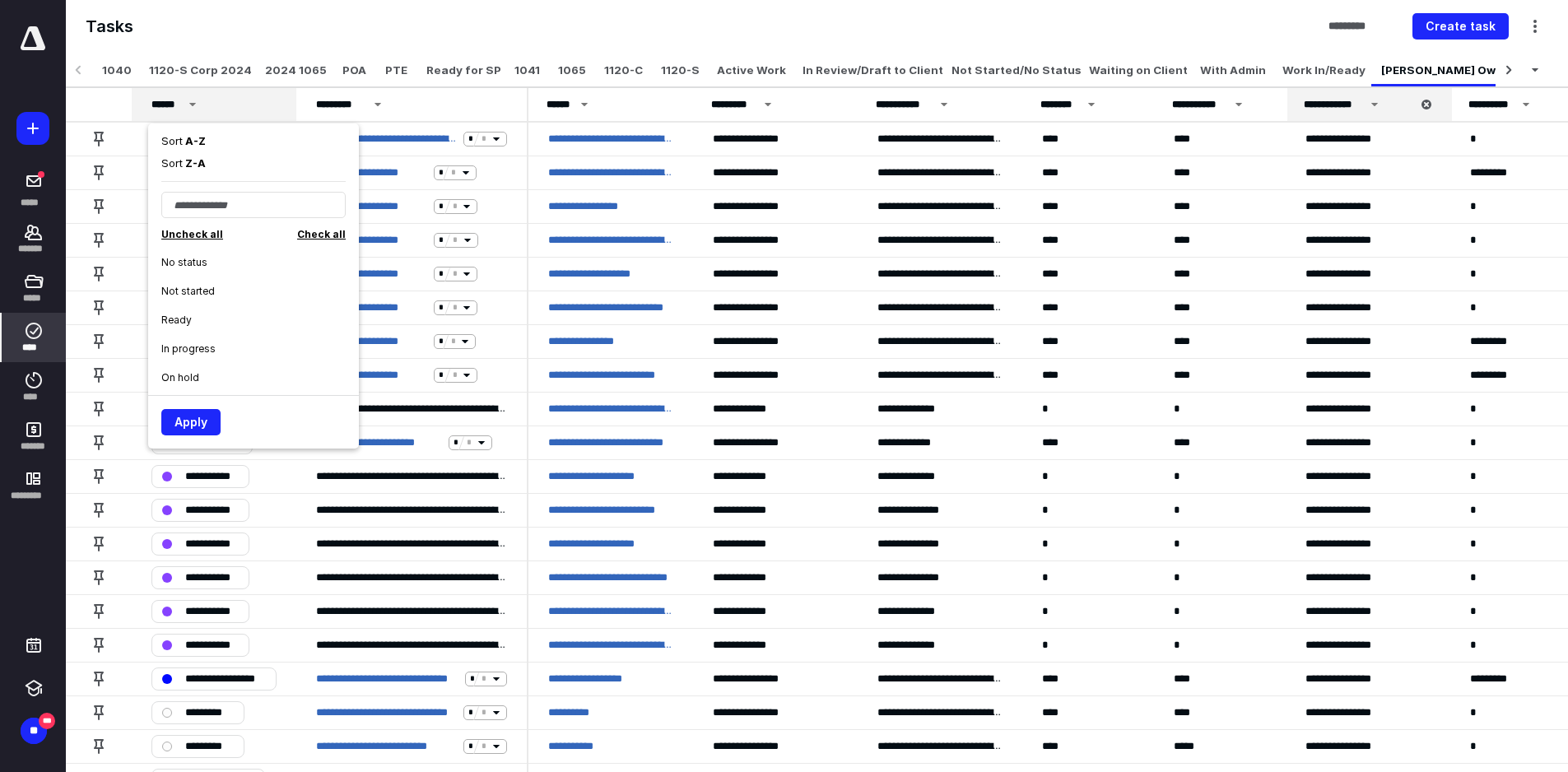 click on "No status" at bounding box center (184, 263) 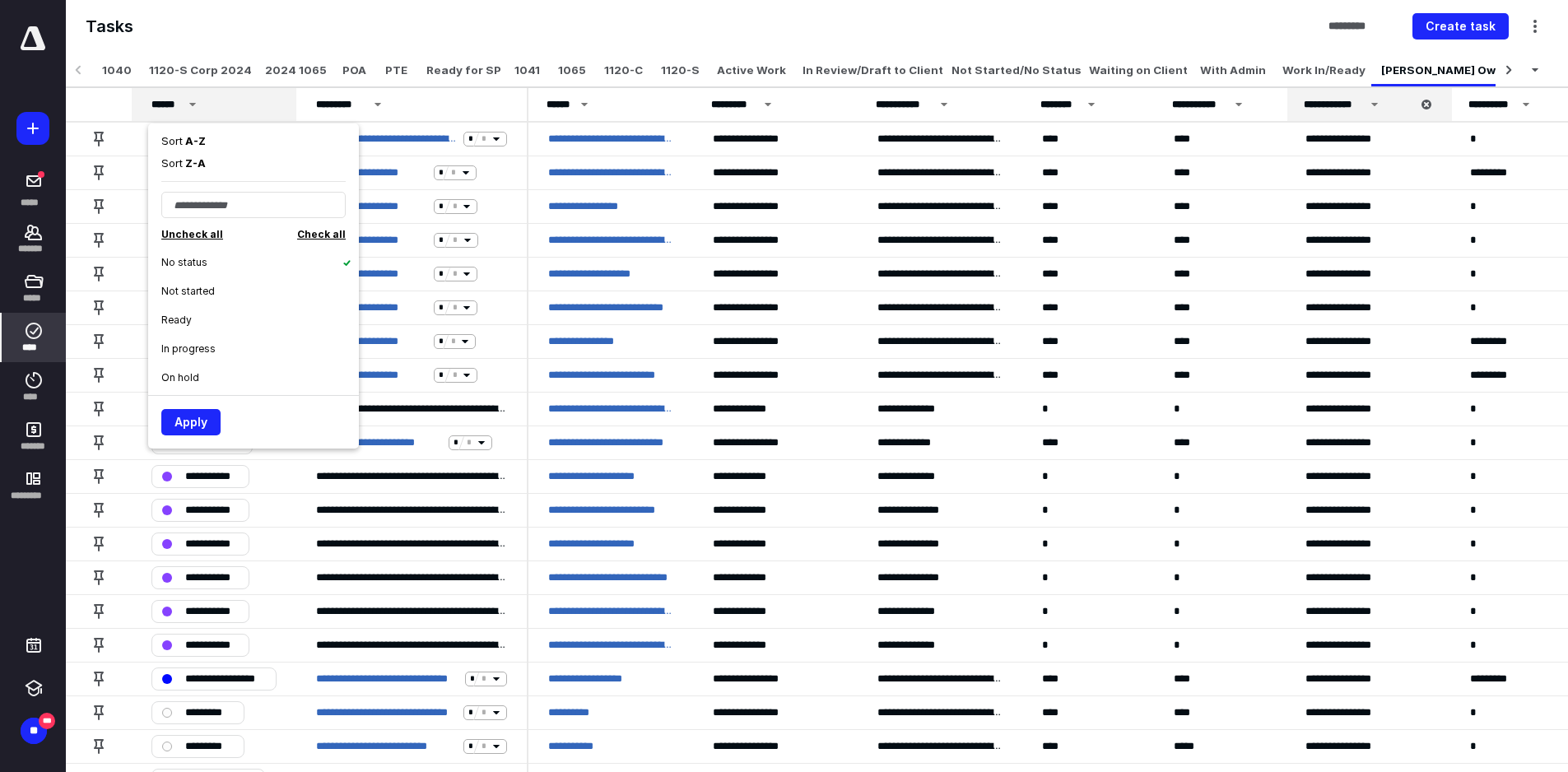 click on "Not started" at bounding box center (188, 291) 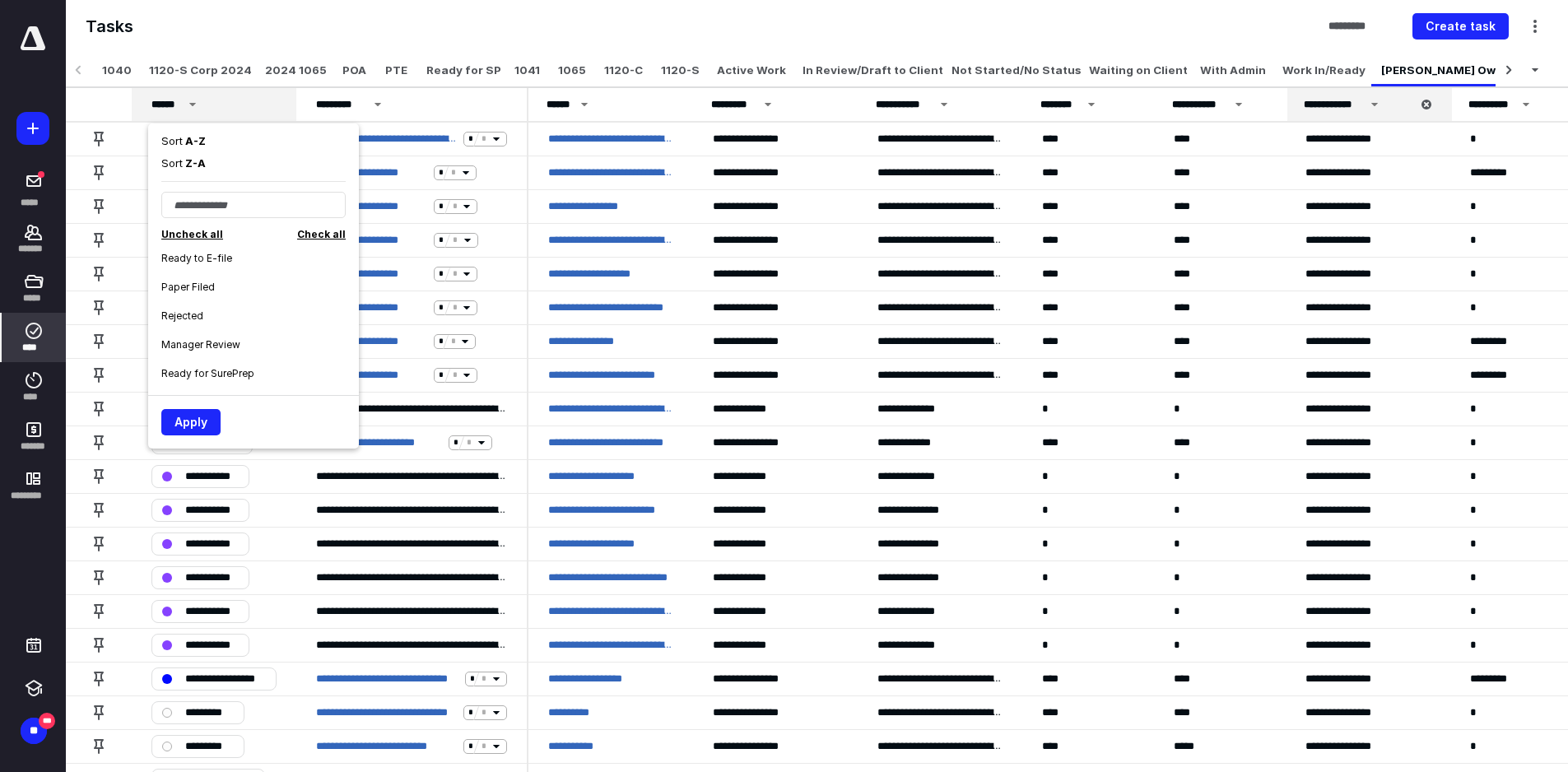 scroll, scrollTop: 576, scrollLeft: 0, axis: vertical 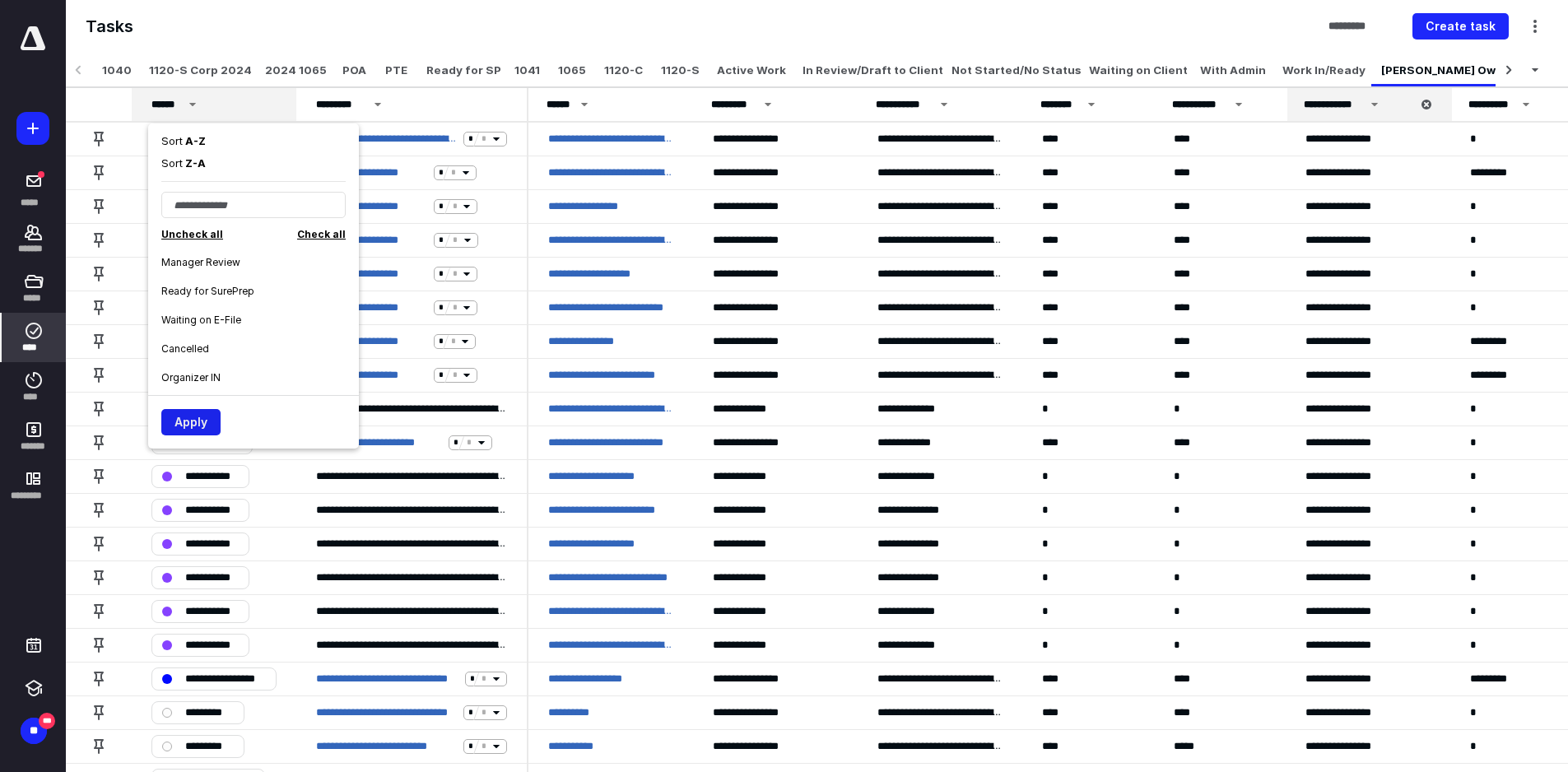 click on "Apply" at bounding box center (191, 422) 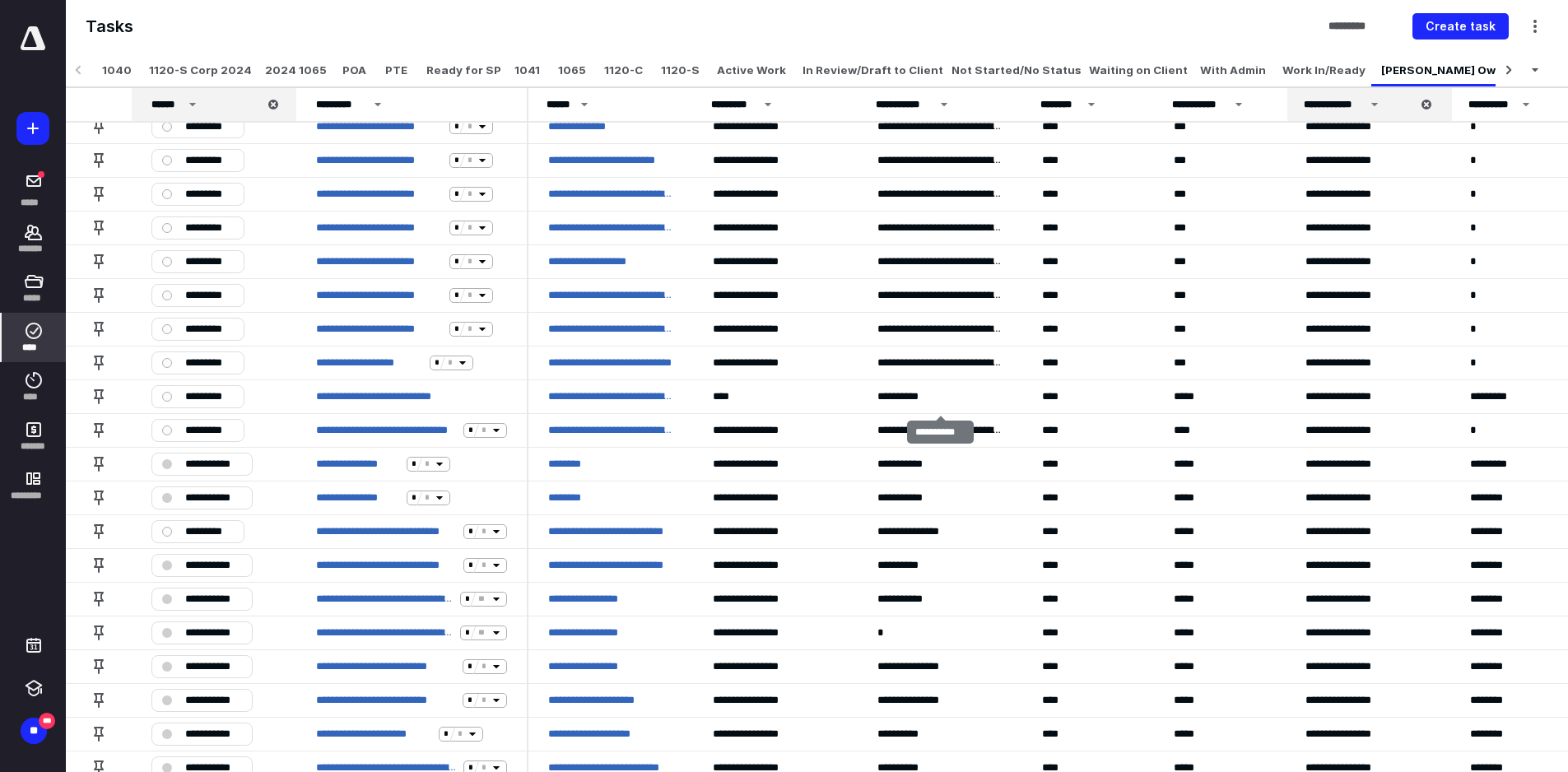 scroll, scrollTop: 0, scrollLeft: 0, axis: both 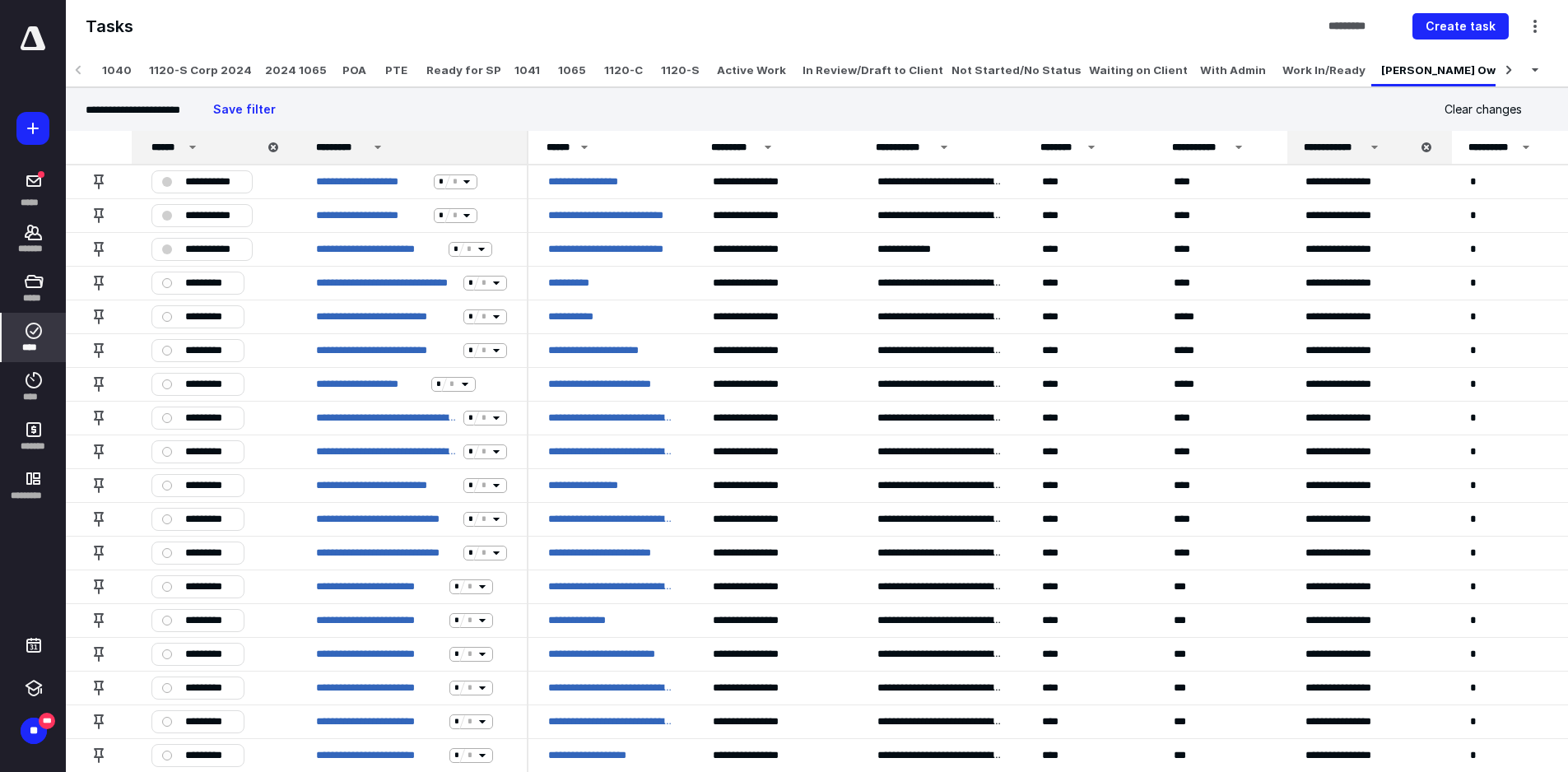 click on "*********" at bounding box center [414, 147] 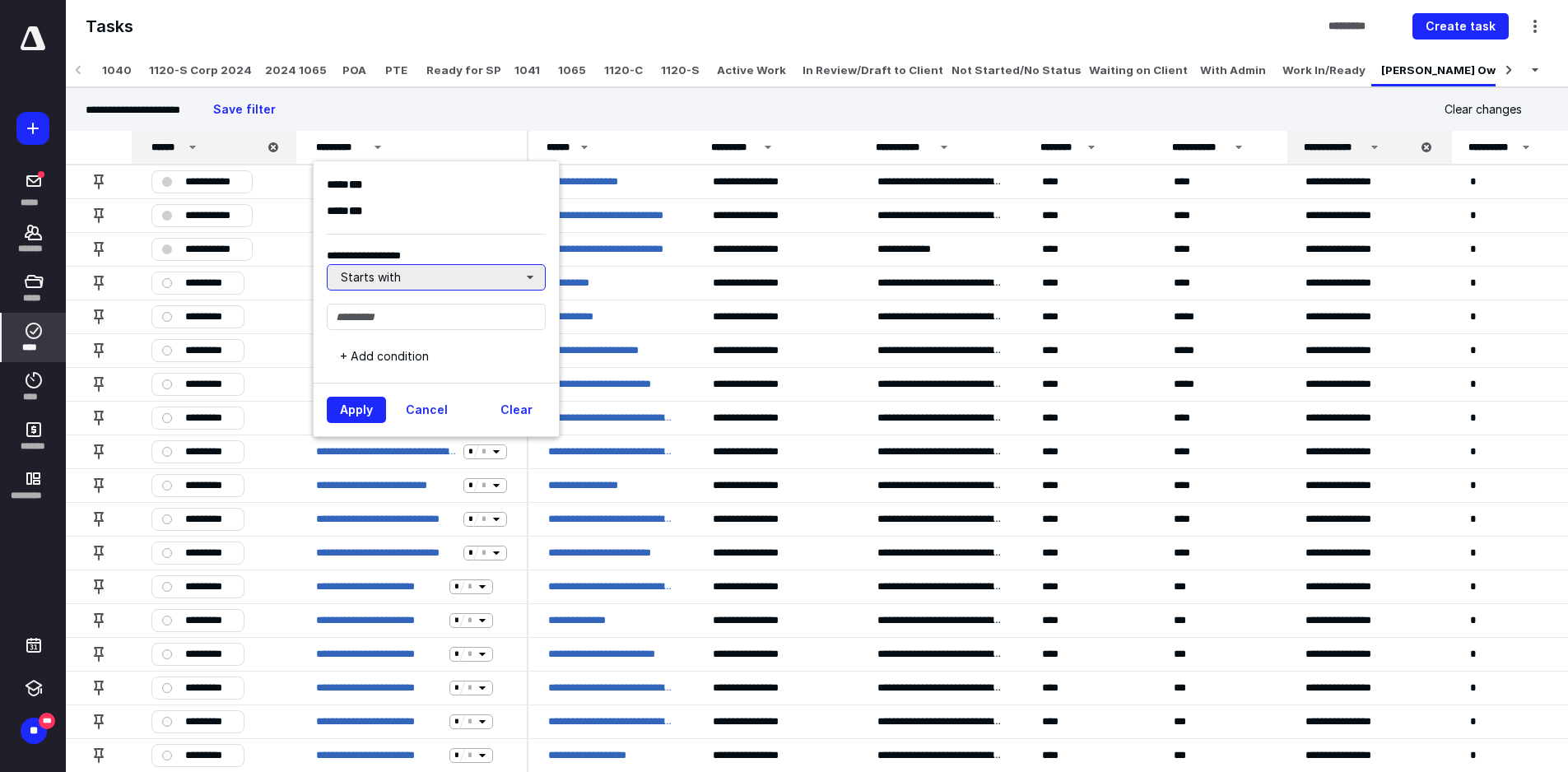 click on "Starts with" at bounding box center [436, 277] 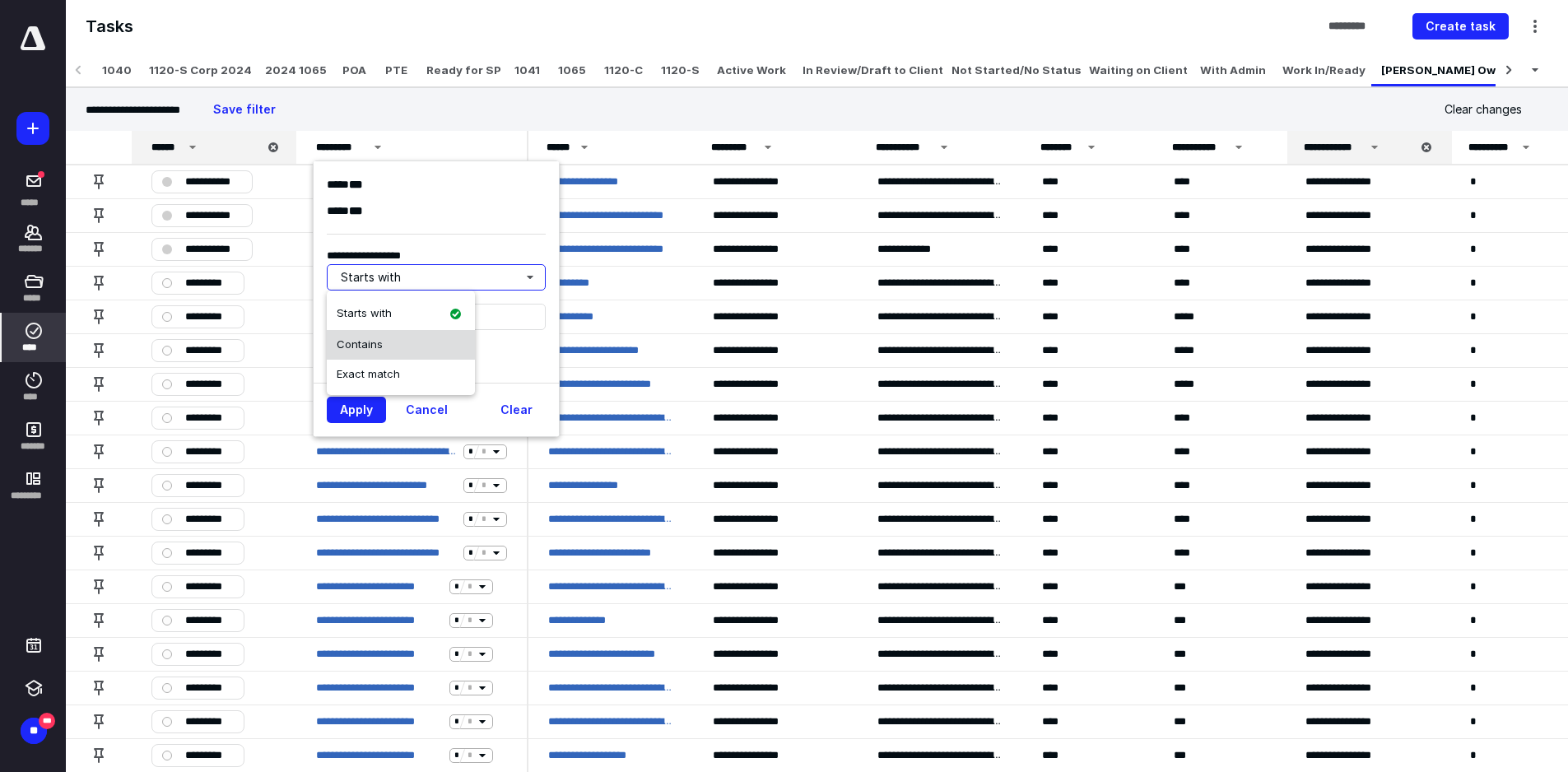 click on "Contains" at bounding box center (401, 345) 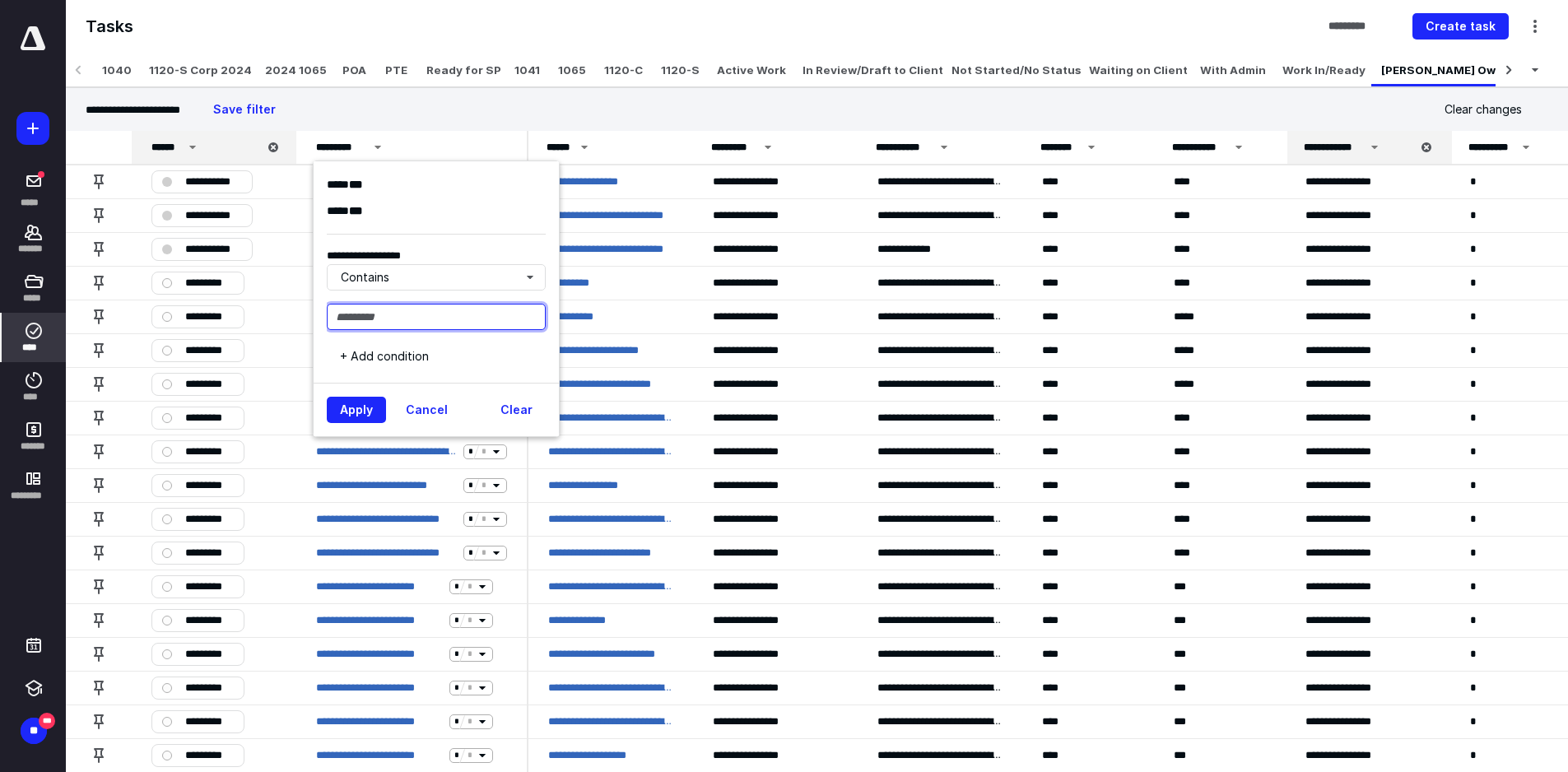 click at bounding box center [436, 317] 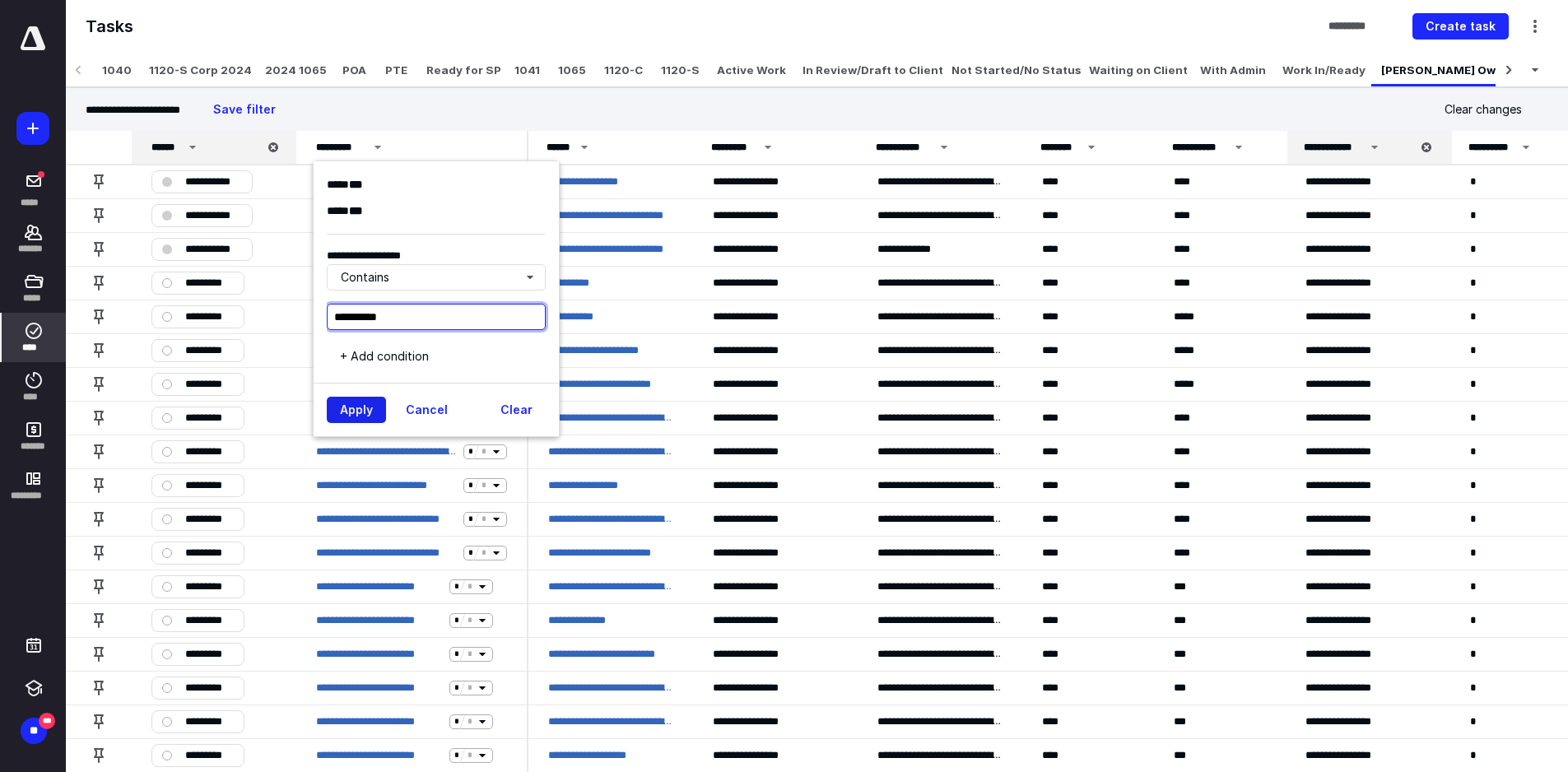 type on "**********" 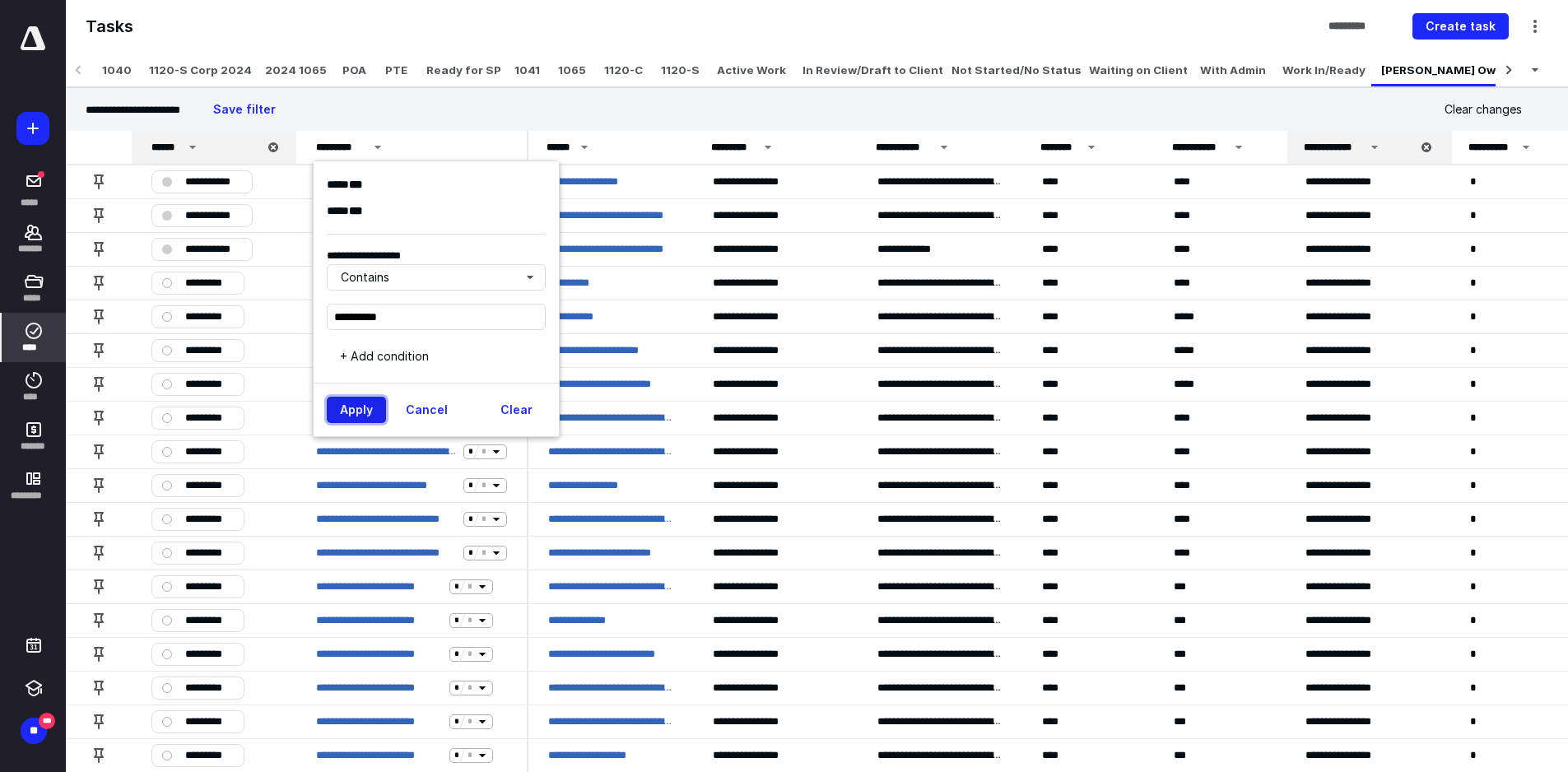 click on "Apply" at bounding box center (356, 410) 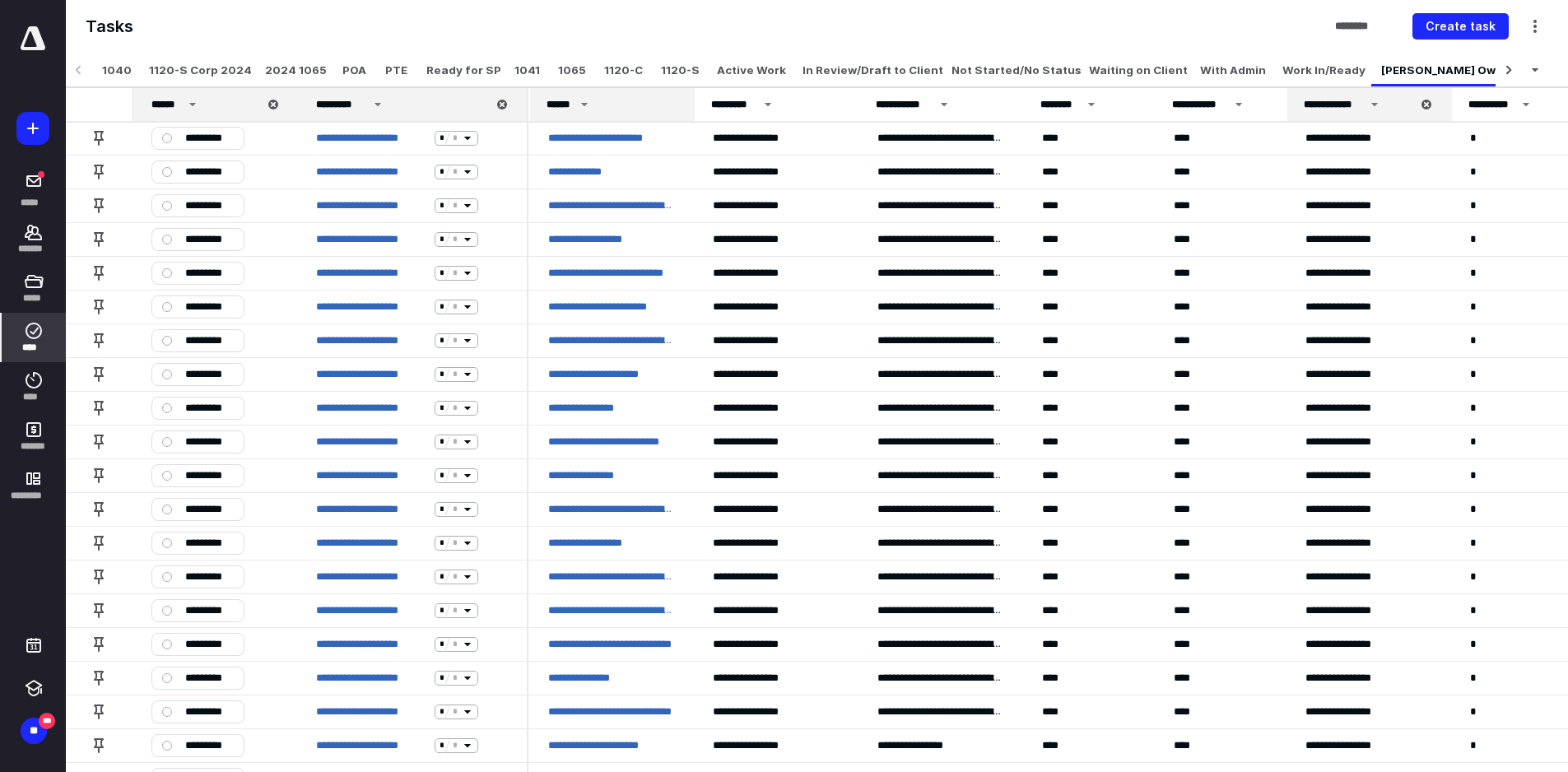 scroll, scrollTop: 2053, scrollLeft: 0, axis: vertical 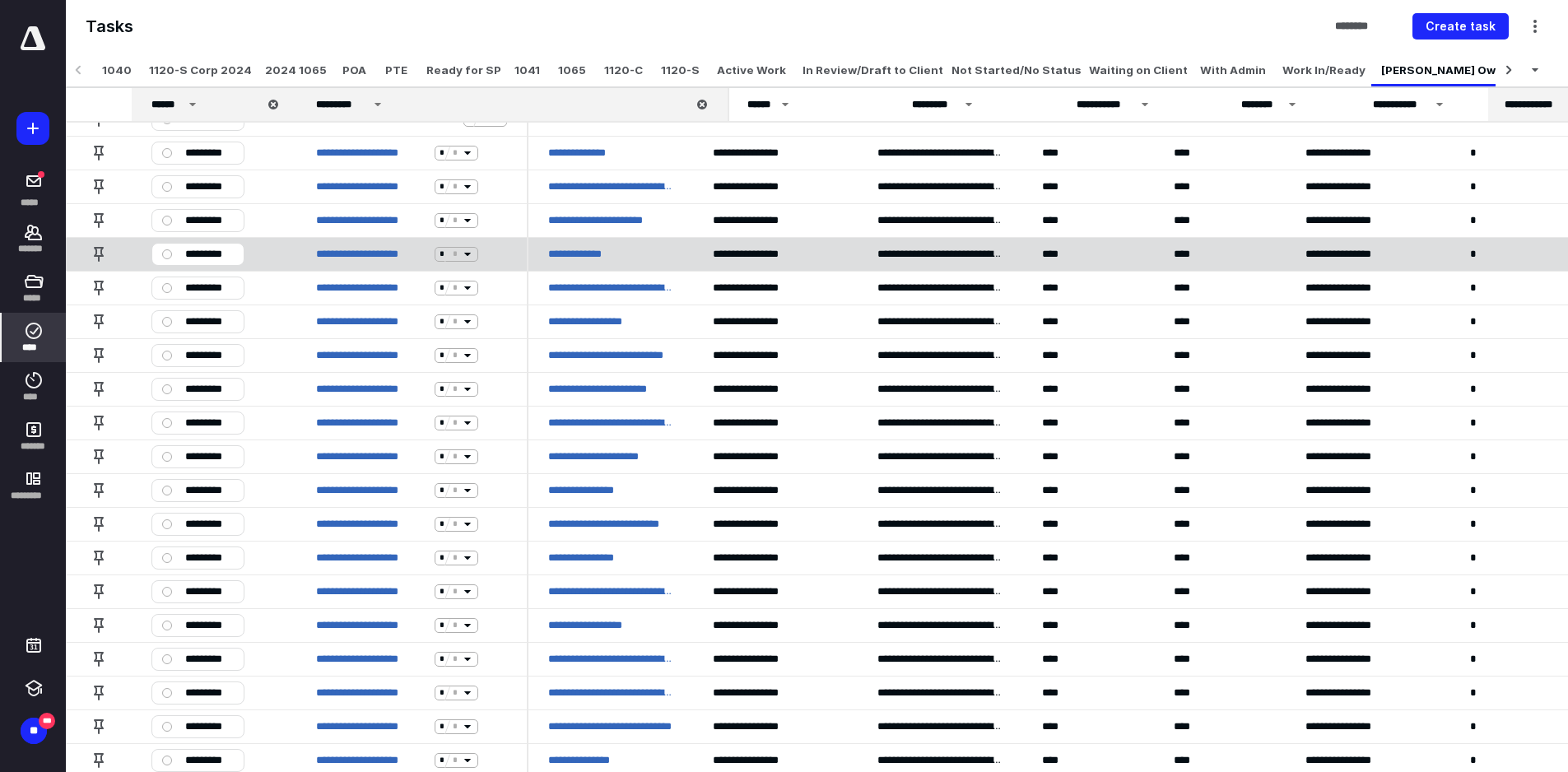 drag, startPoint x: 524, startPoint y: 92, endPoint x: 713, endPoint y: 238, distance: 238.8242 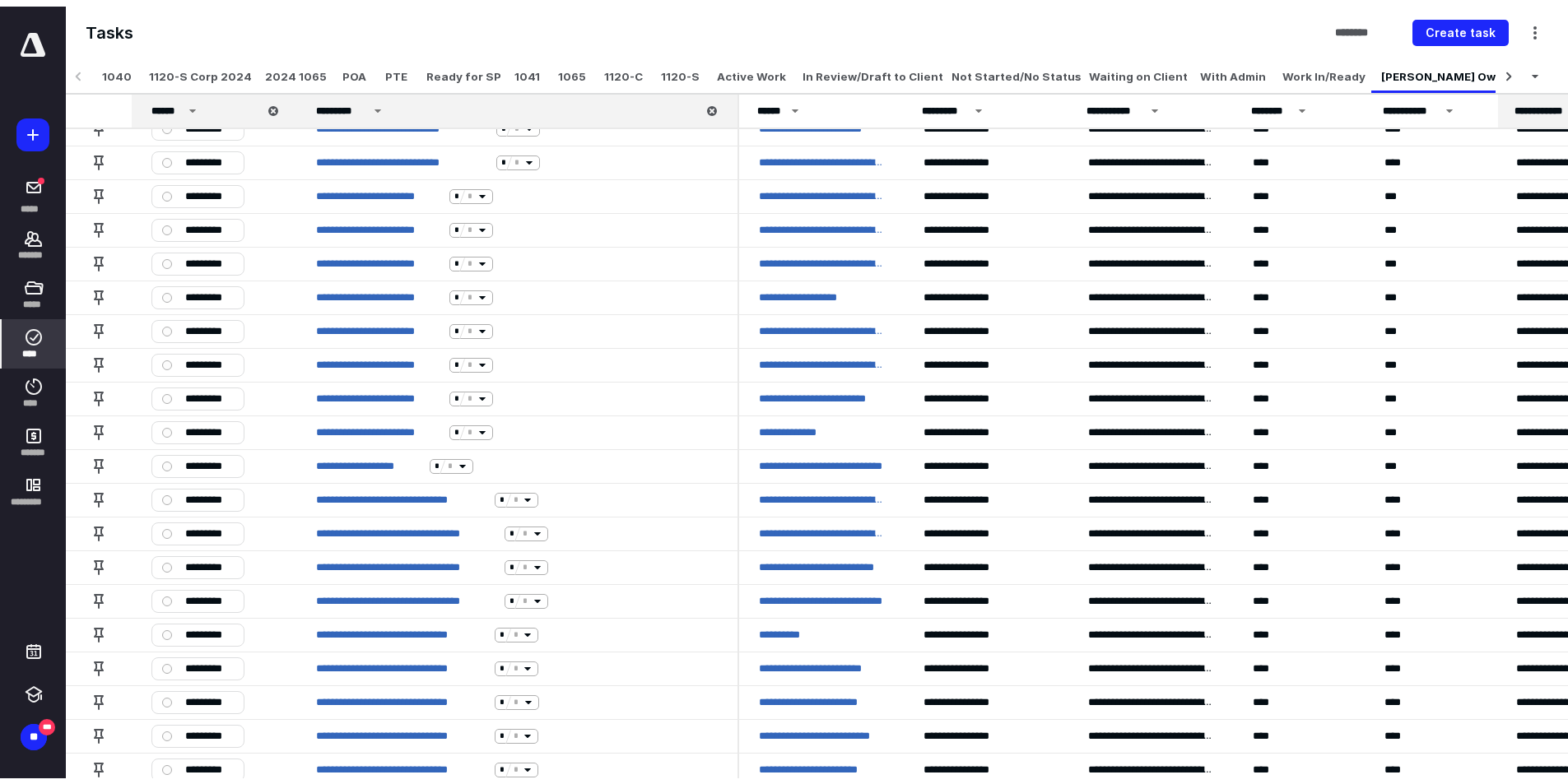 scroll, scrollTop: 0, scrollLeft: 0, axis: both 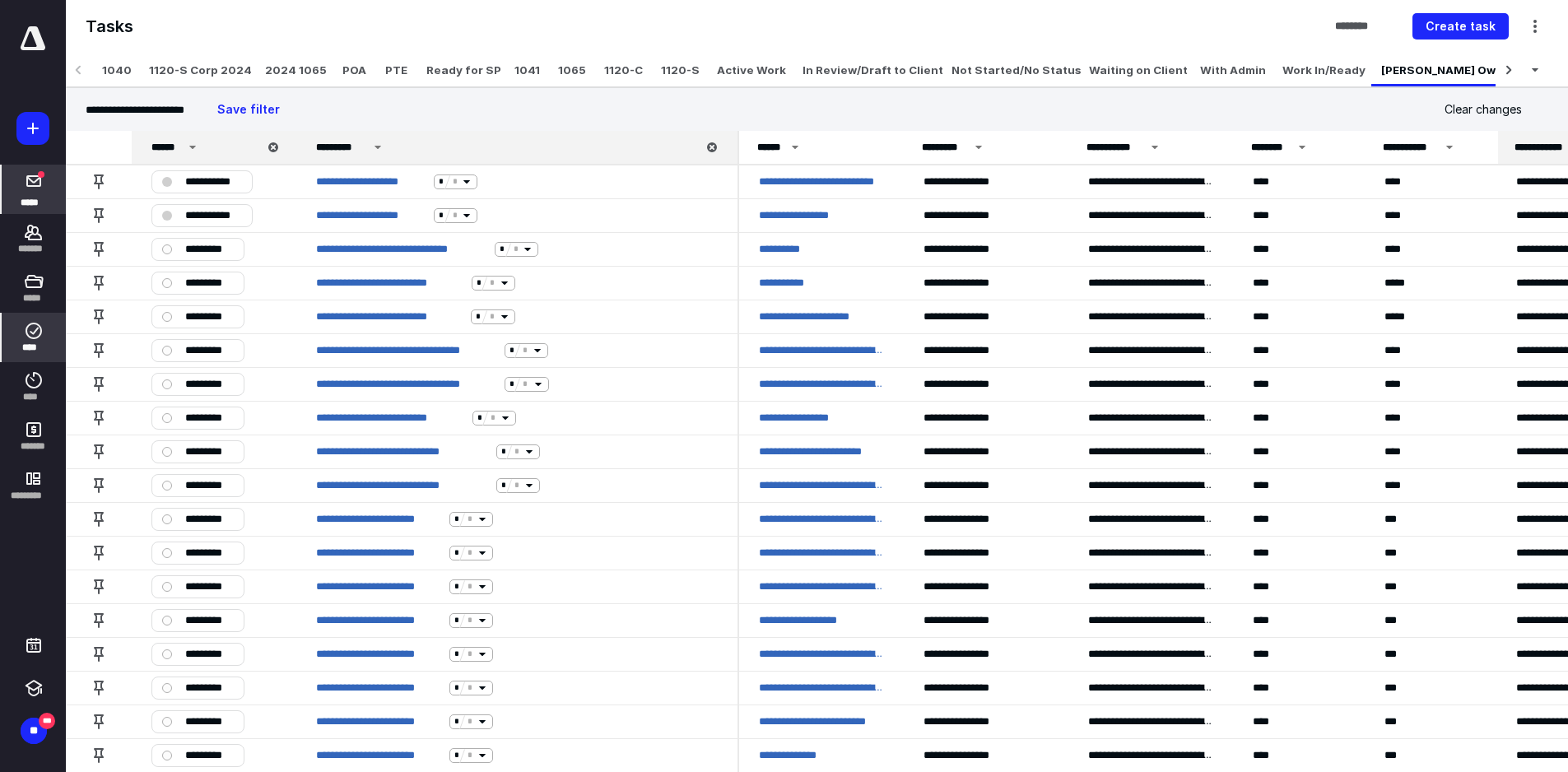 click on "*****" at bounding box center (30, 202) 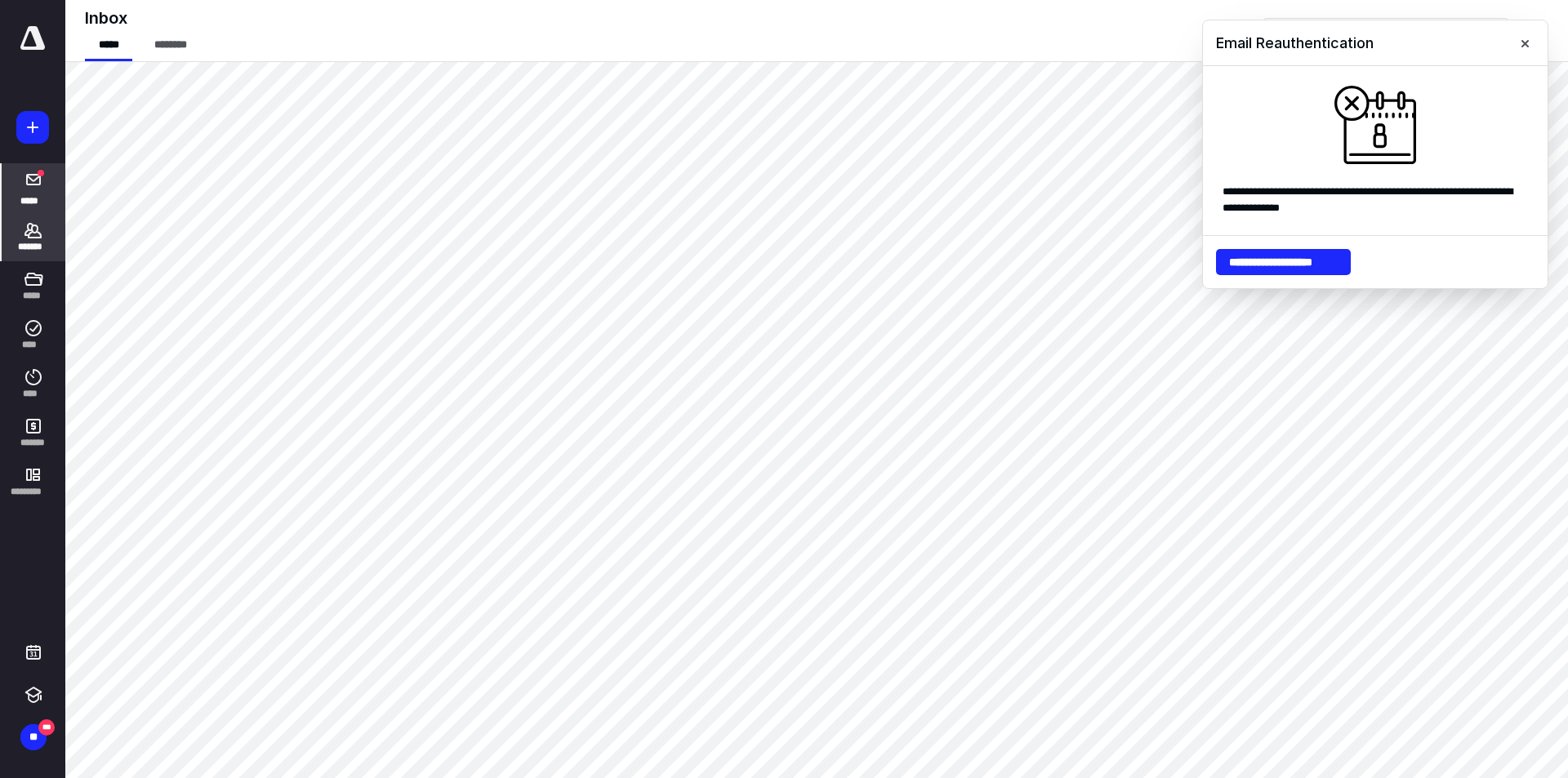 click on "*******" at bounding box center (33, 247) 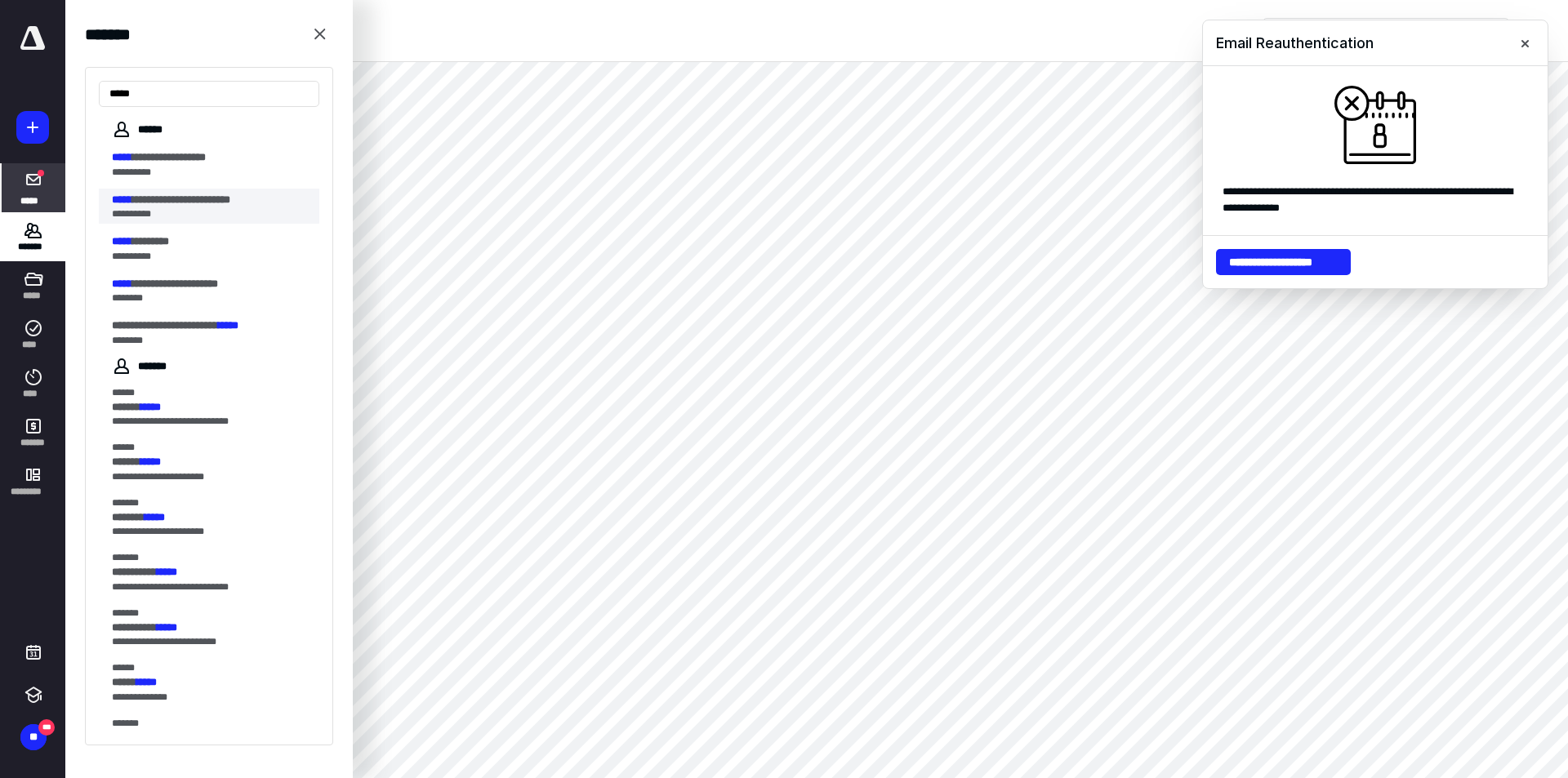 type on "*****" 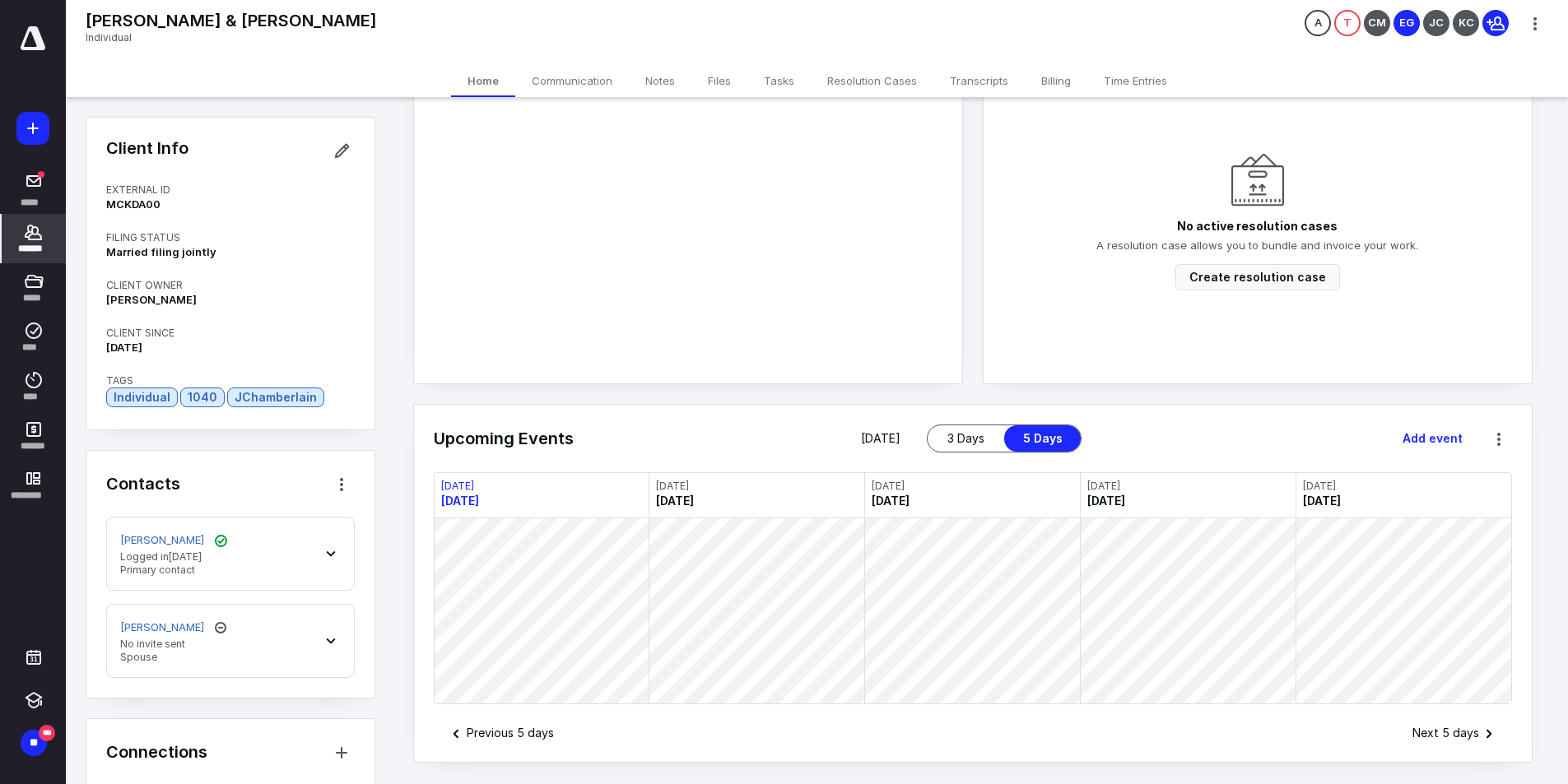 scroll, scrollTop: 0, scrollLeft: 0, axis: both 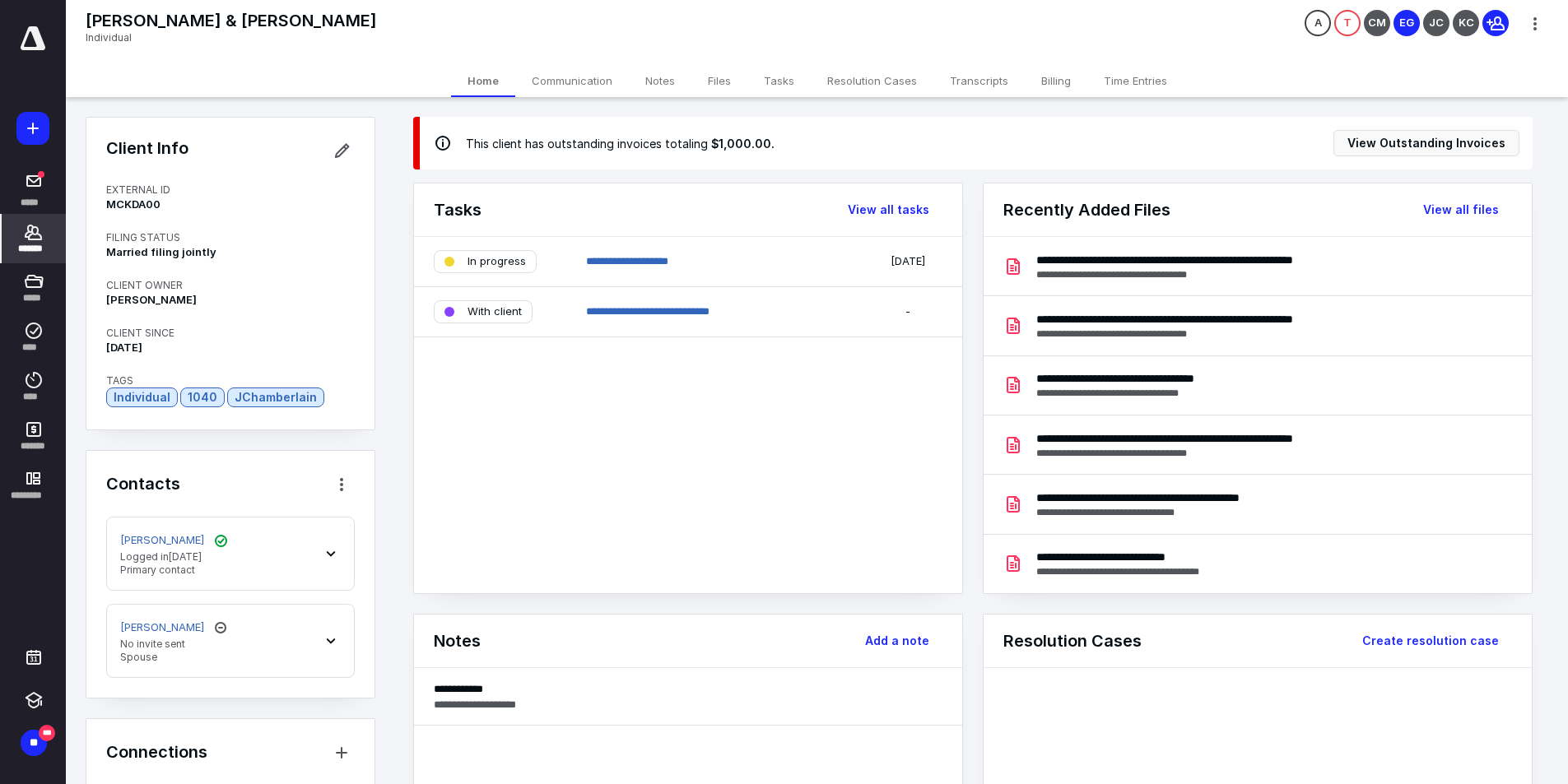 click 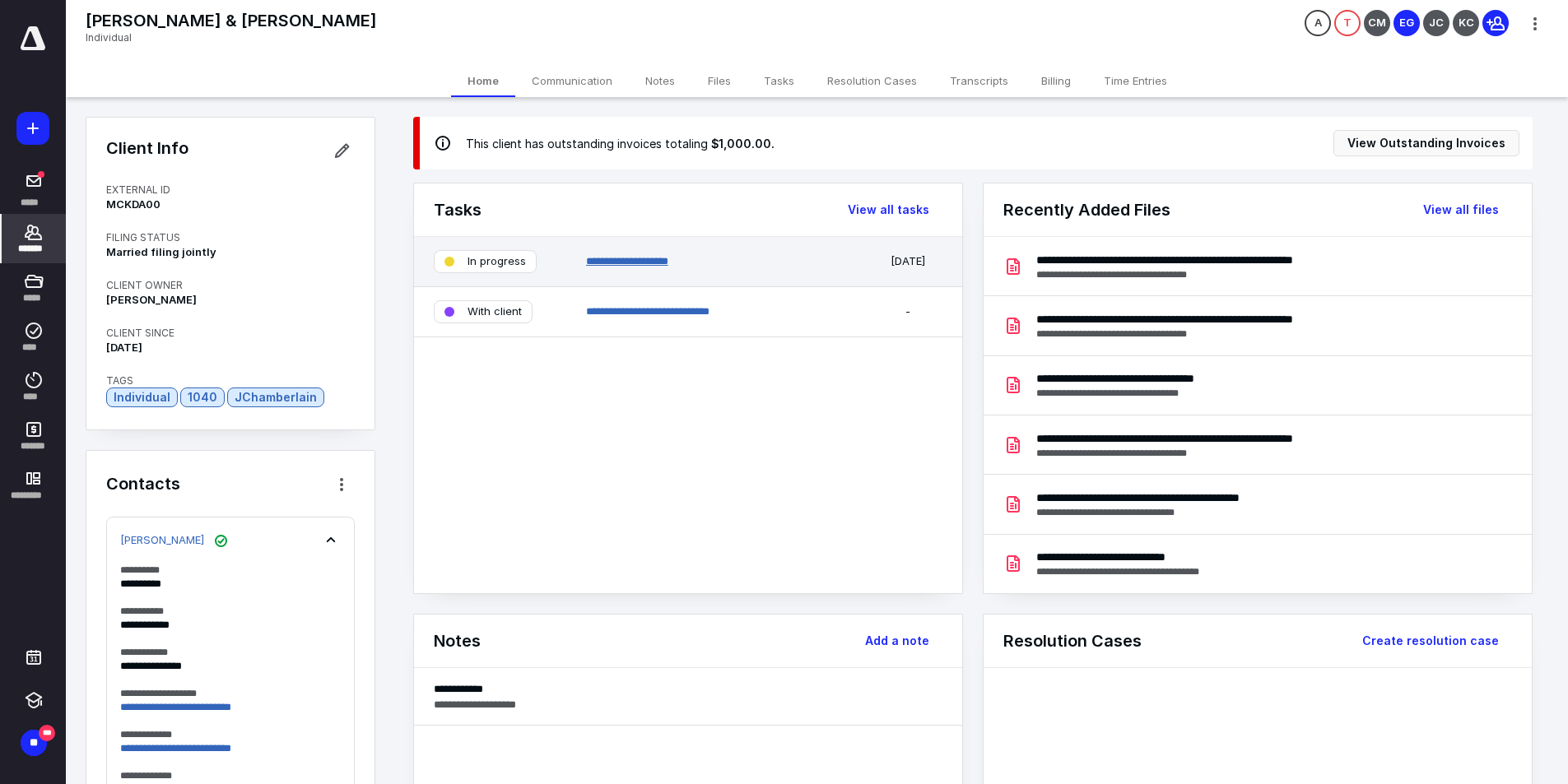 click on "**********" at bounding box center (627, 261) 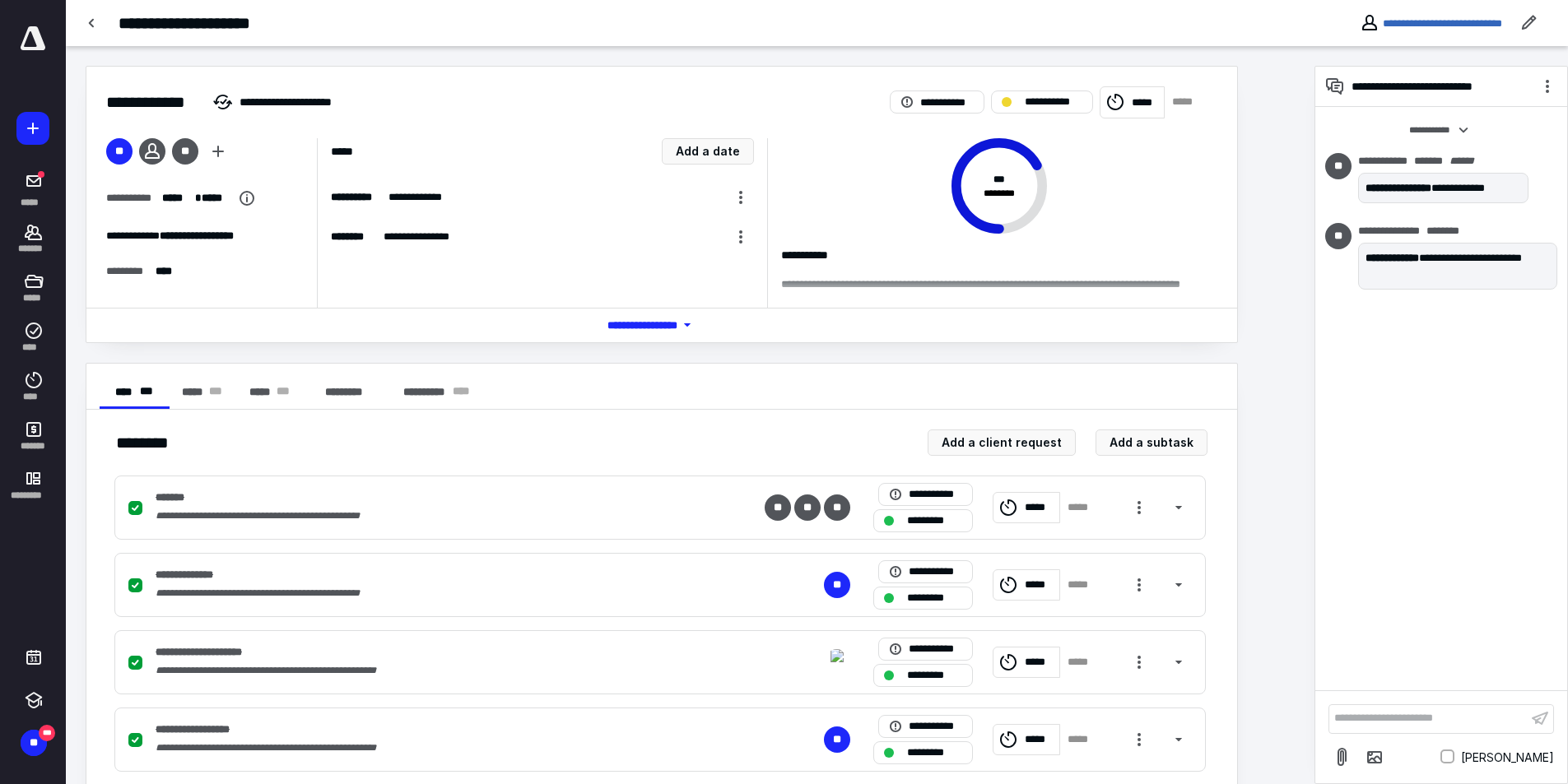 scroll, scrollTop: 183, scrollLeft: 0, axis: vertical 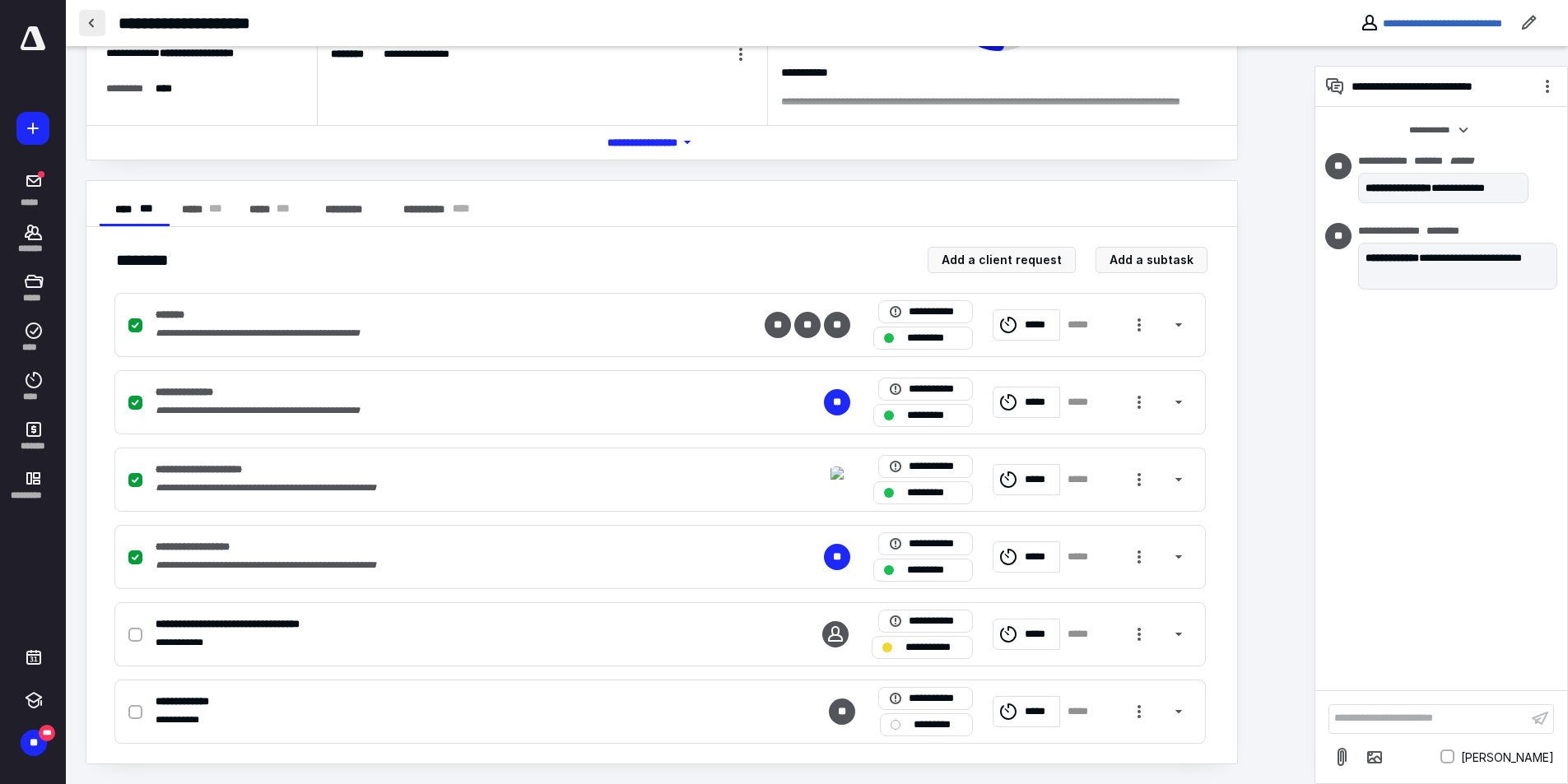 click at bounding box center (92, 23) 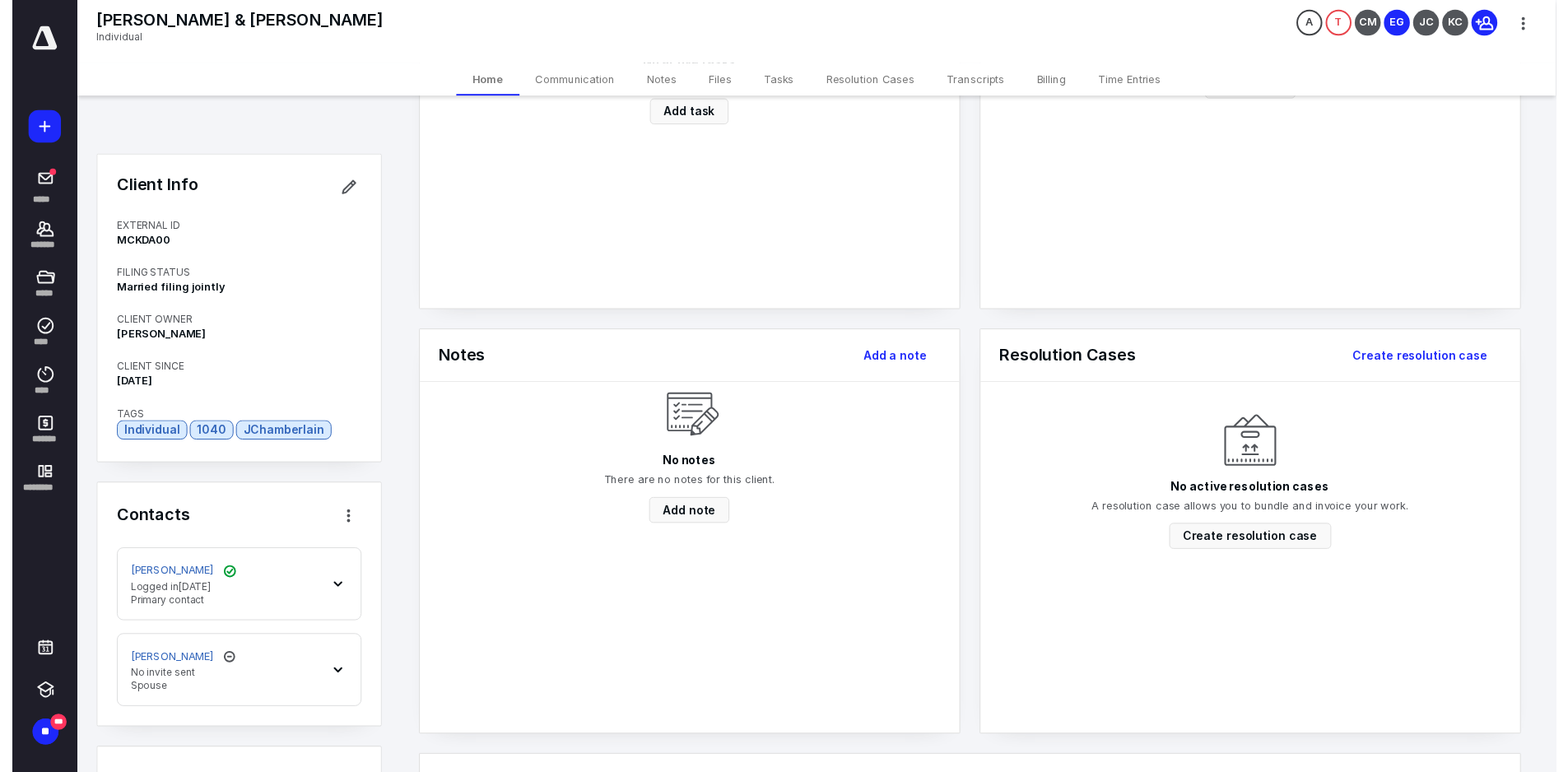 scroll, scrollTop: 0, scrollLeft: 0, axis: both 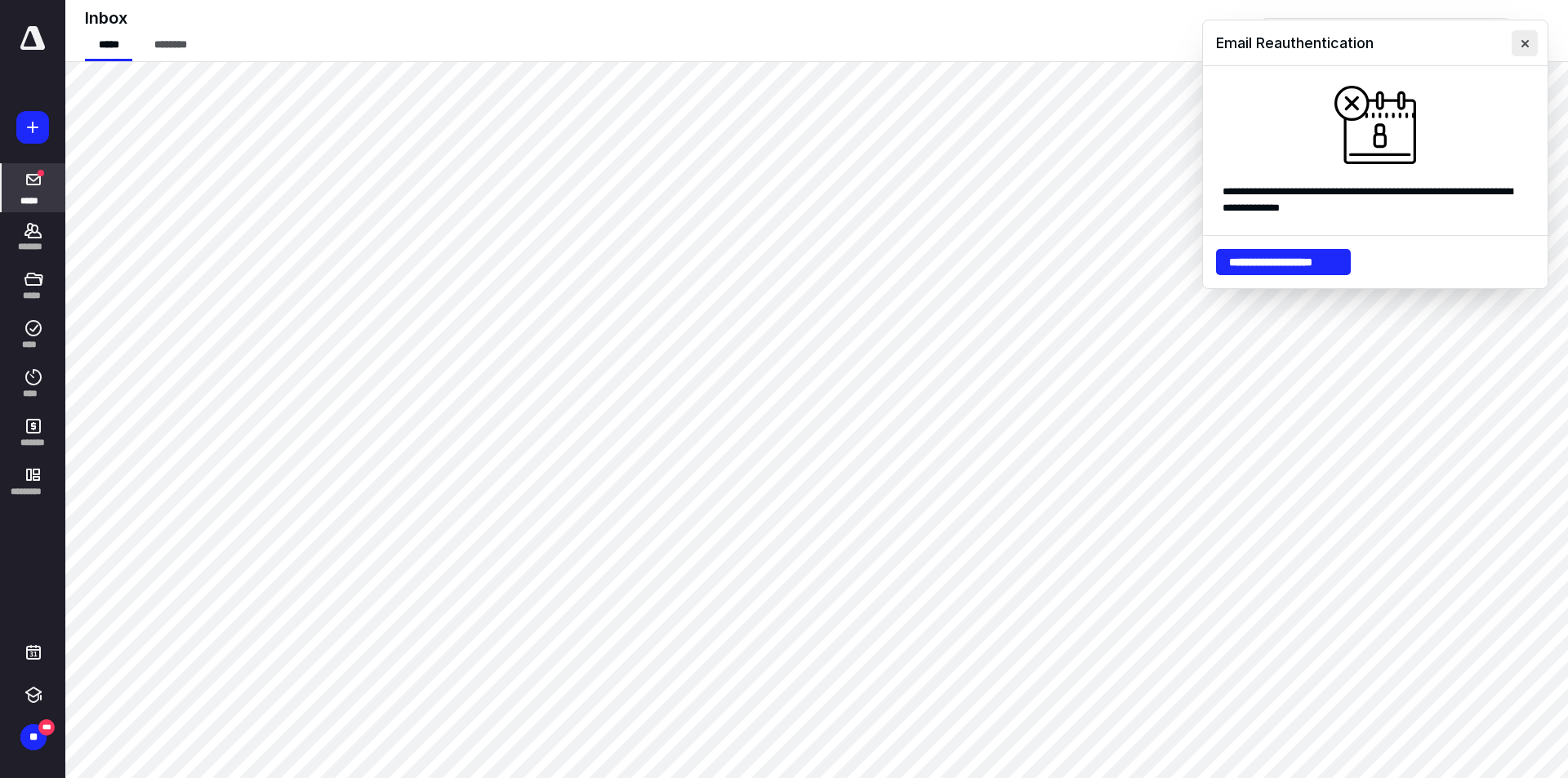 click at bounding box center [1525, 43] 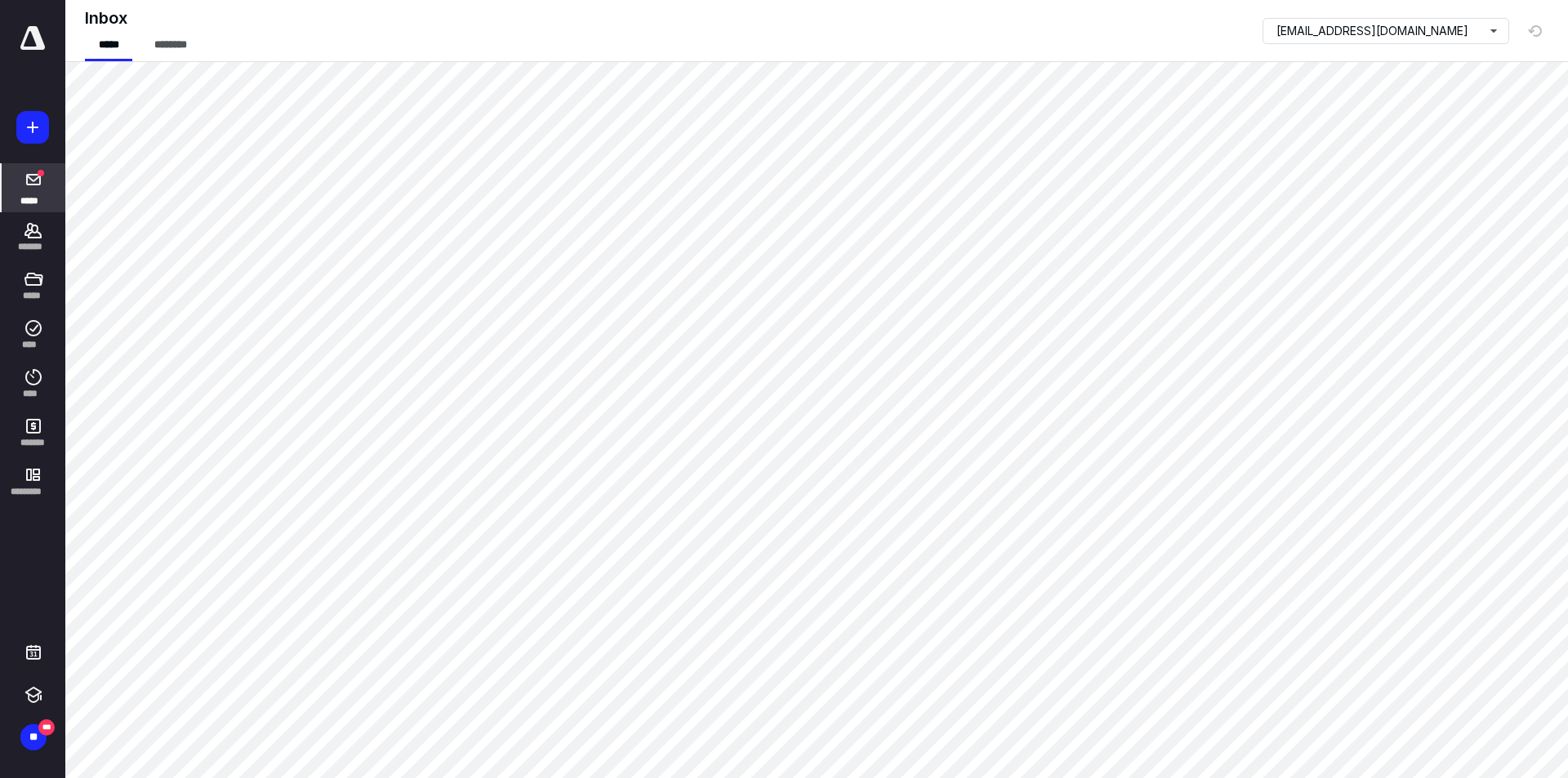 drag, startPoint x: 35, startPoint y: 320, endPoint x: 69, endPoint y: 211, distance: 114.17968 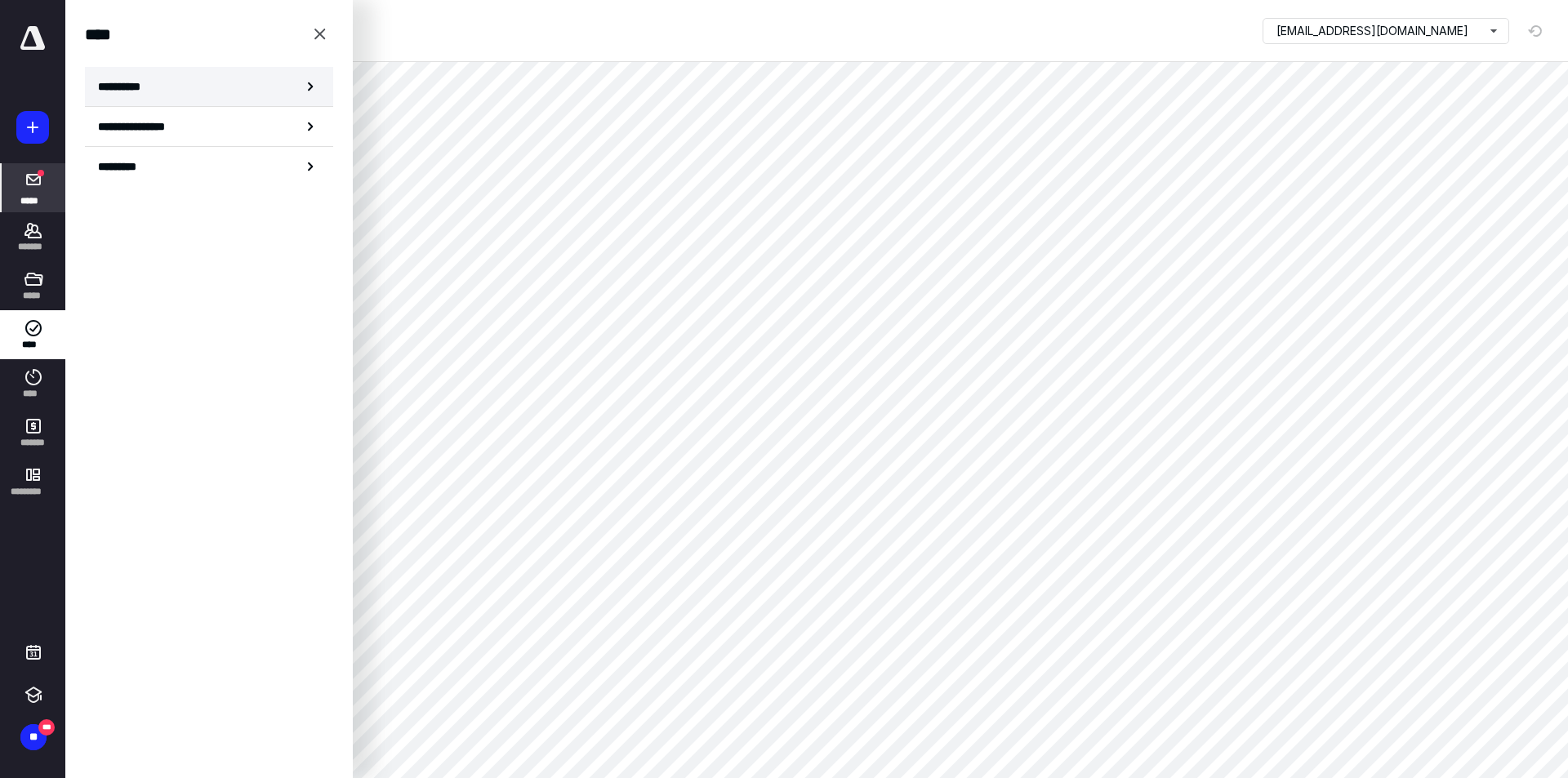 click on "**********" at bounding box center [209, 87] 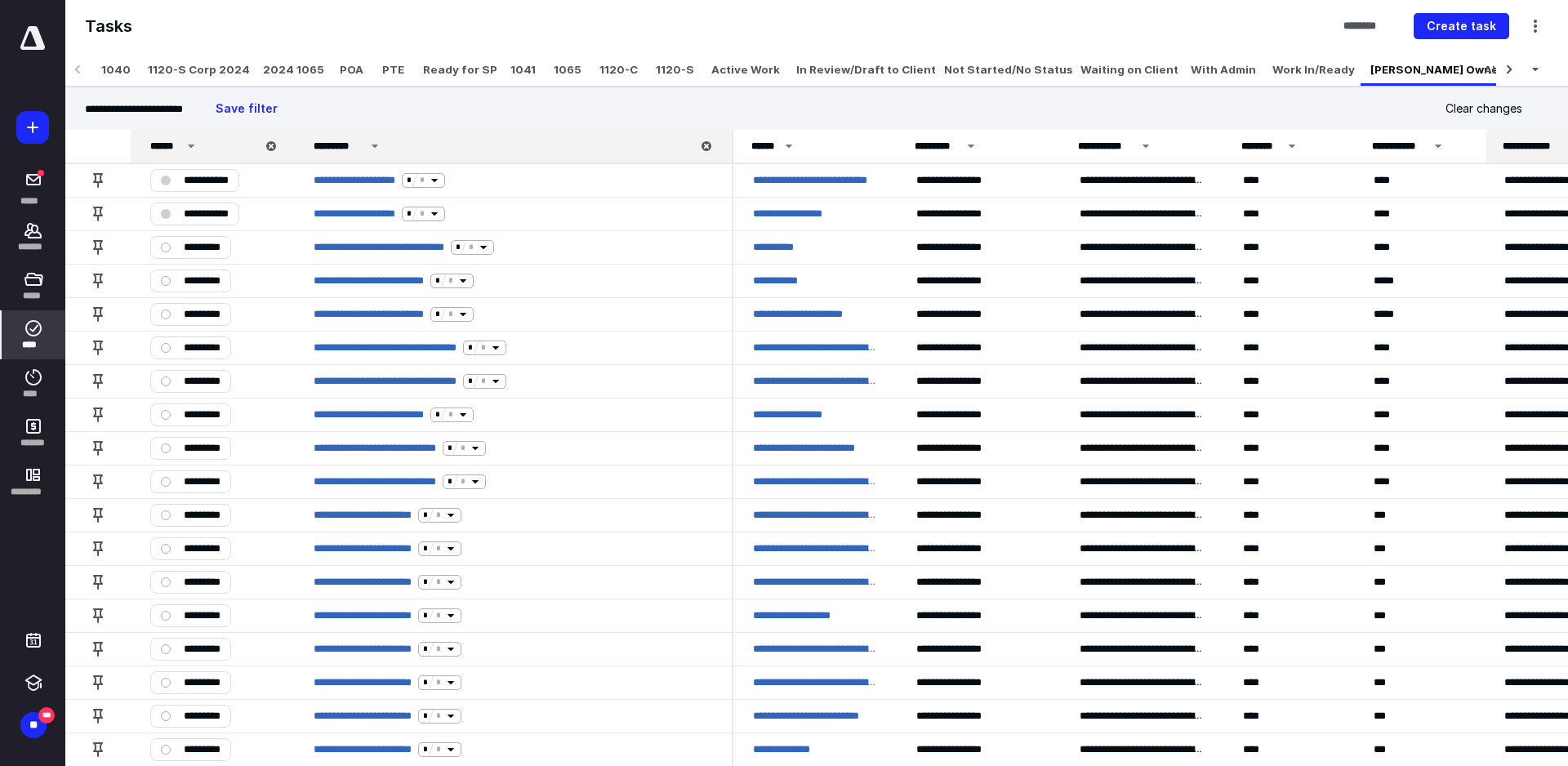 click on "With Admin" at bounding box center [1223, 69] 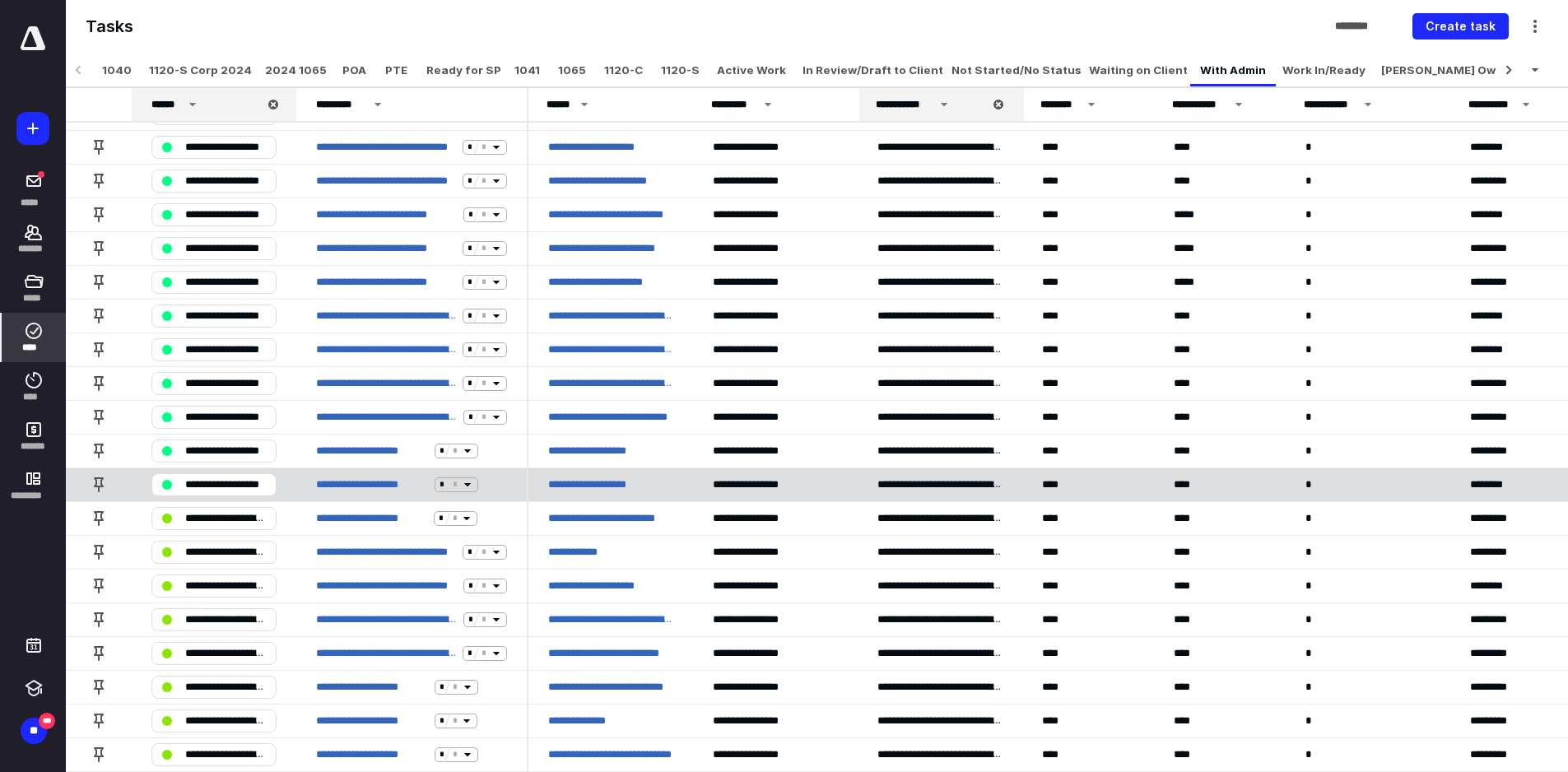 scroll, scrollTop: 412, scrollLeft: 0, axis: vertical 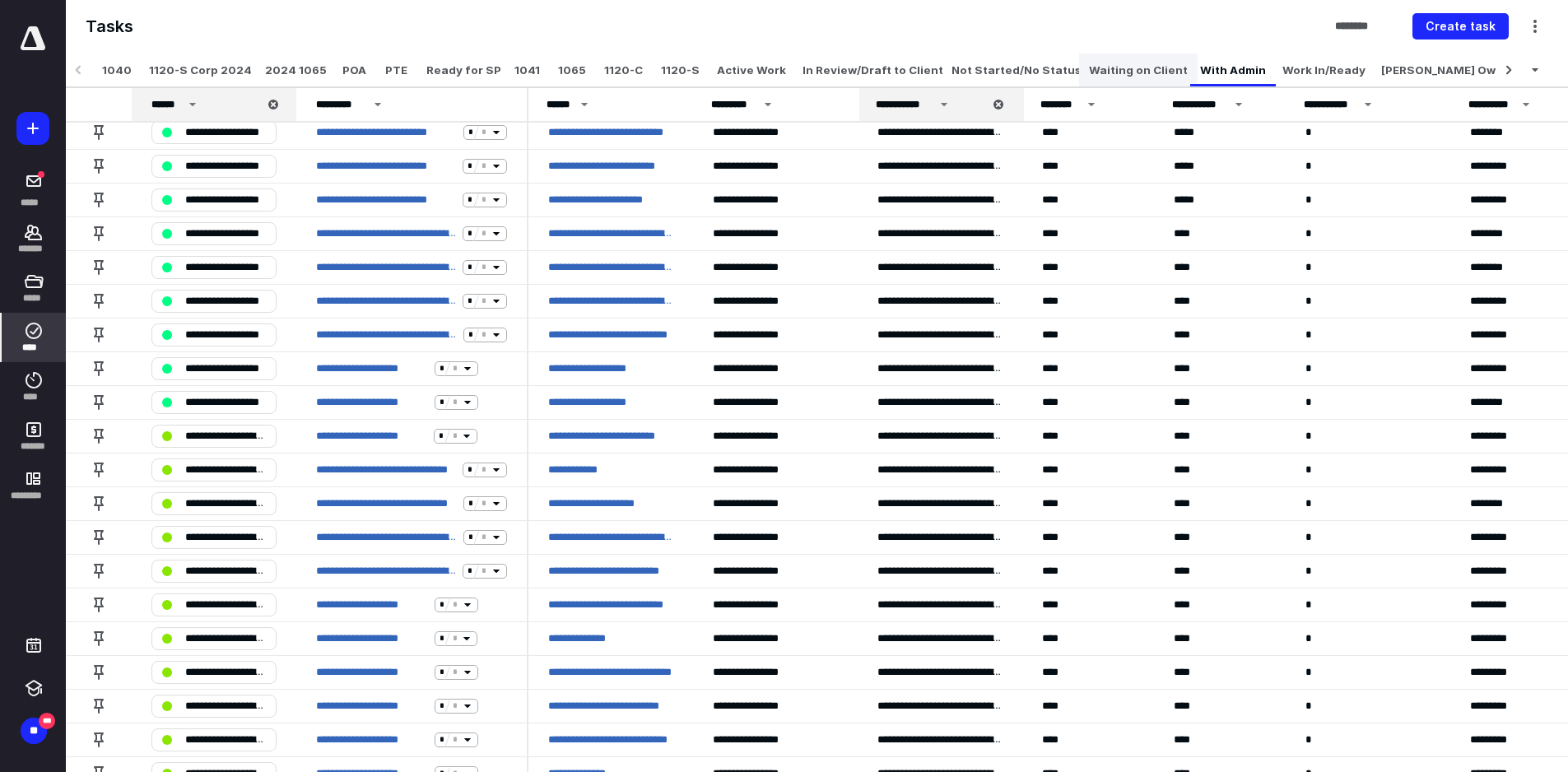 click on "Waiting on Client" at bounding box center (1138, 70) 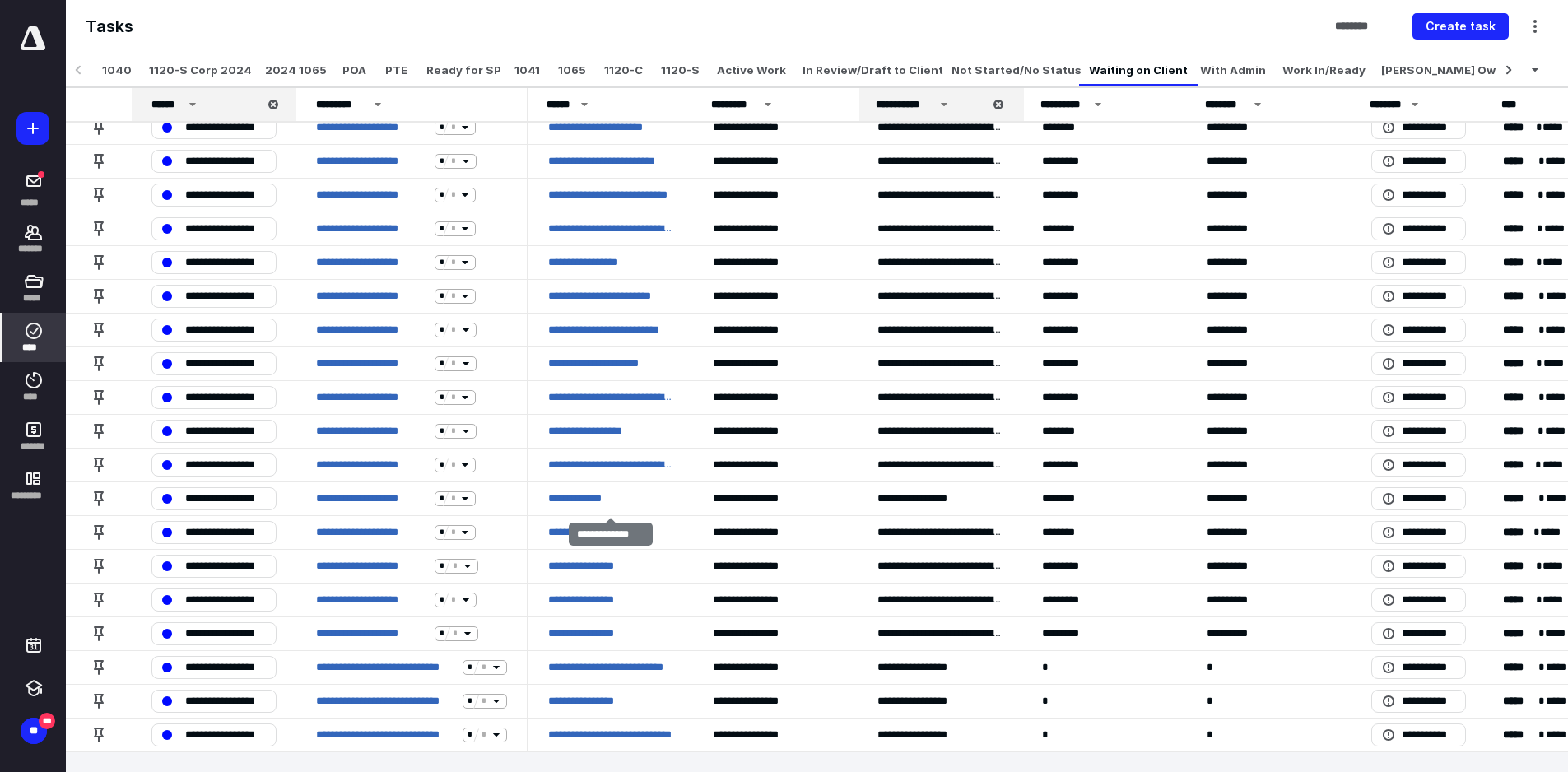 scroll, scrollTop: 2074, scrollLeft: 0, axis: vertical 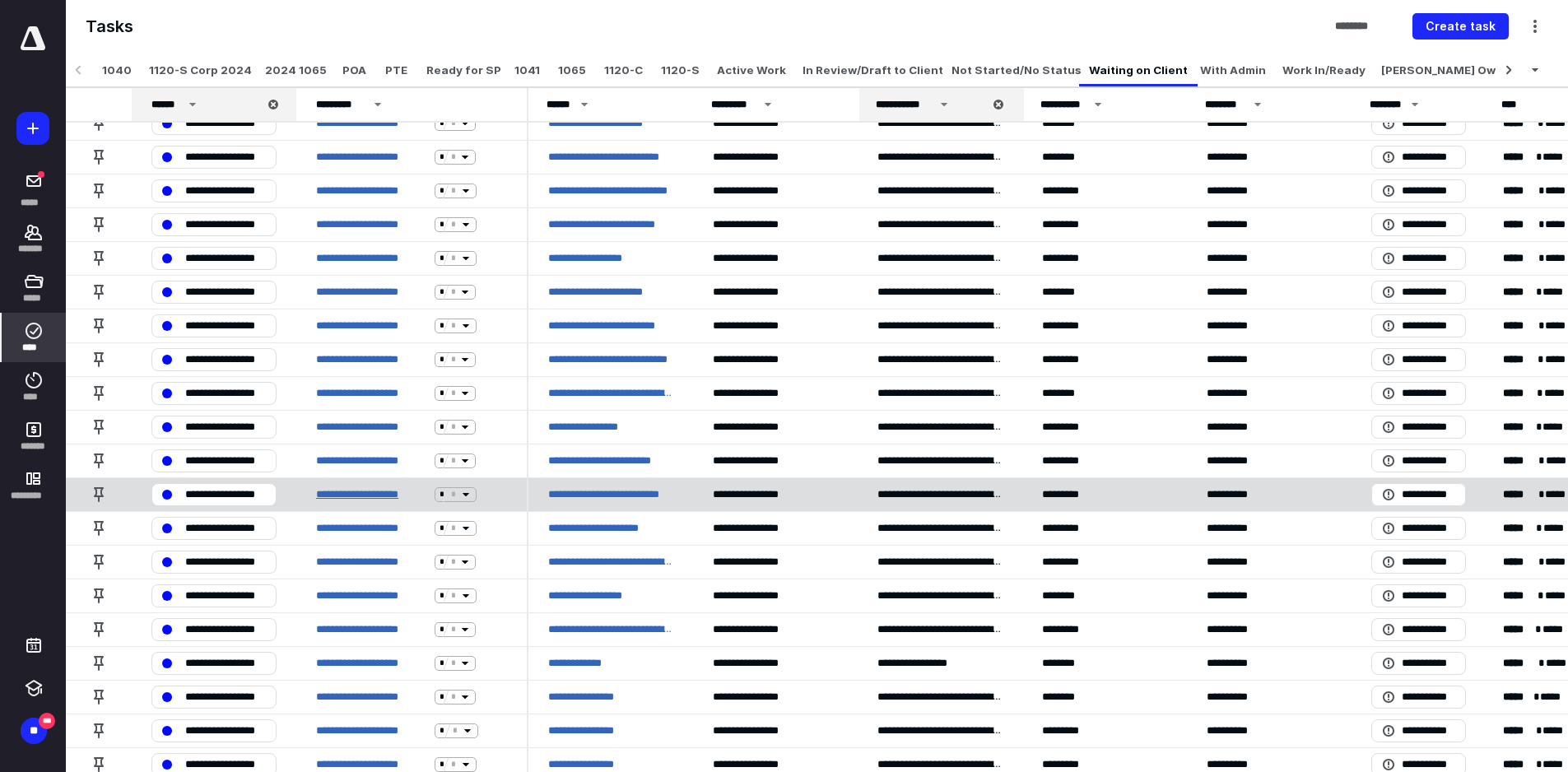 click on "**********" at bounding box center (372, 495) 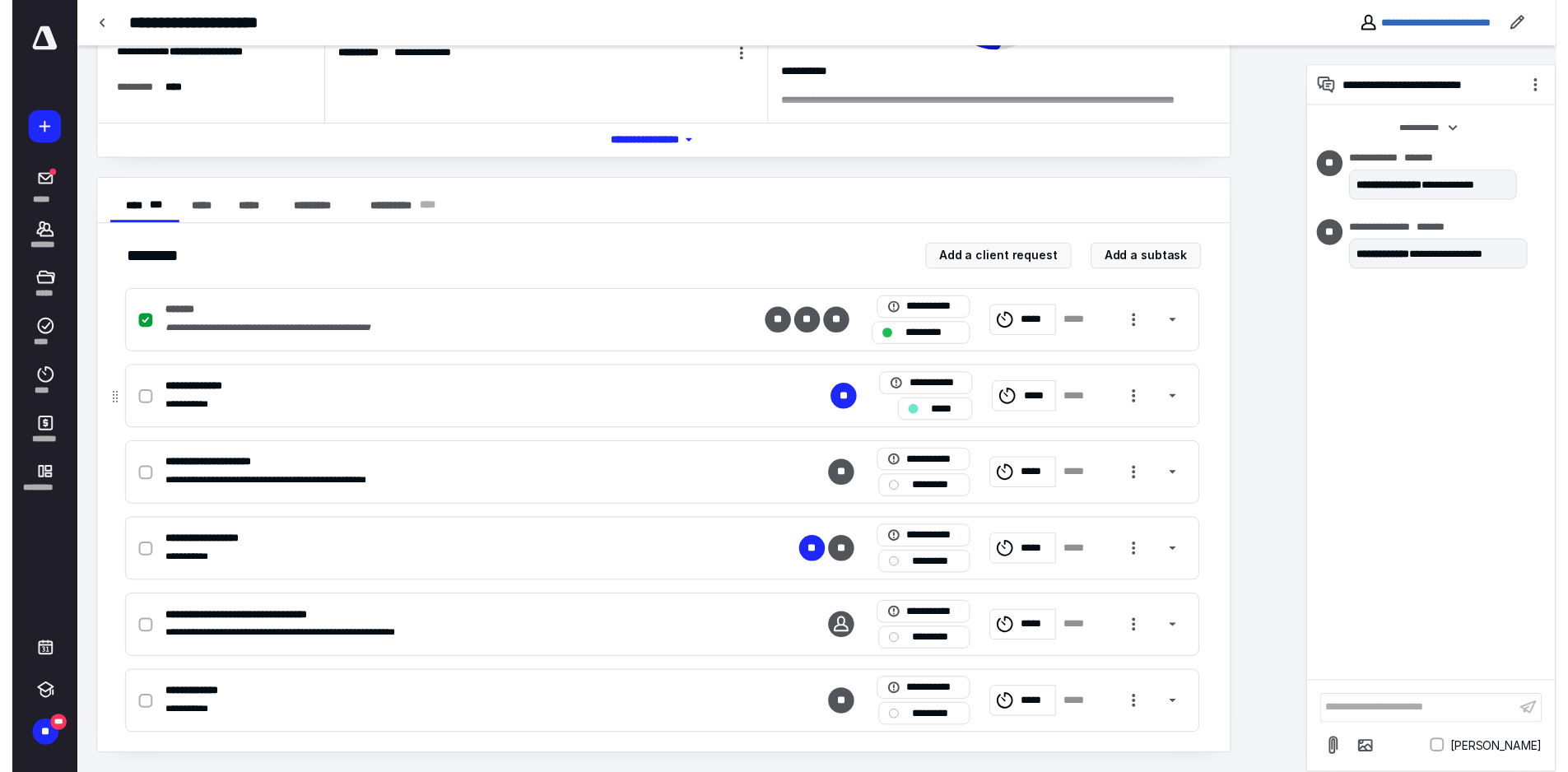 scroll, scrollTop: 0, scrollLeft: 0, axis: both 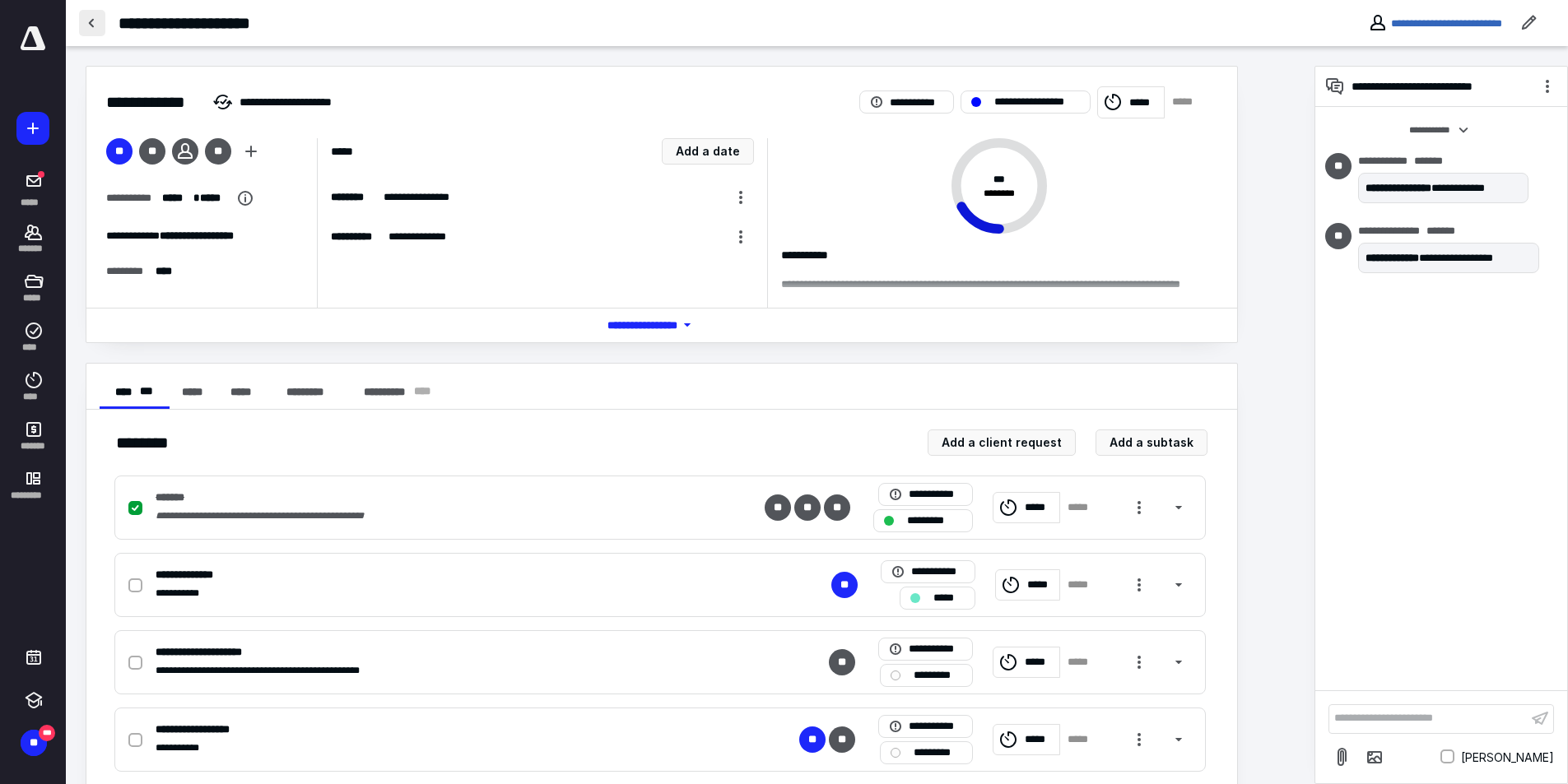 click at bounding box center (92, 23) 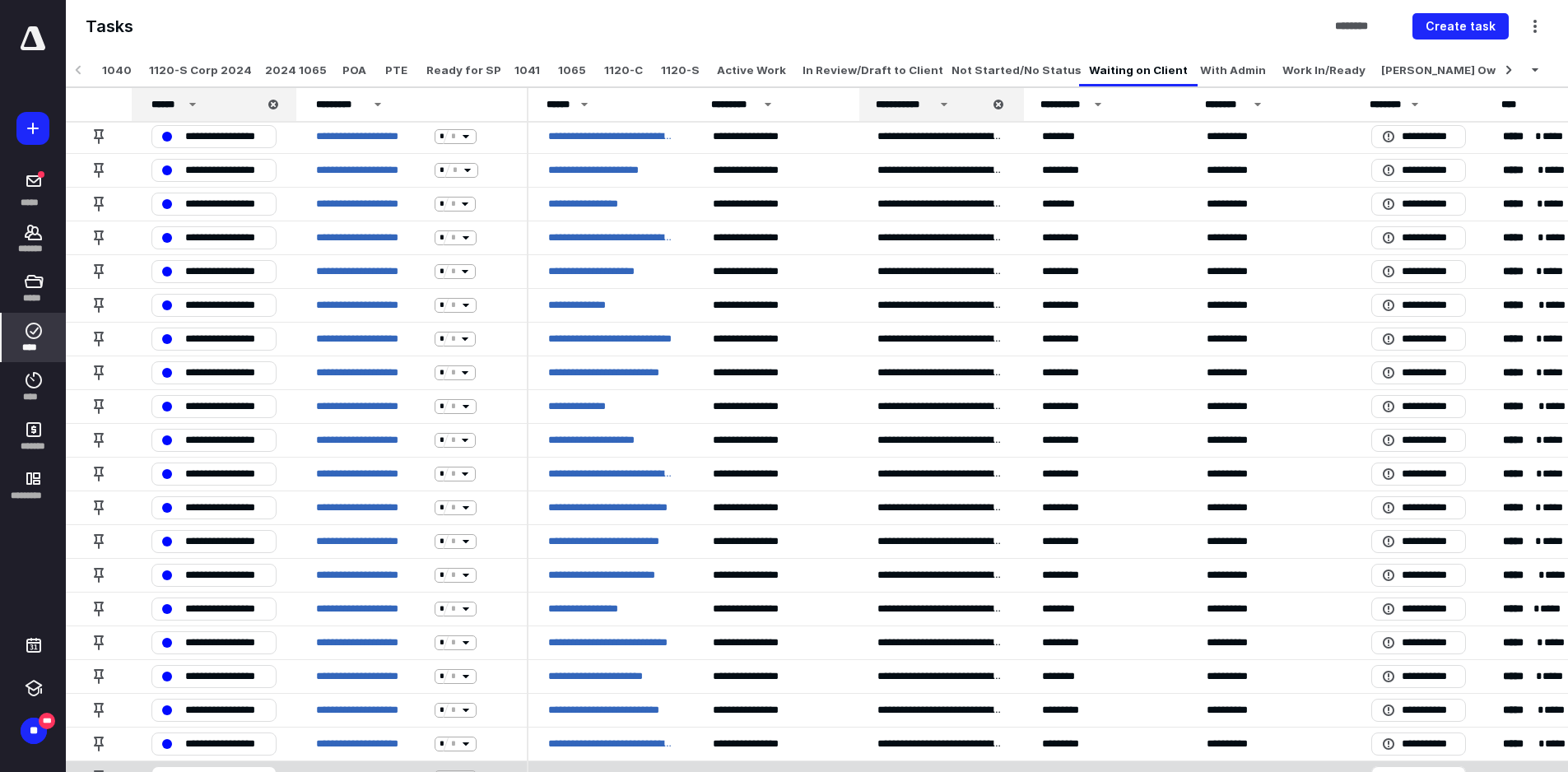 scroll, scrollTop: 1004, scrollLeft: 0, axis: vertical 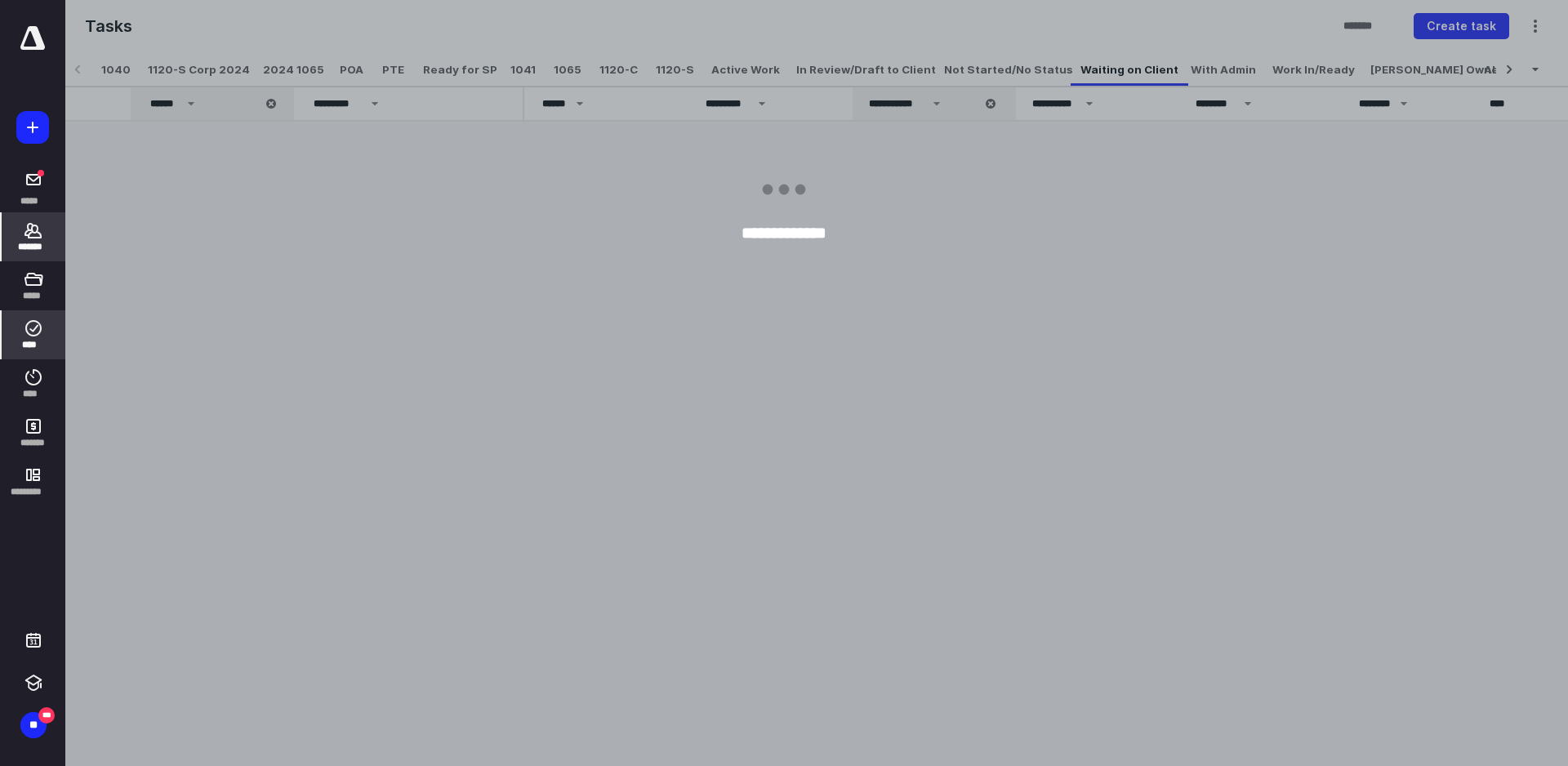 click on "*******" at bounding box center [33, 247] 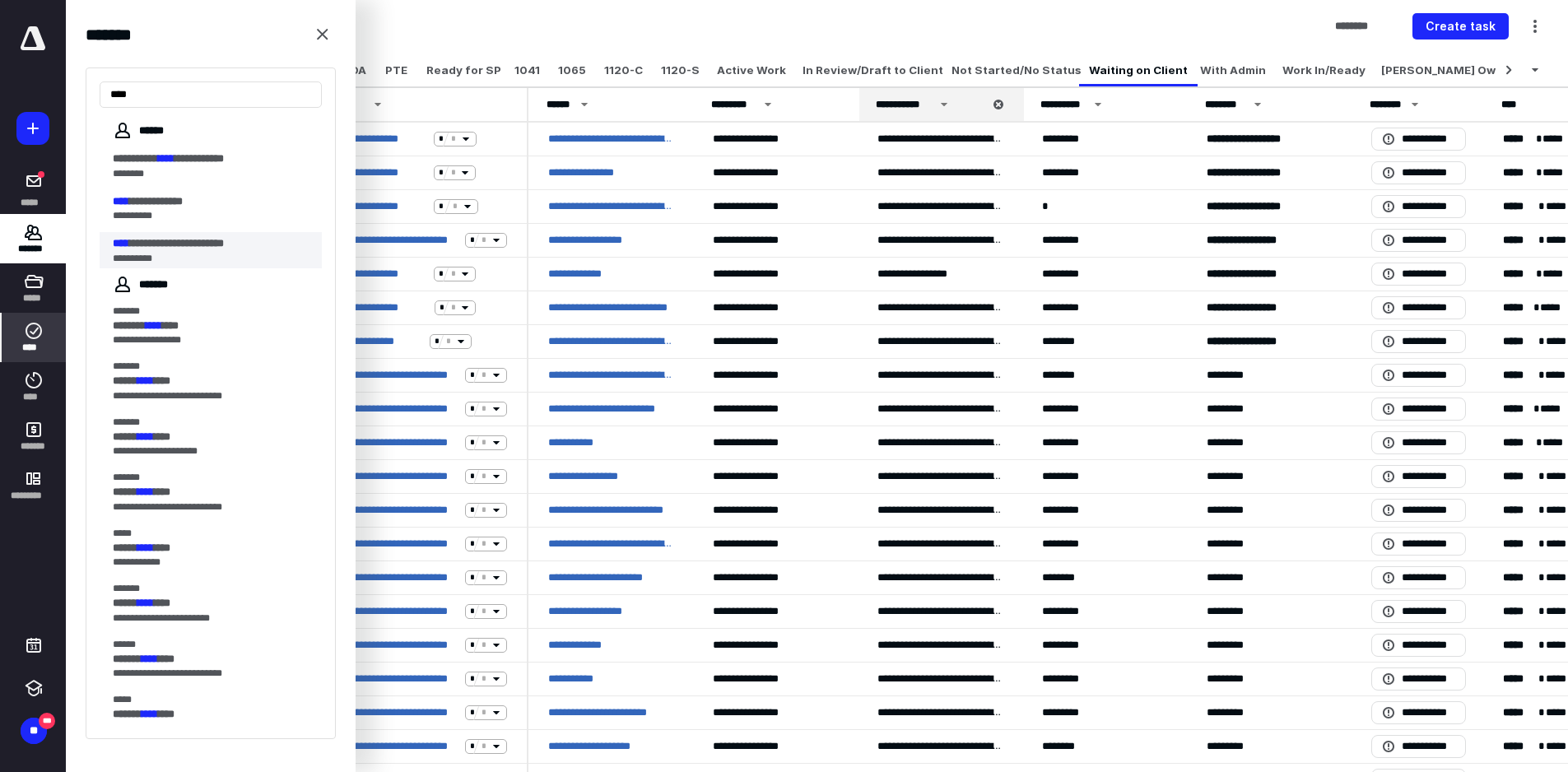 type on "****" 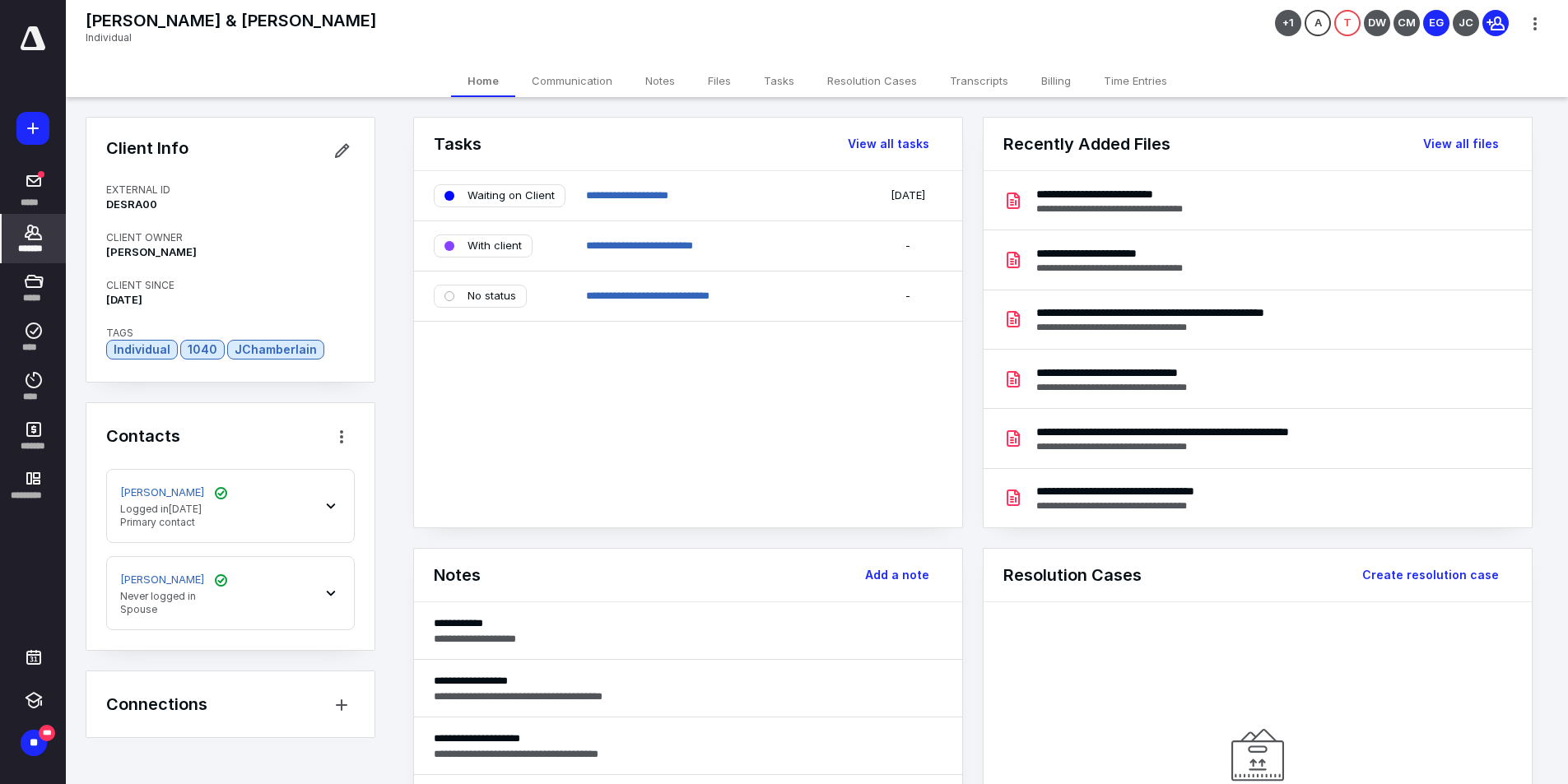 click on "Files" at bounding box center (719, 81) 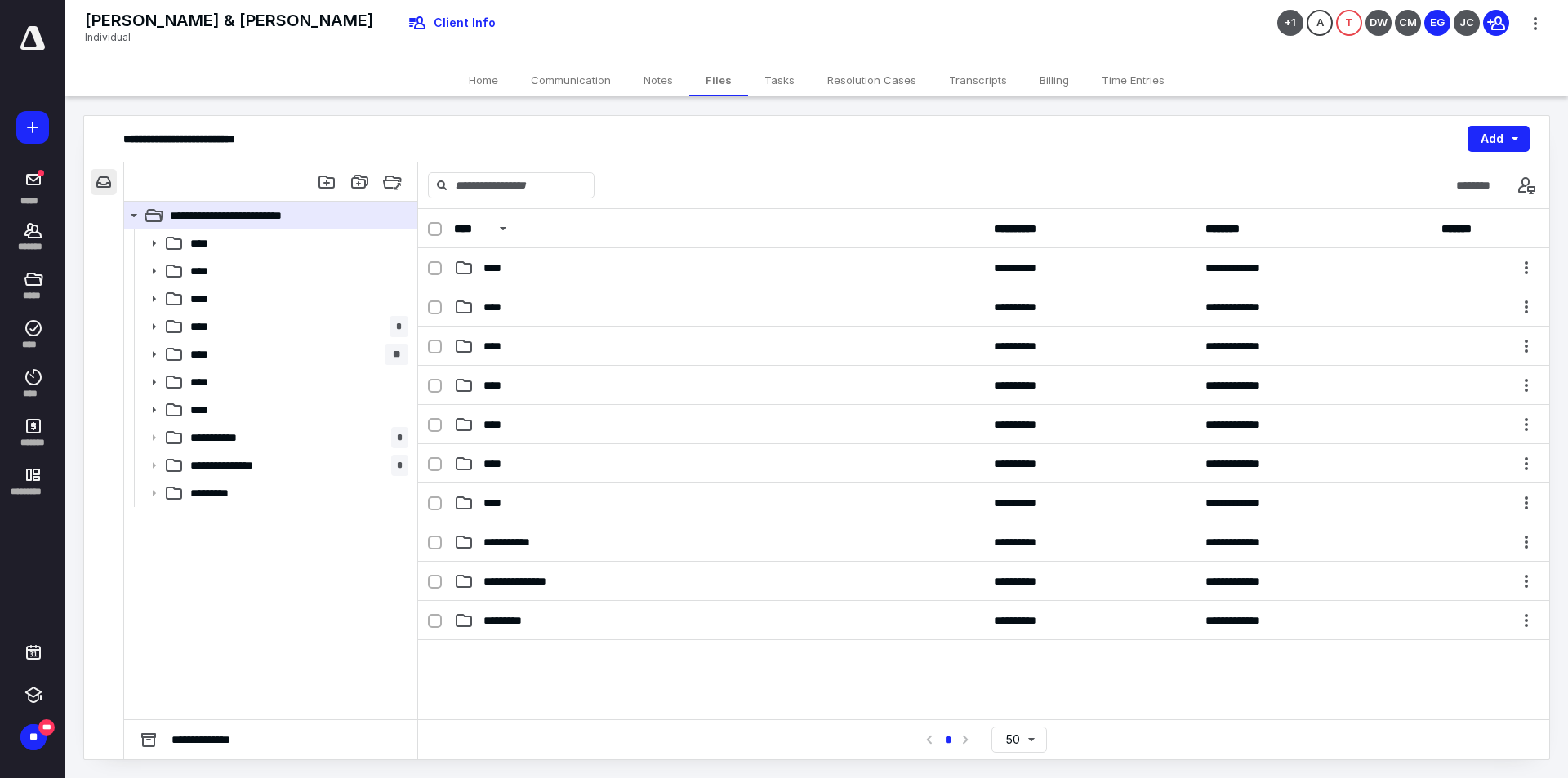 click at bounding box center [104, 182] 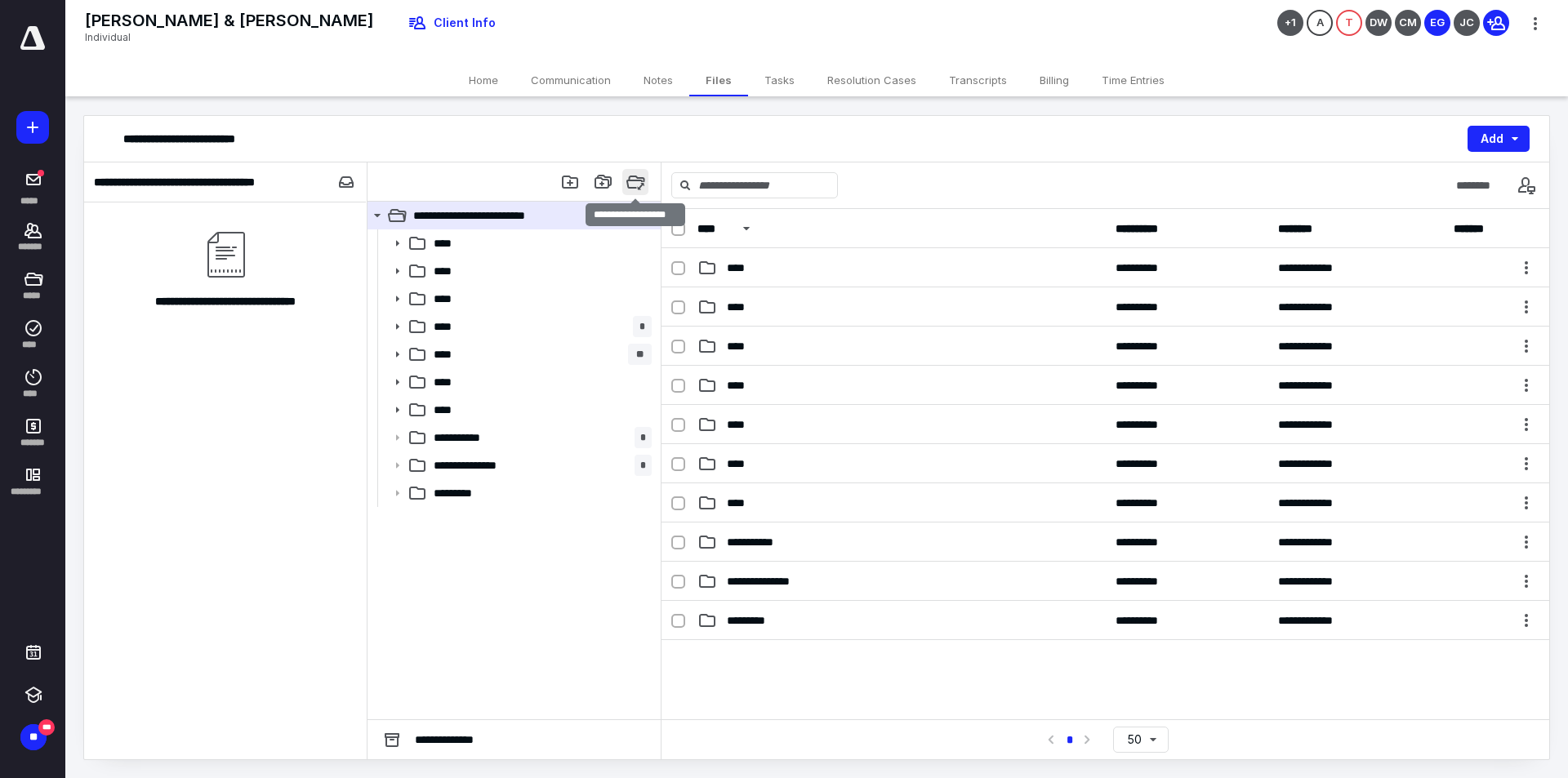 click at bounding box center [635, 182] 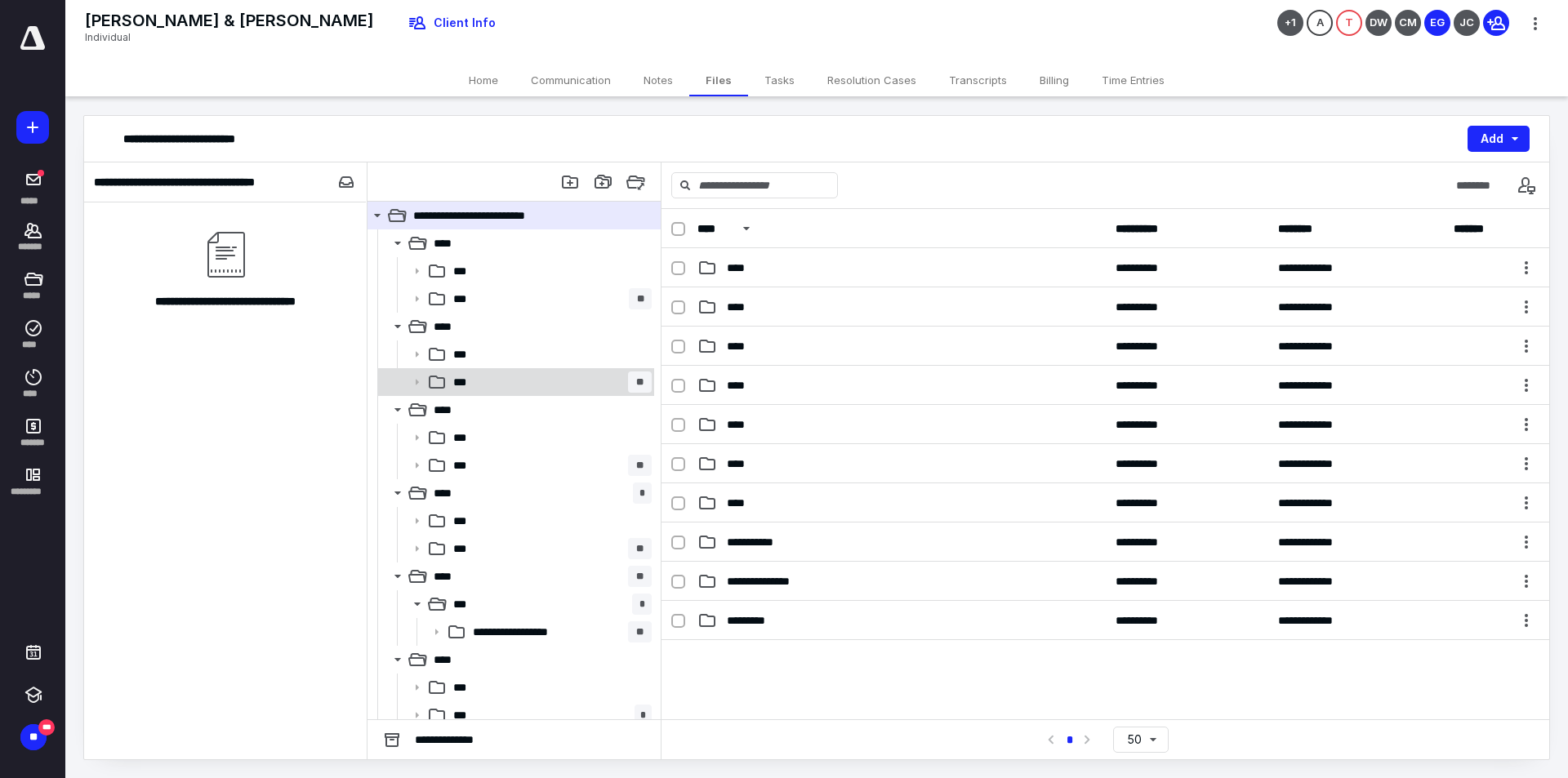 scroll, scrollTop: 176, scrollLeft: 0, axis: vertical 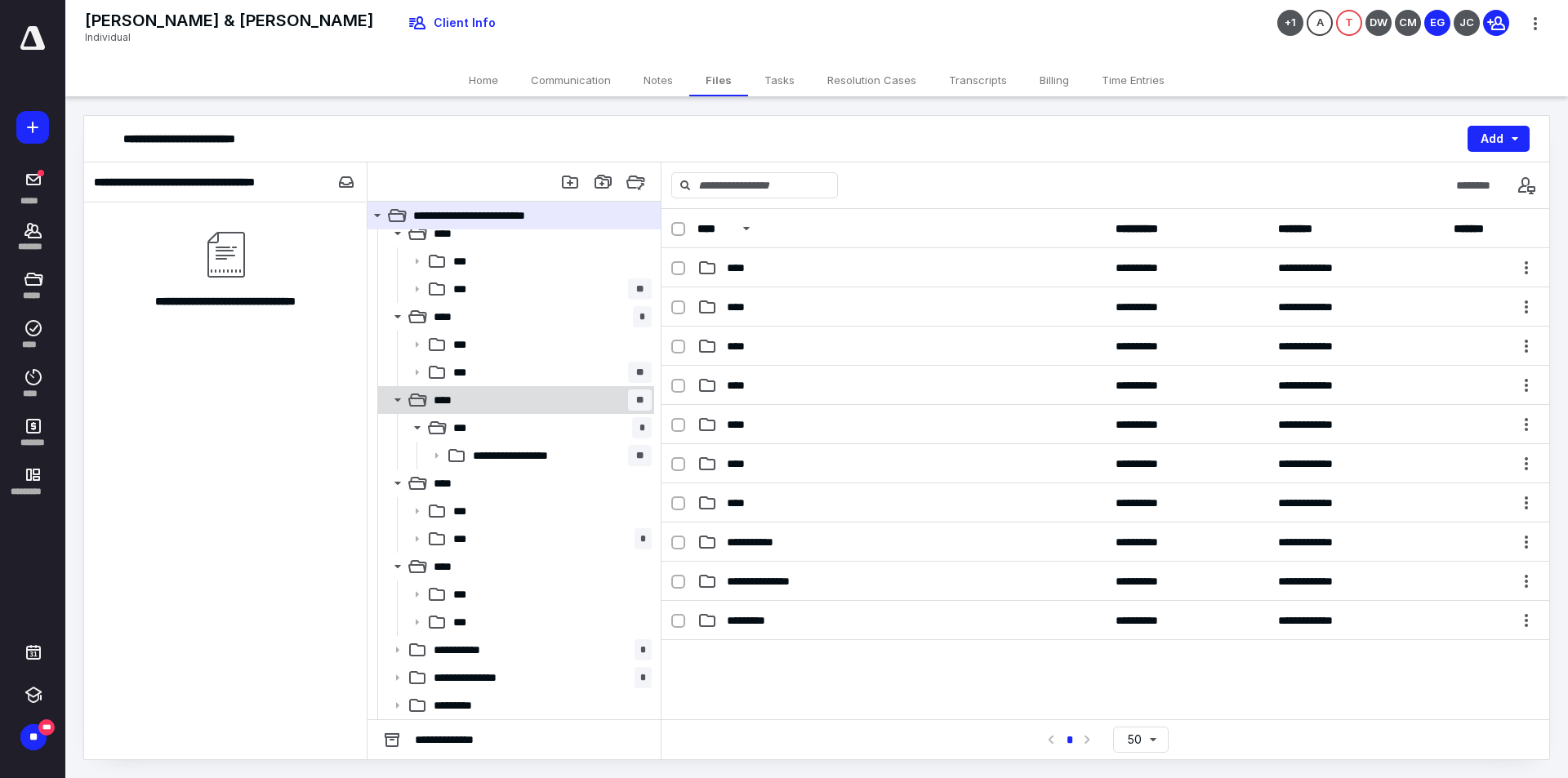 click on "**** **" at bounding box center [539, 400] 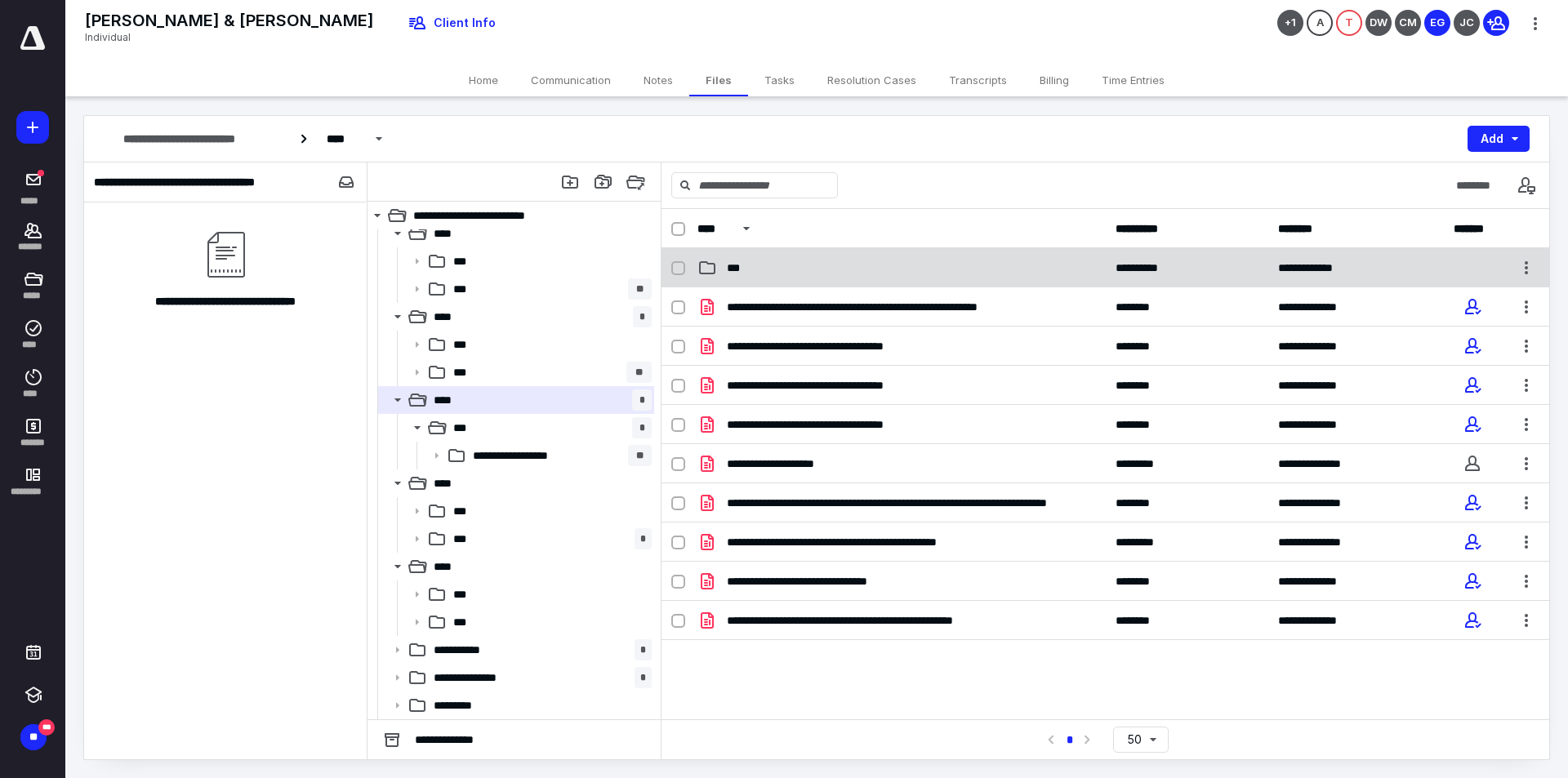 click on "***" at bounding box center [902, 268] 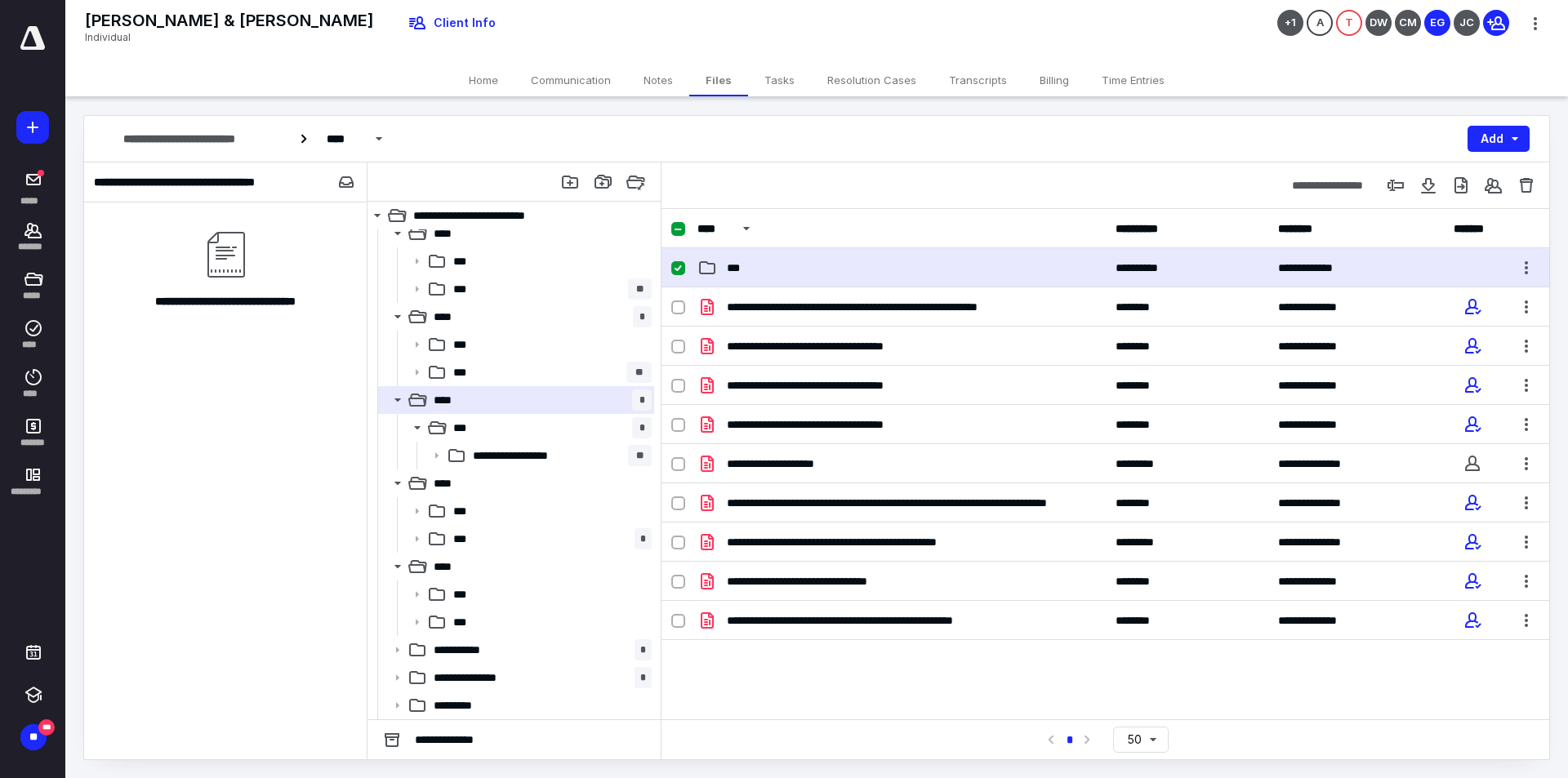 click on "***" at bounding box center (902, 268) 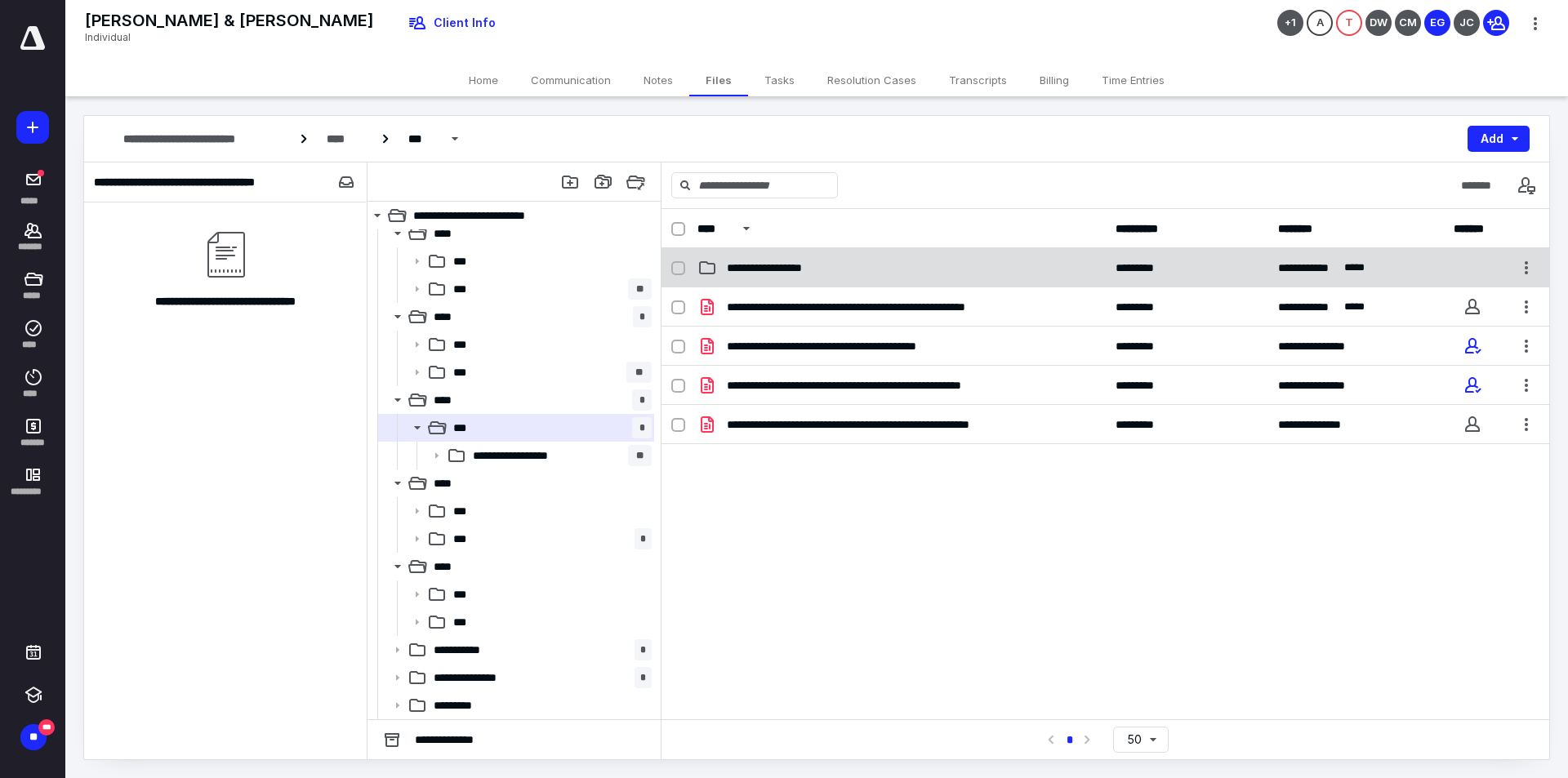 click on "**********" at bounding box center (1105, 268) 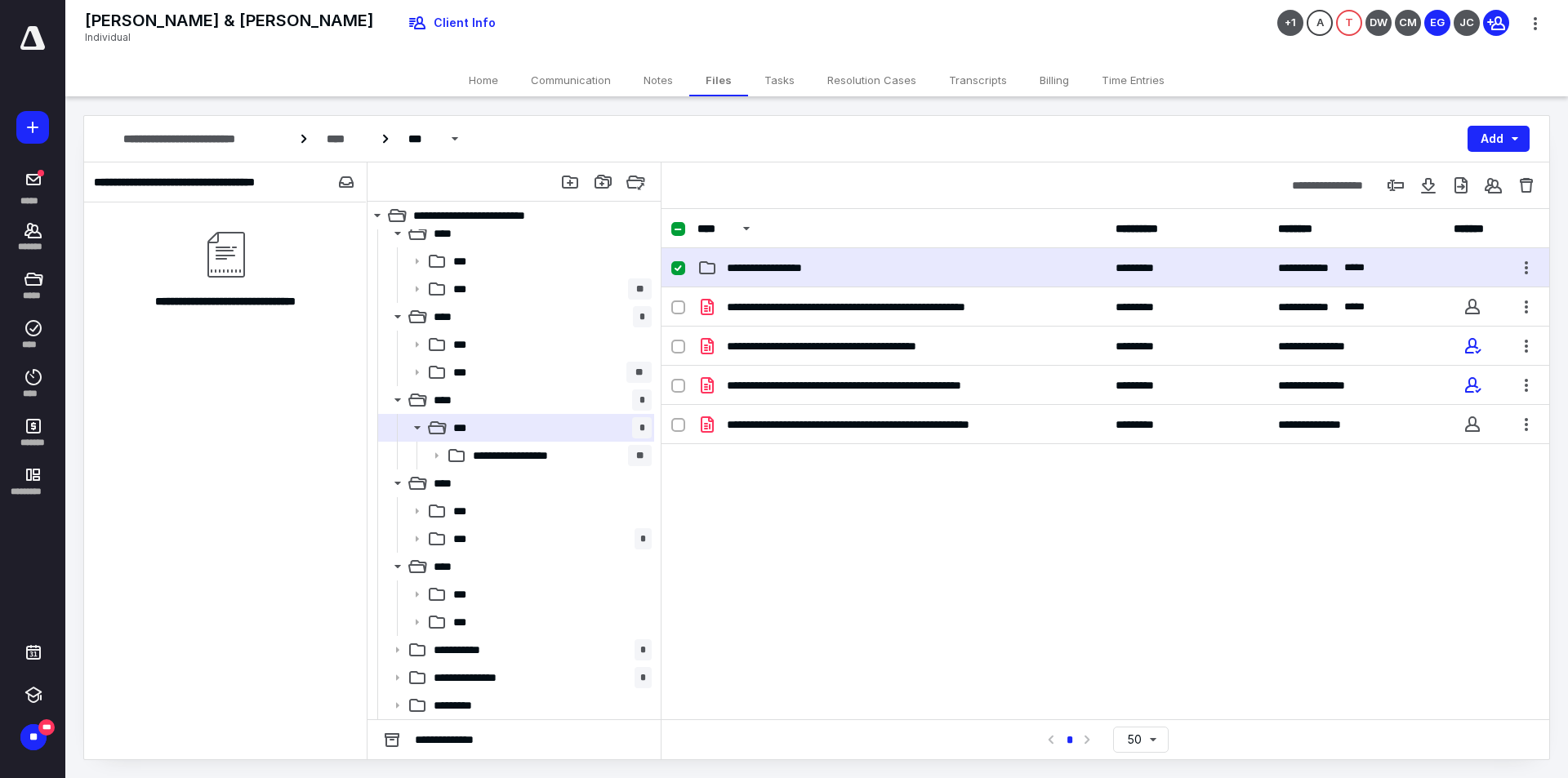 click on "**********" at bounding box center [1105, 268] 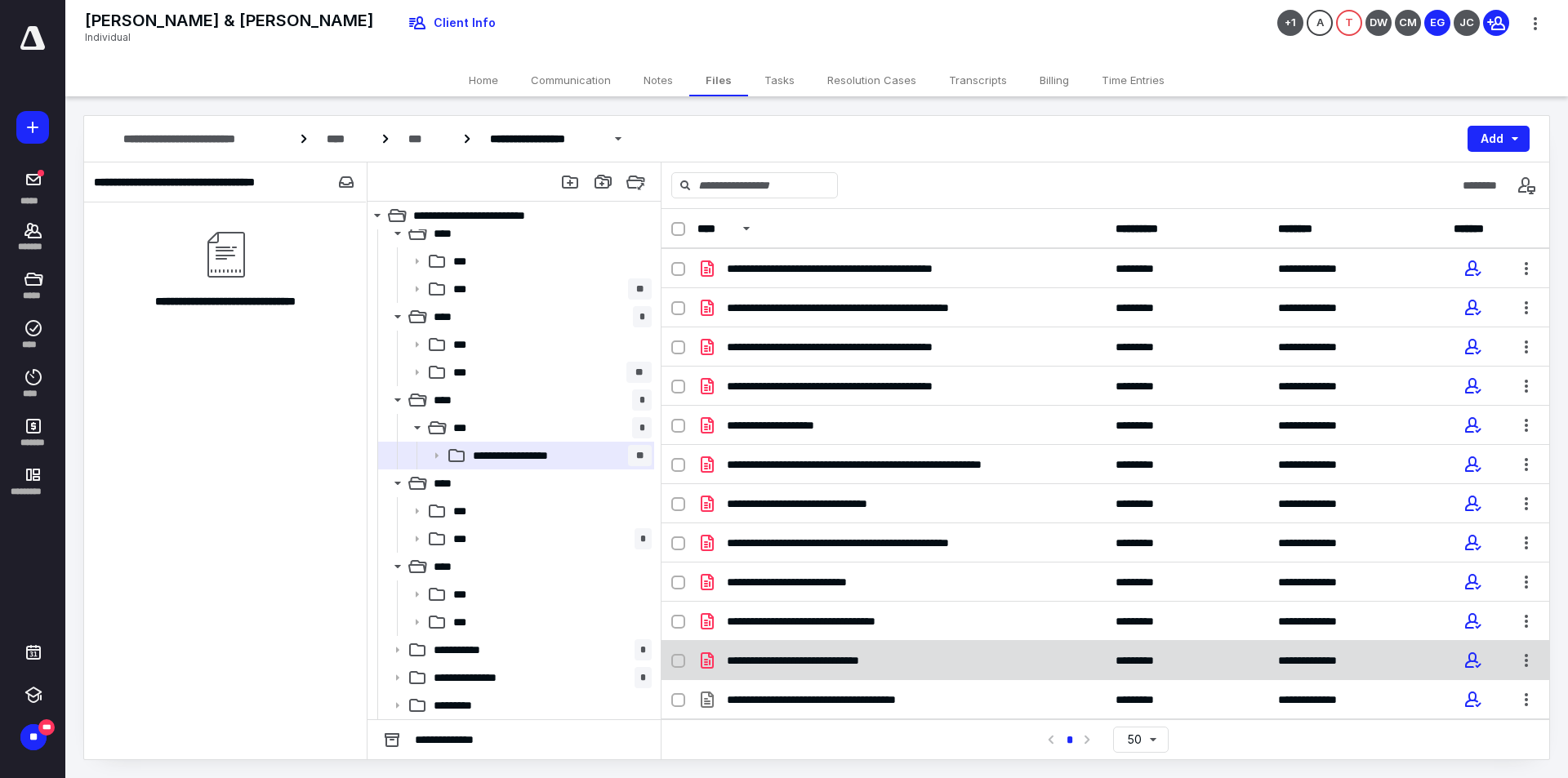 scroll, scrollTop: 0, scrollLeft: 0, axis: both 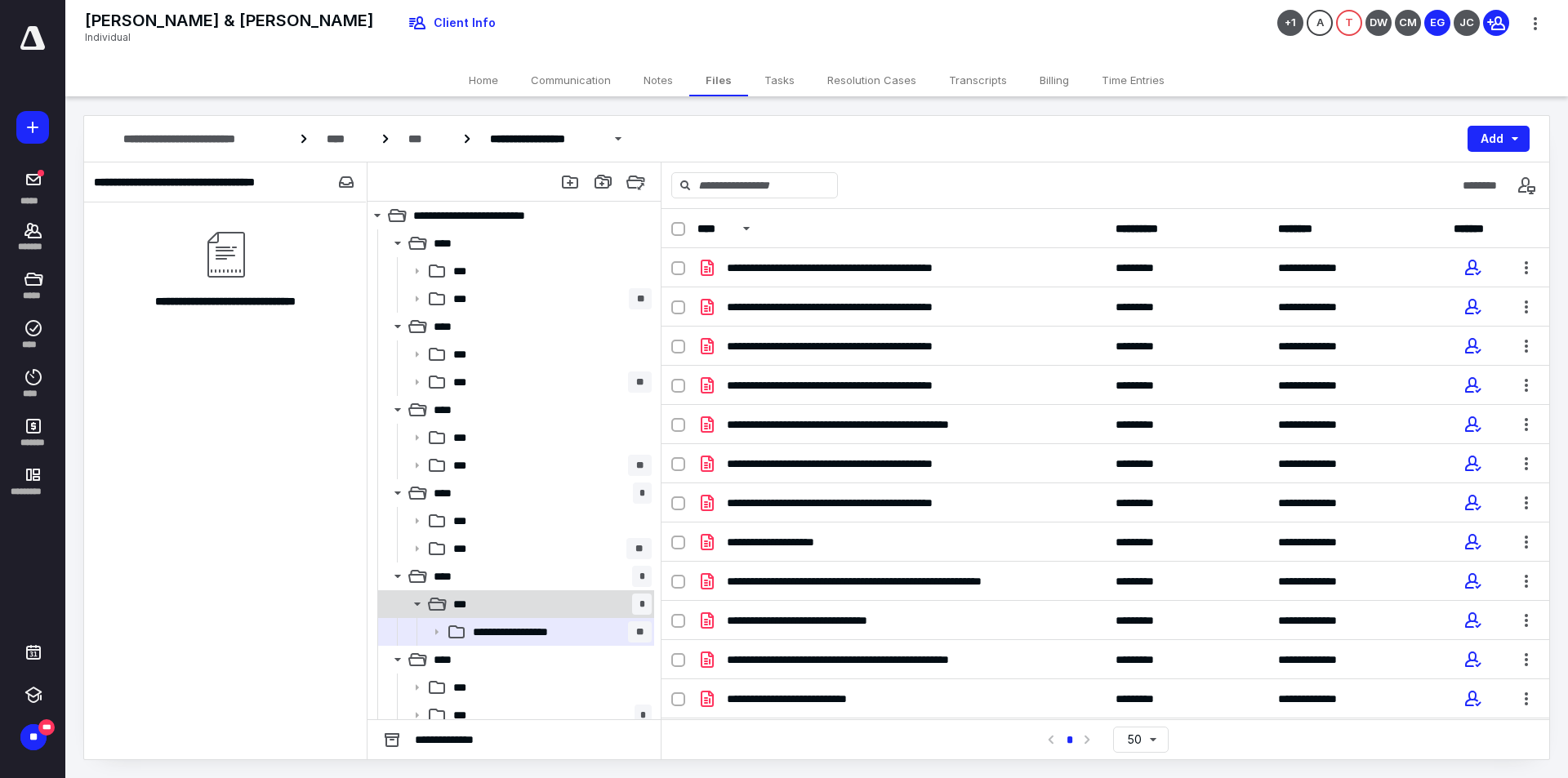 click on "*** *" at bounding box center [549, 604] 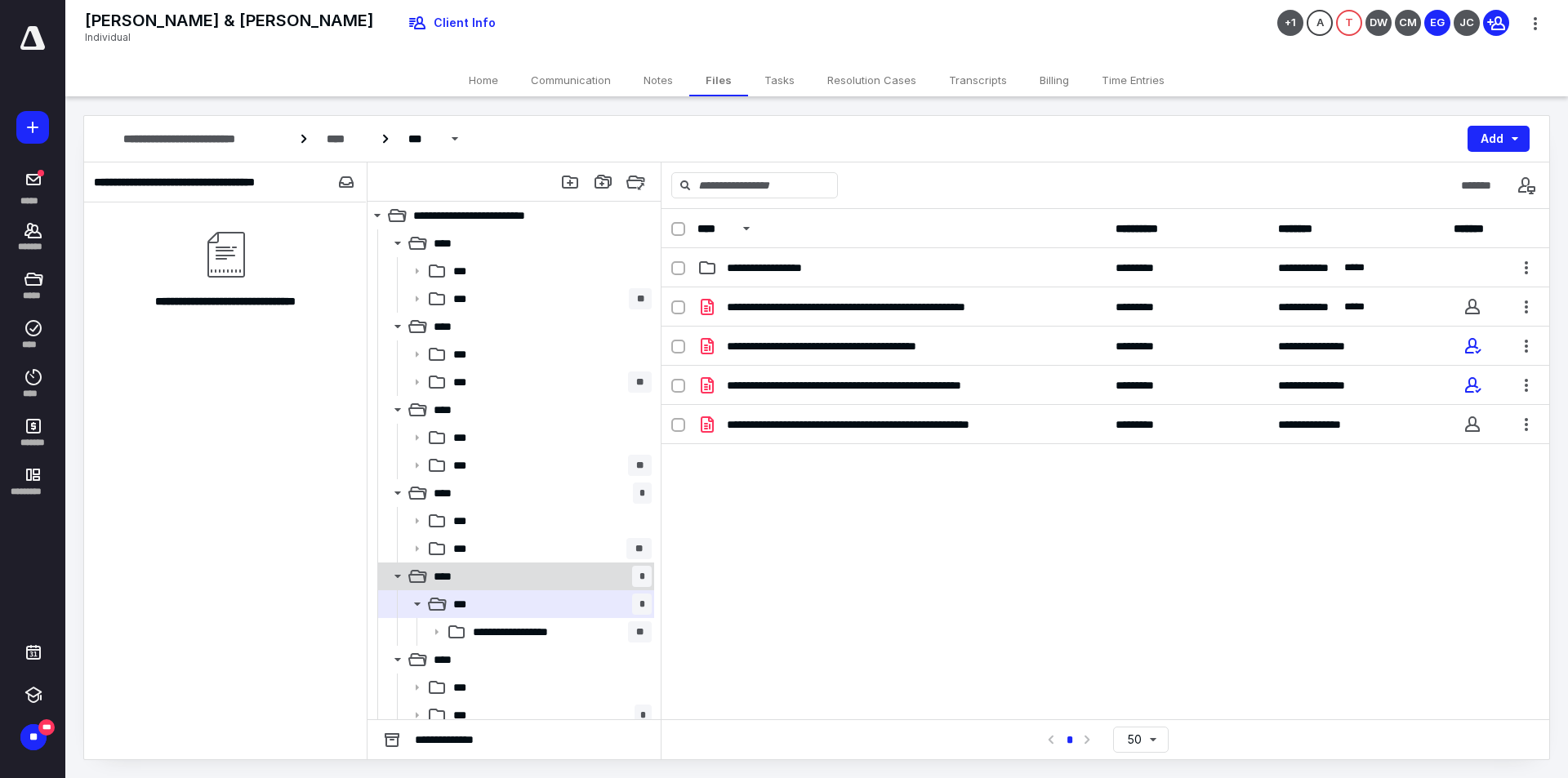 click on "**** *" at bounding box center (539, 576) 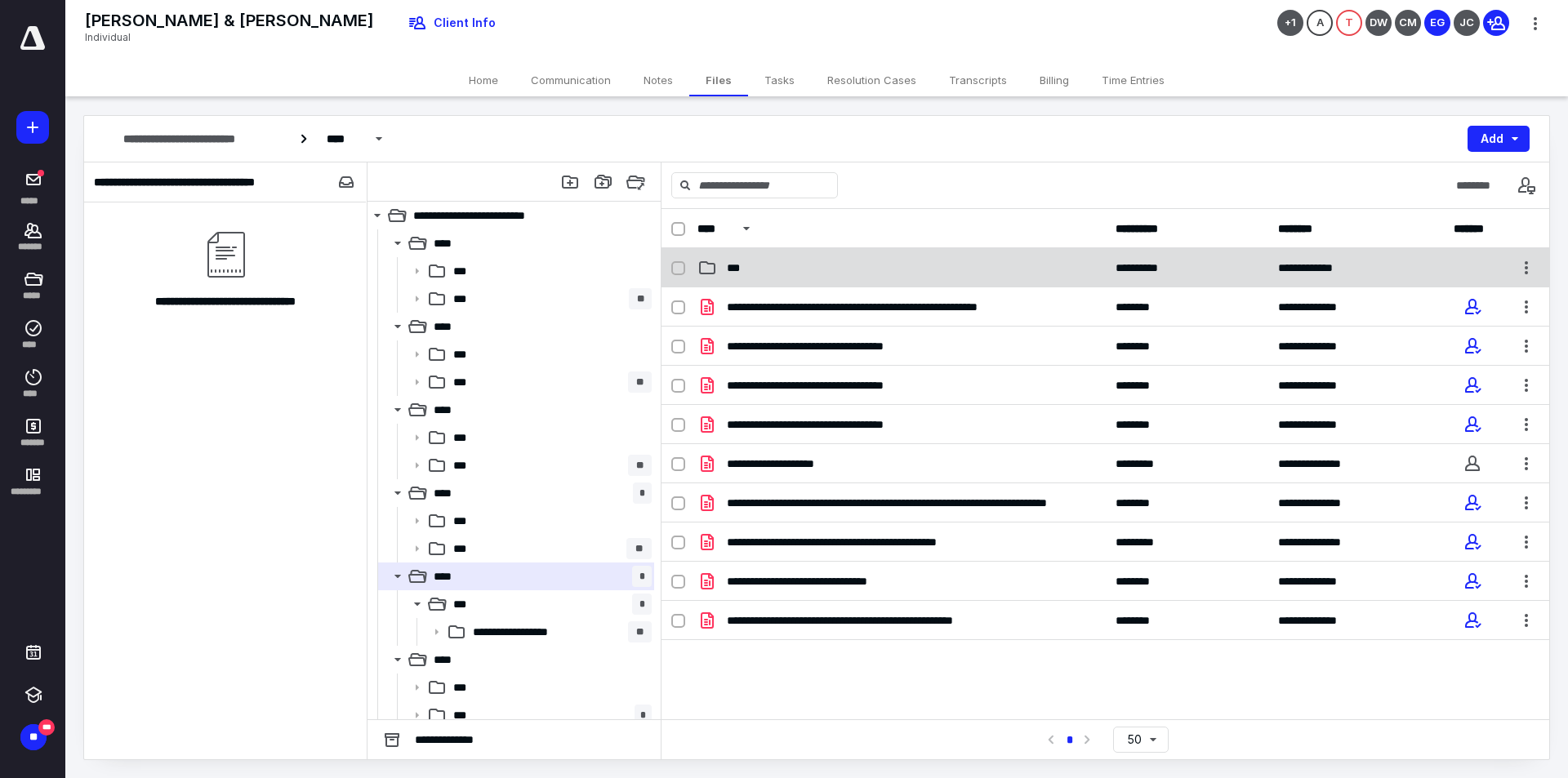 click on "**********" at bounding box center [1105, 268] 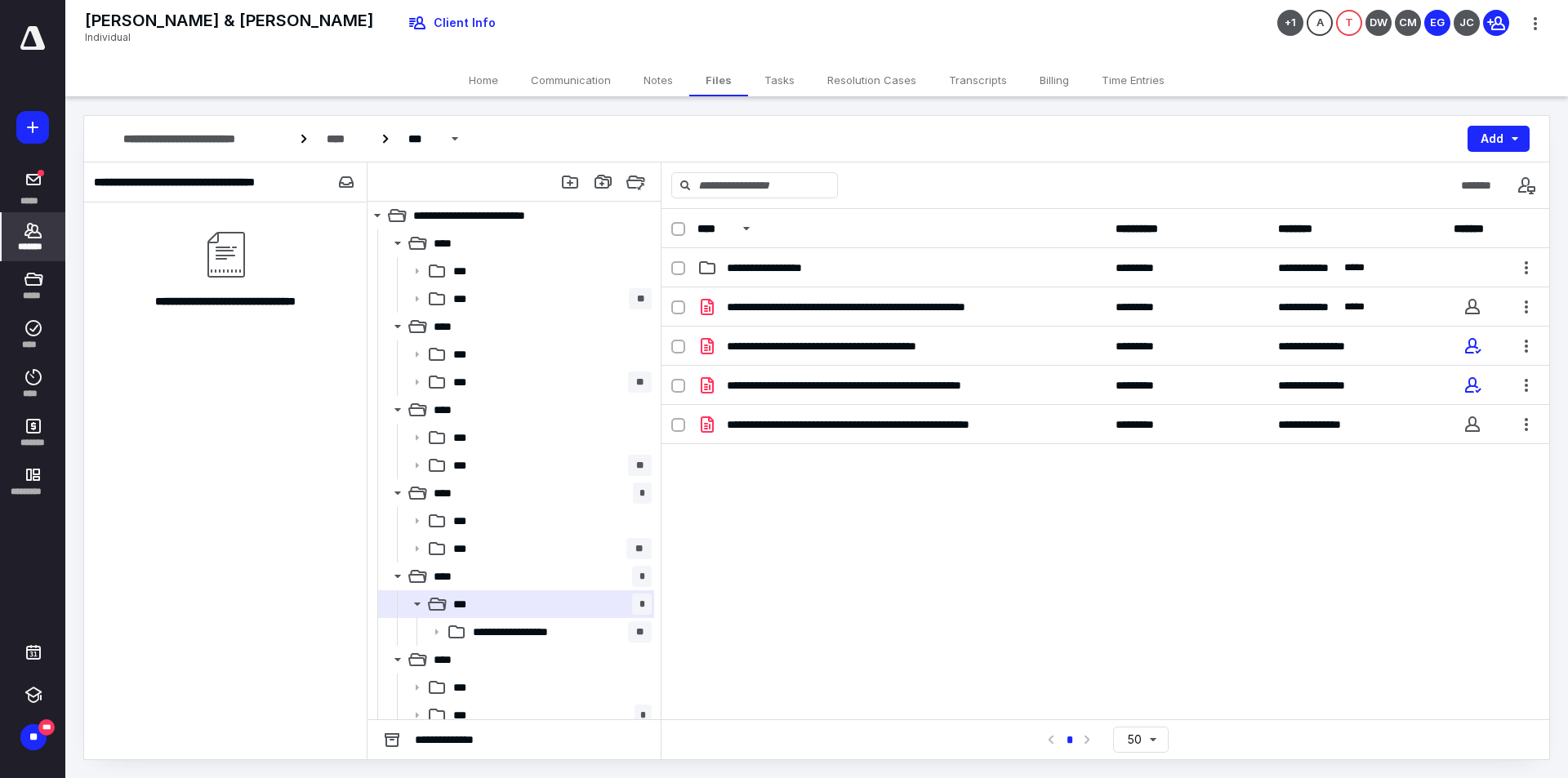 click on "*******" at bounding box center [33, 237] 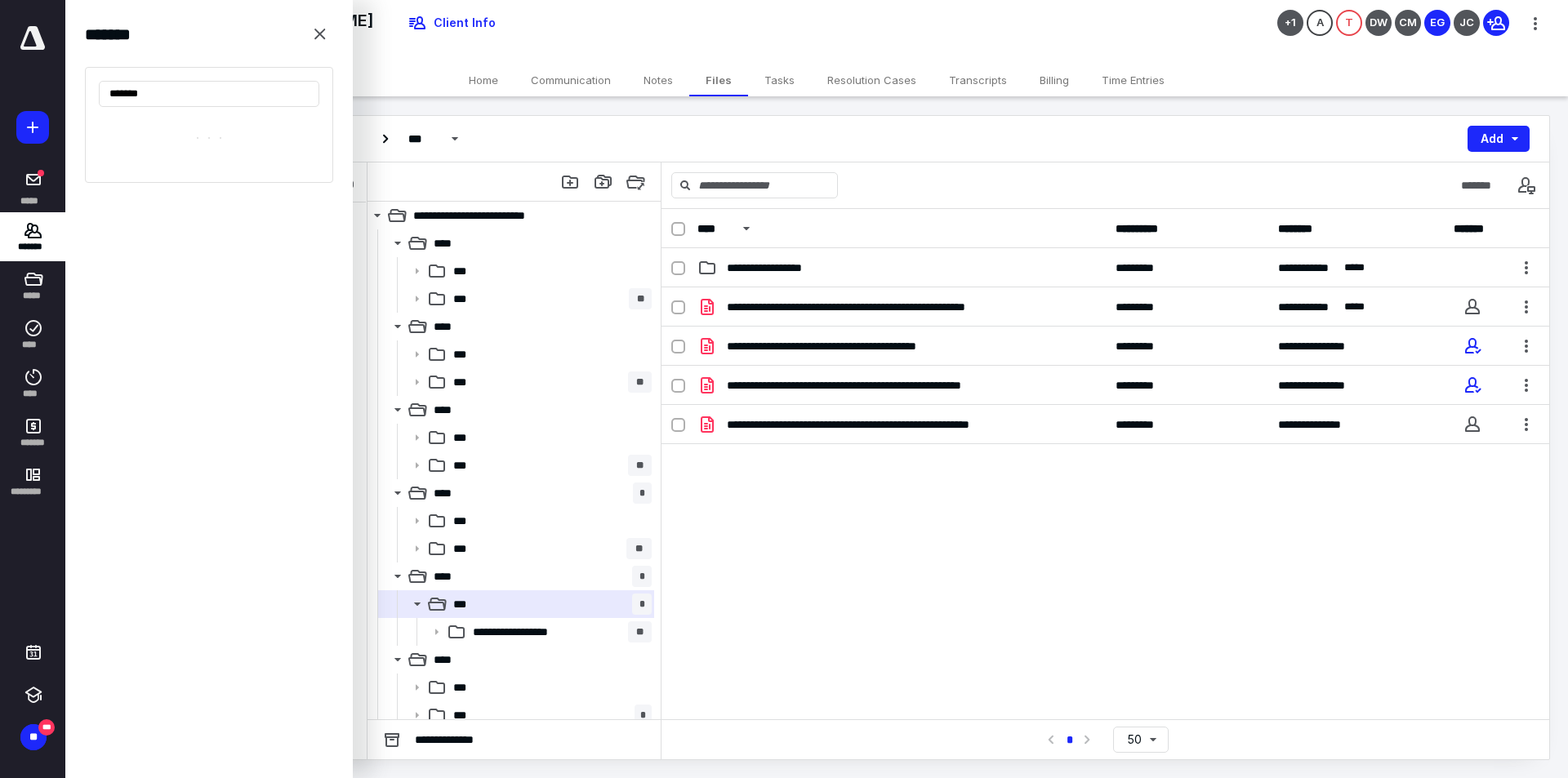 type on "********" 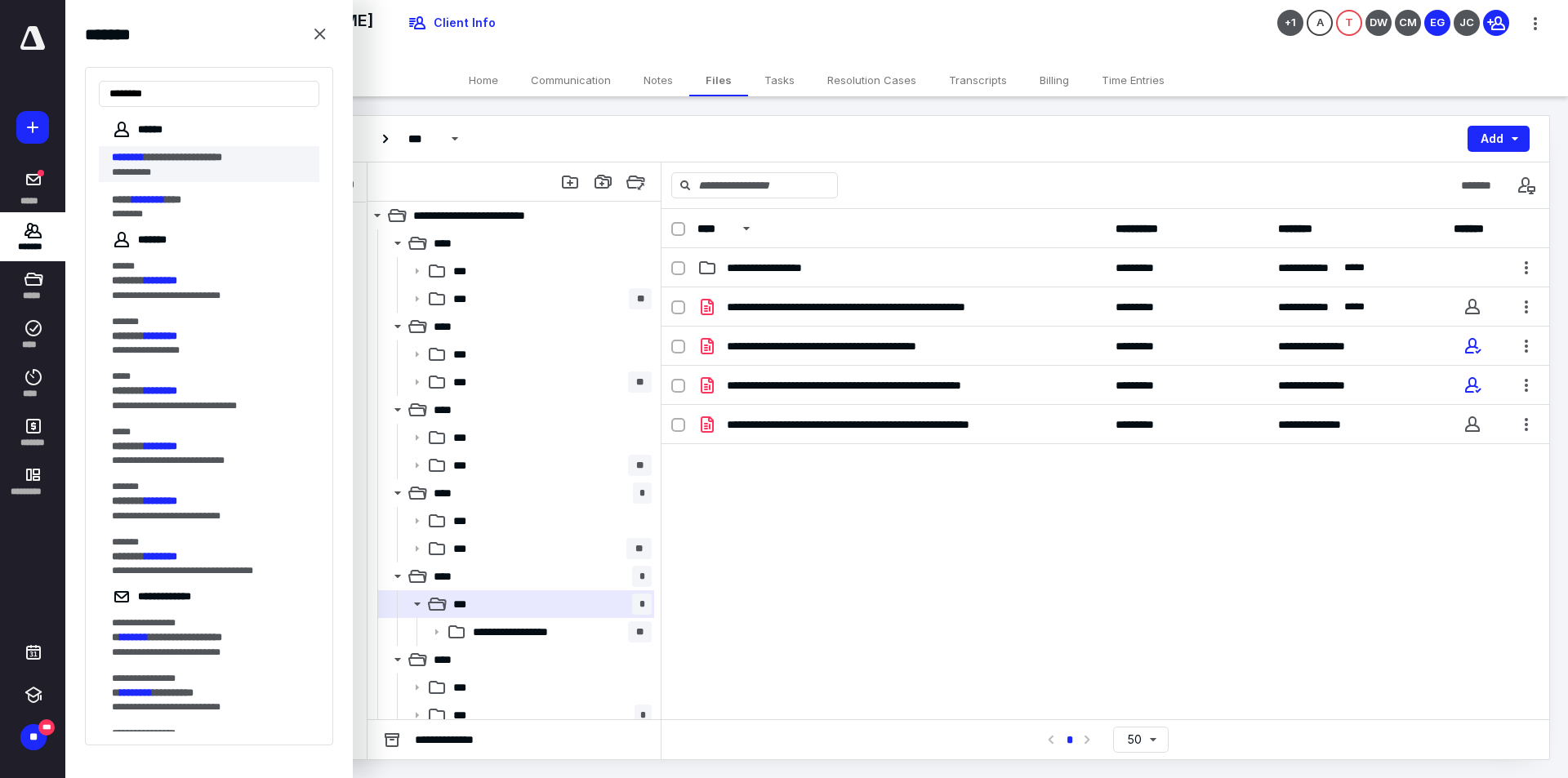 click on "**********" at bounding box center (204, 172) 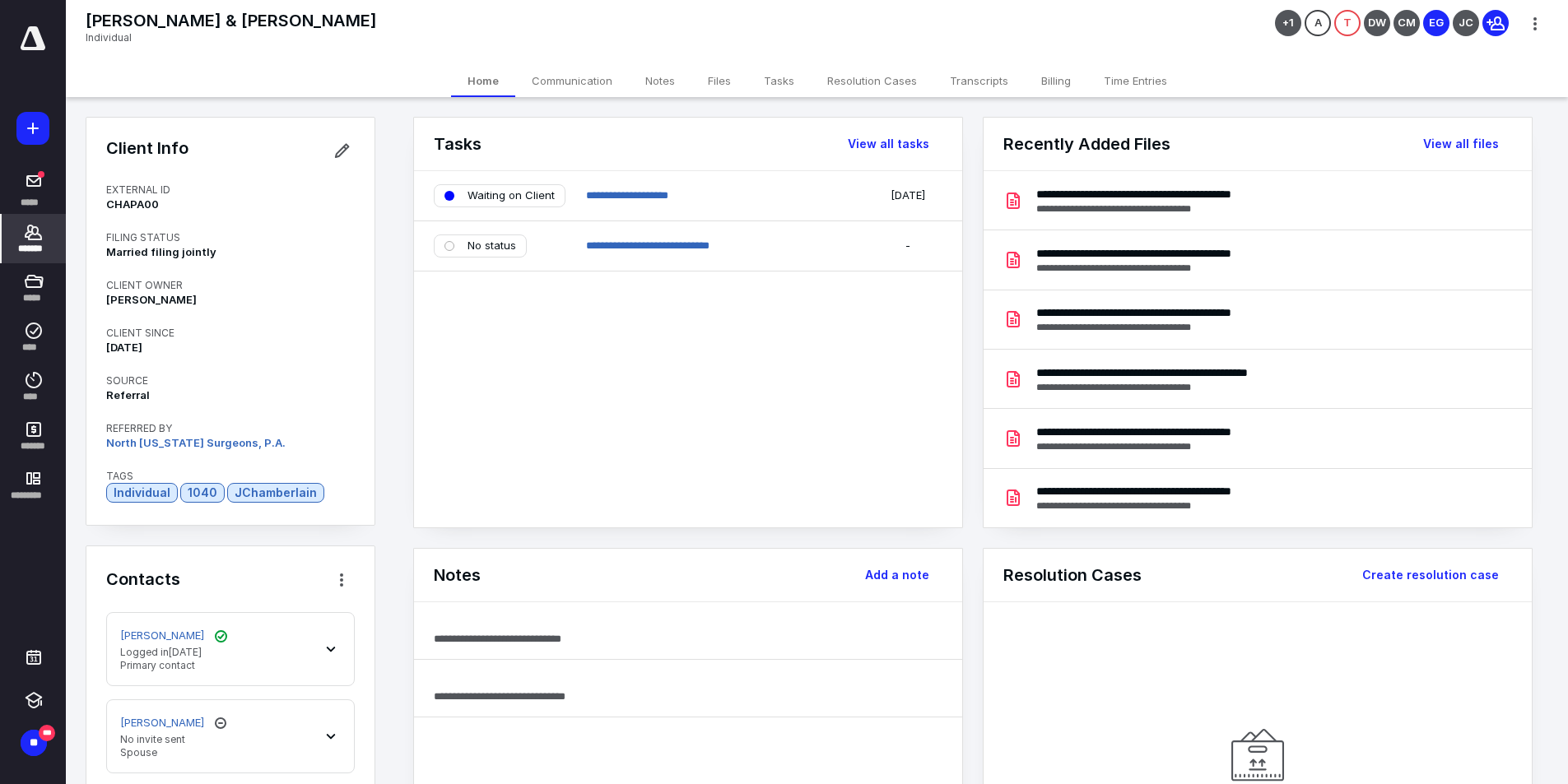click on "Files" at bounding box center [719, 81] 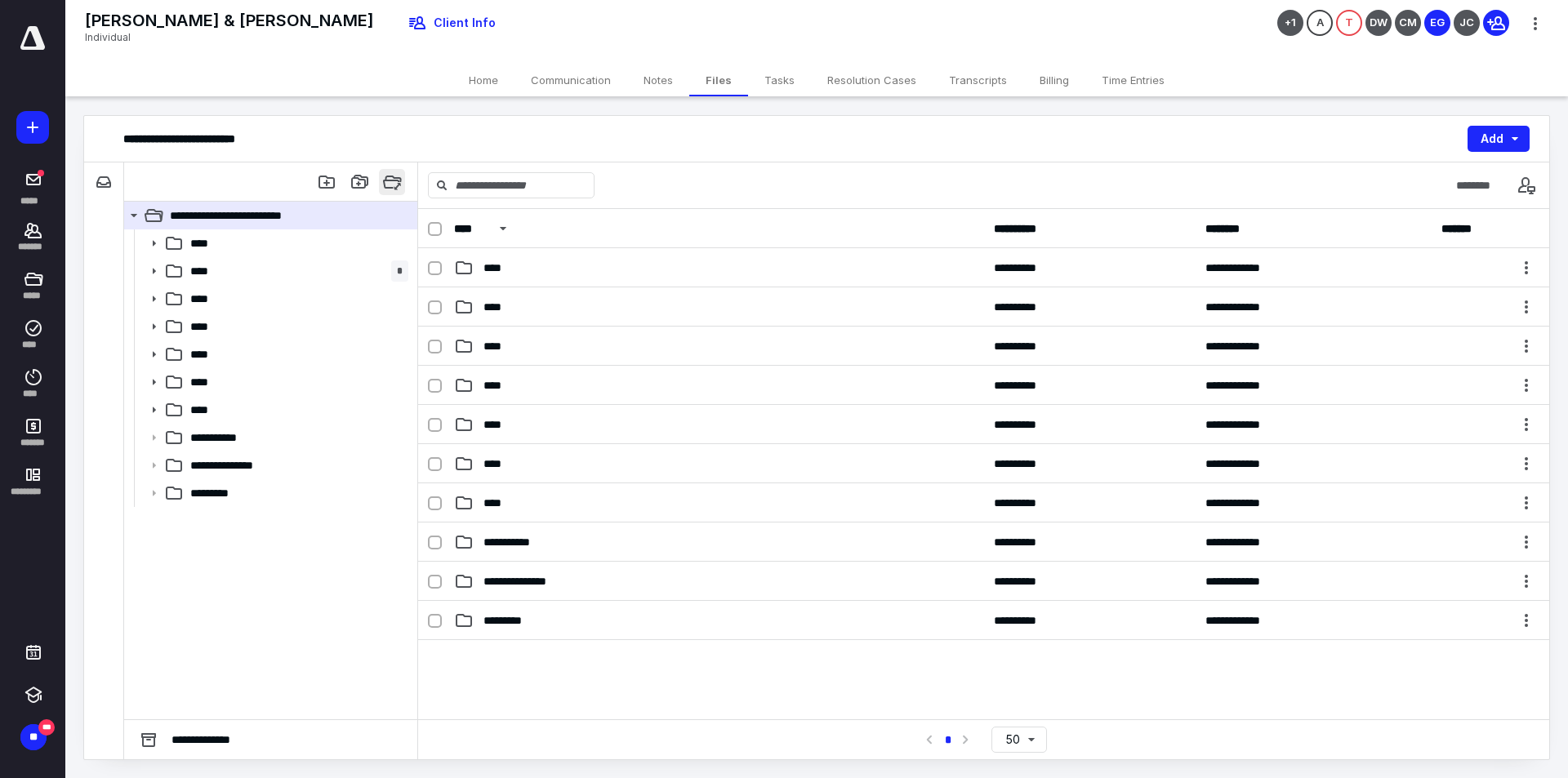 click at bounding box center [392, 182] 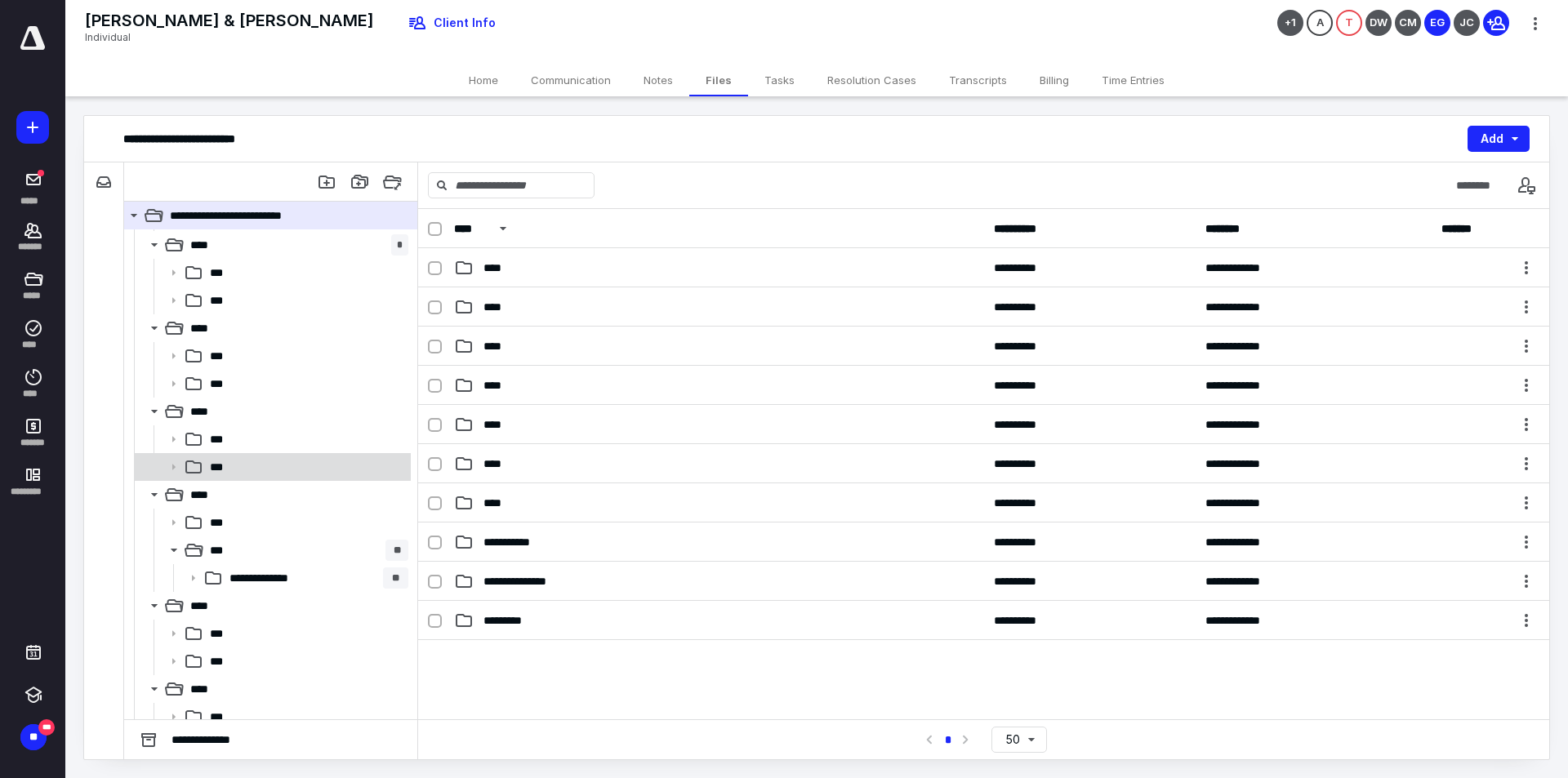 scroll, scrollTop: 204, scrollLeft: 0, axis: vertical 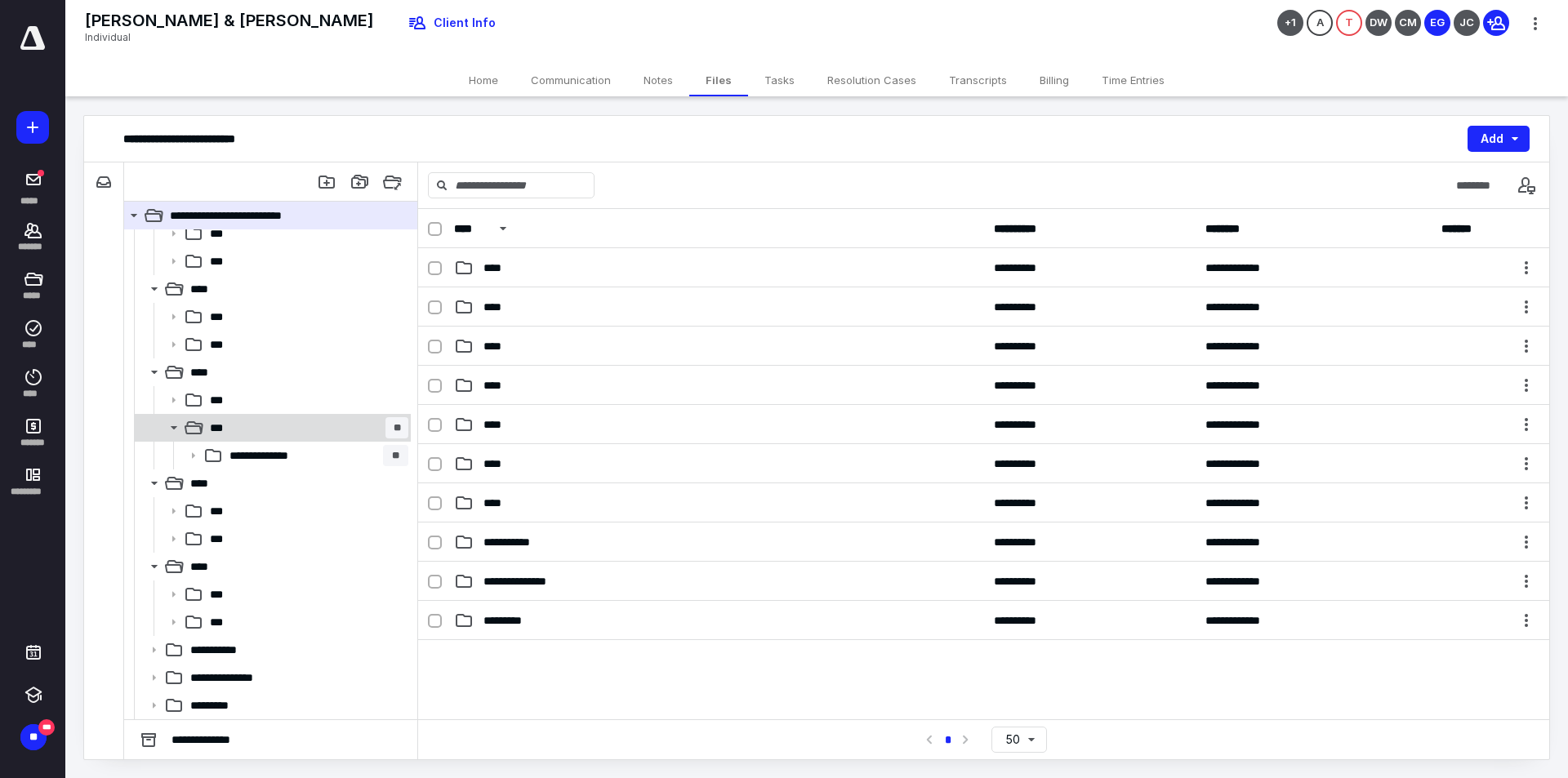 click on "*** **" at bounding box center (305, 428) 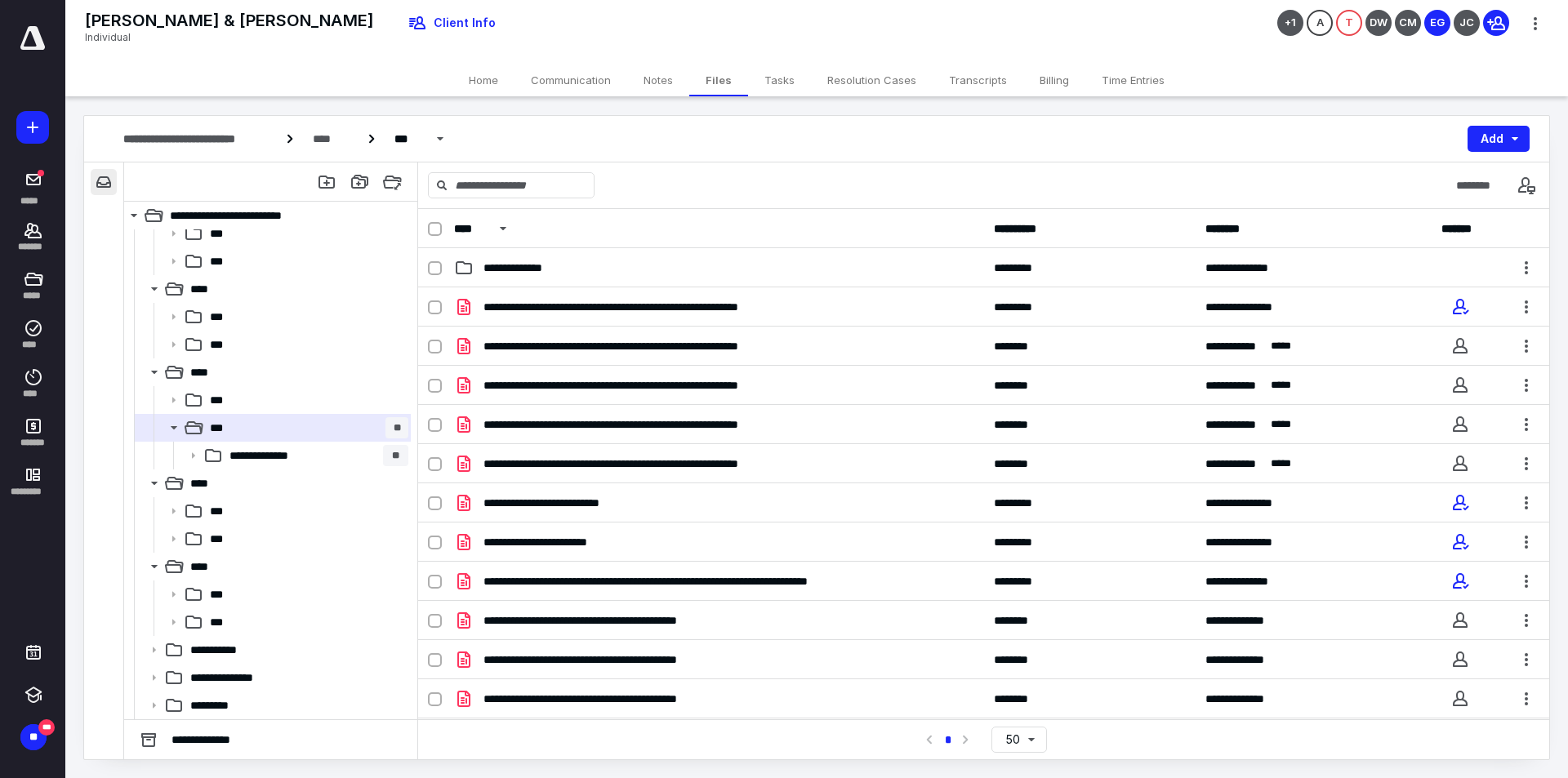 click at bounding box center [104, 182] 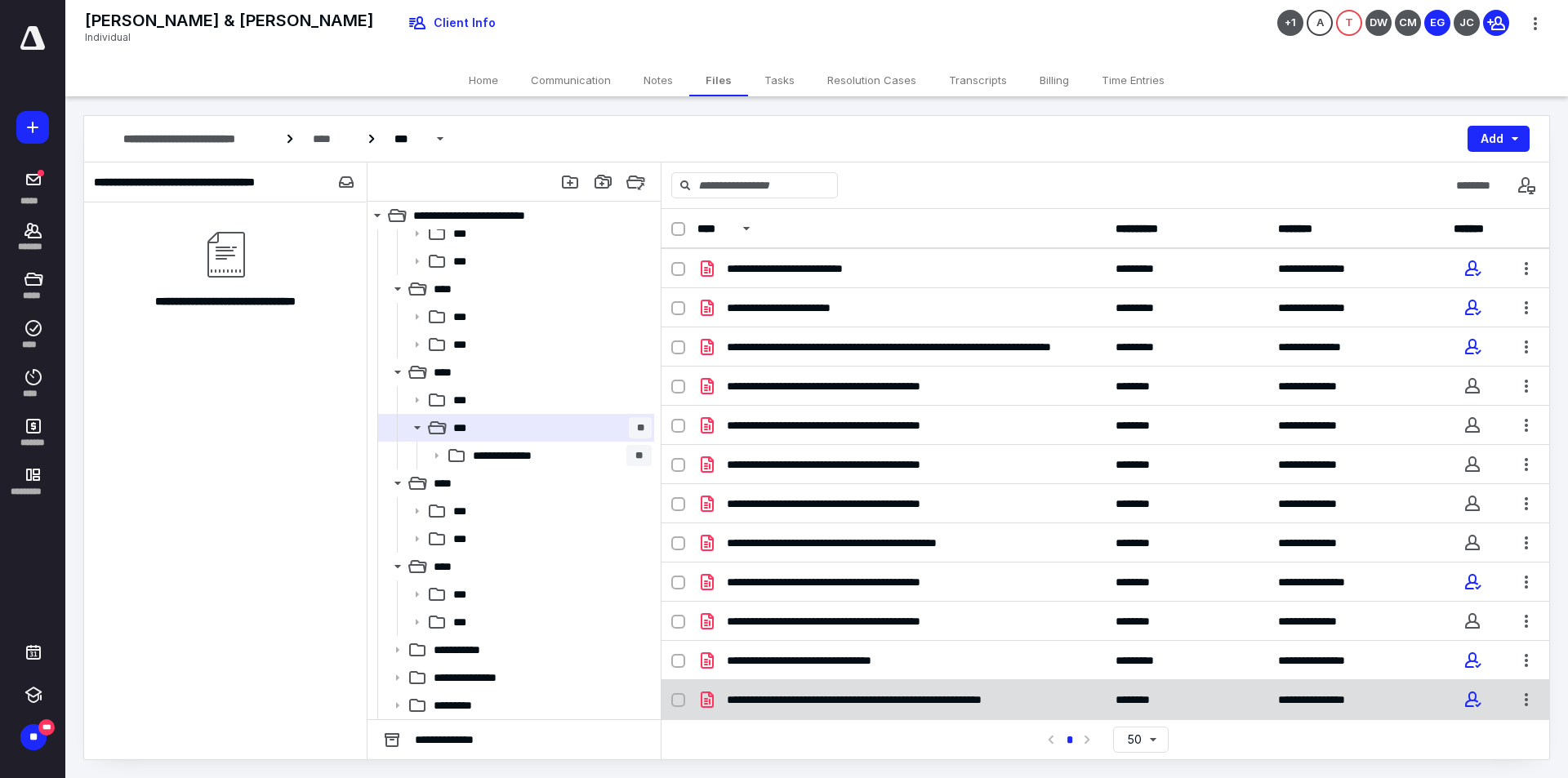 scroll, scrollTop: 0, scrollLeft: 0, axis: both 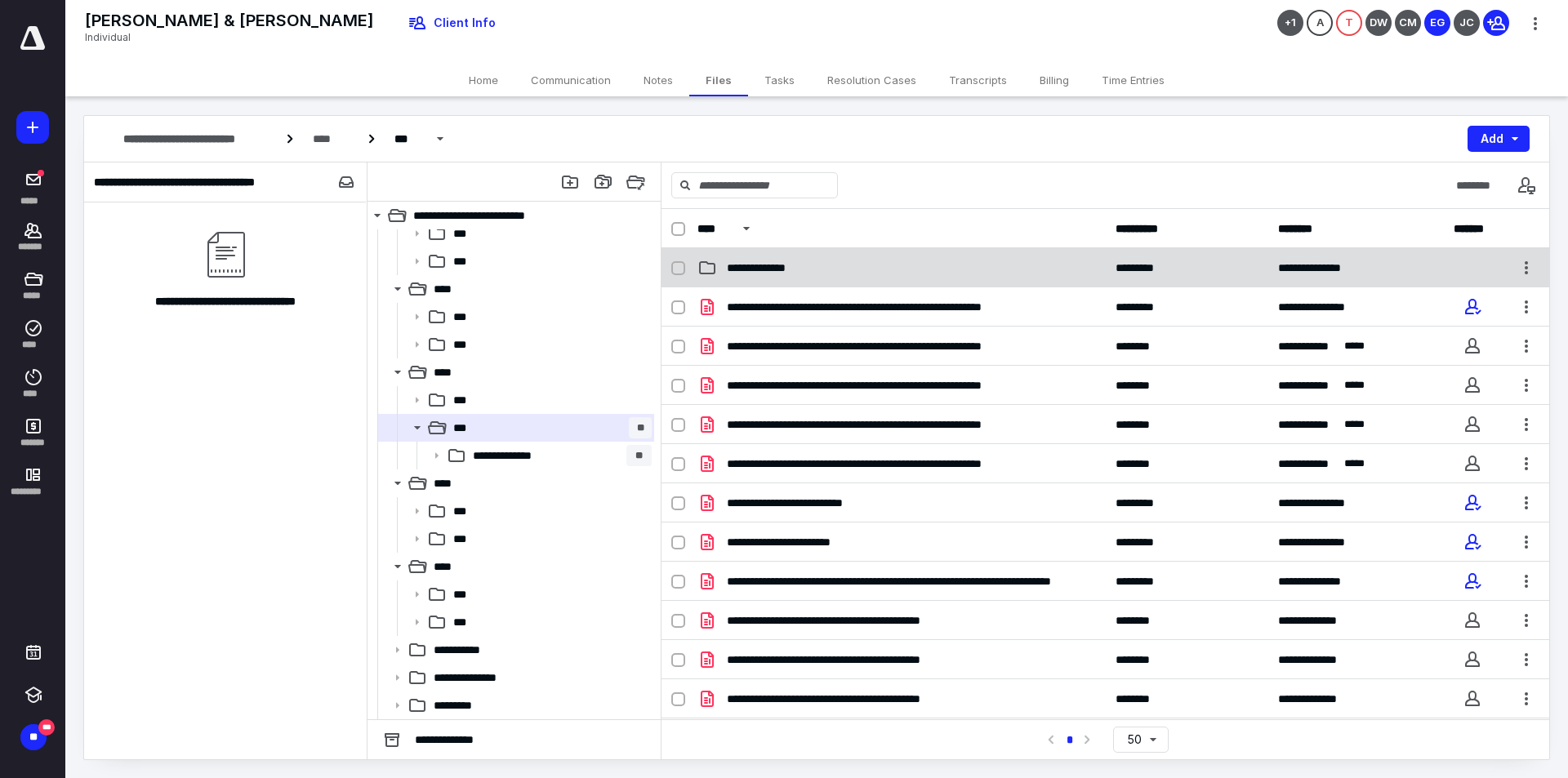 click on "**********" at bounding box center [902, 268] 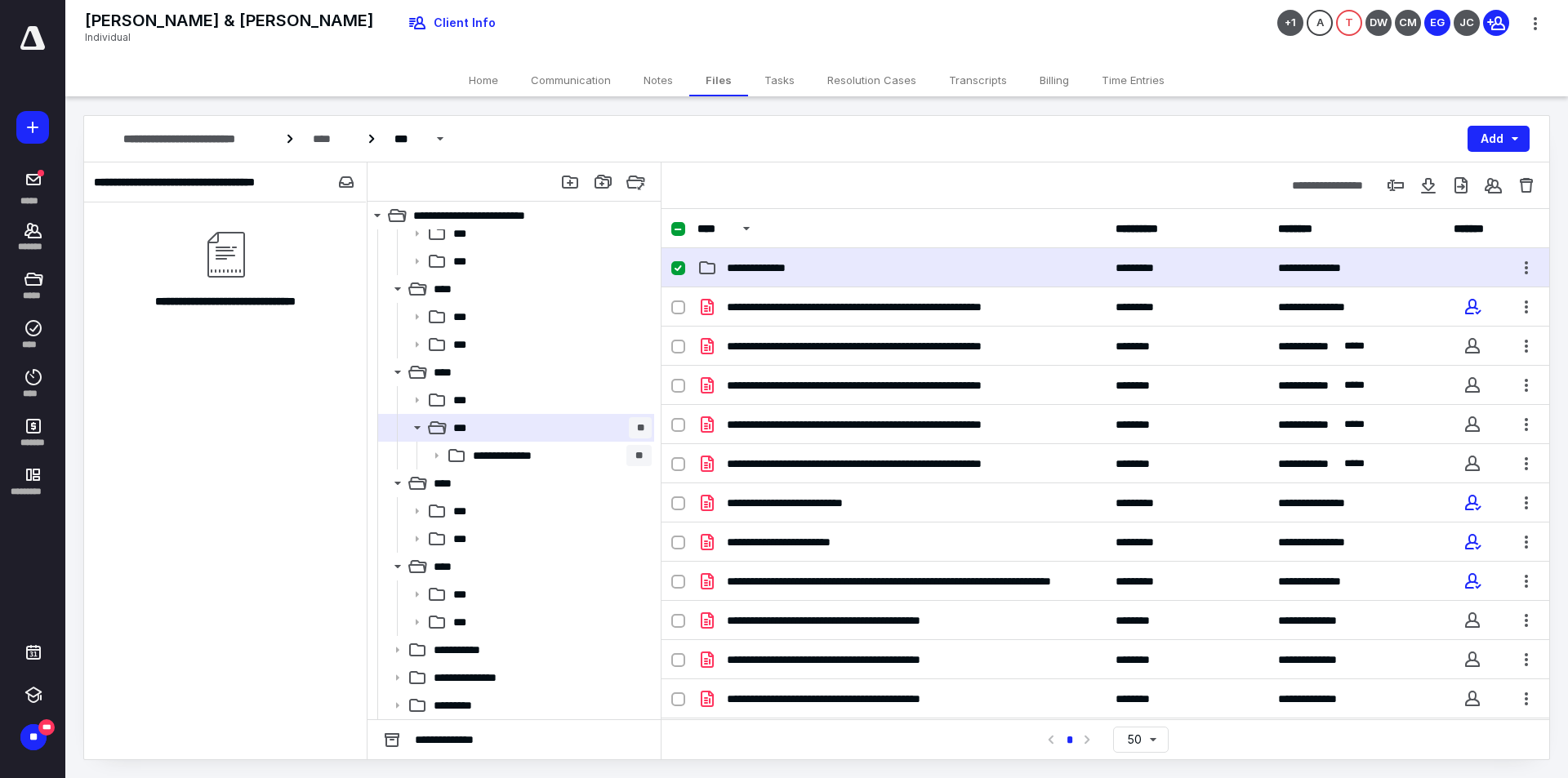 click on "**********" at bounding box center [902, 268] 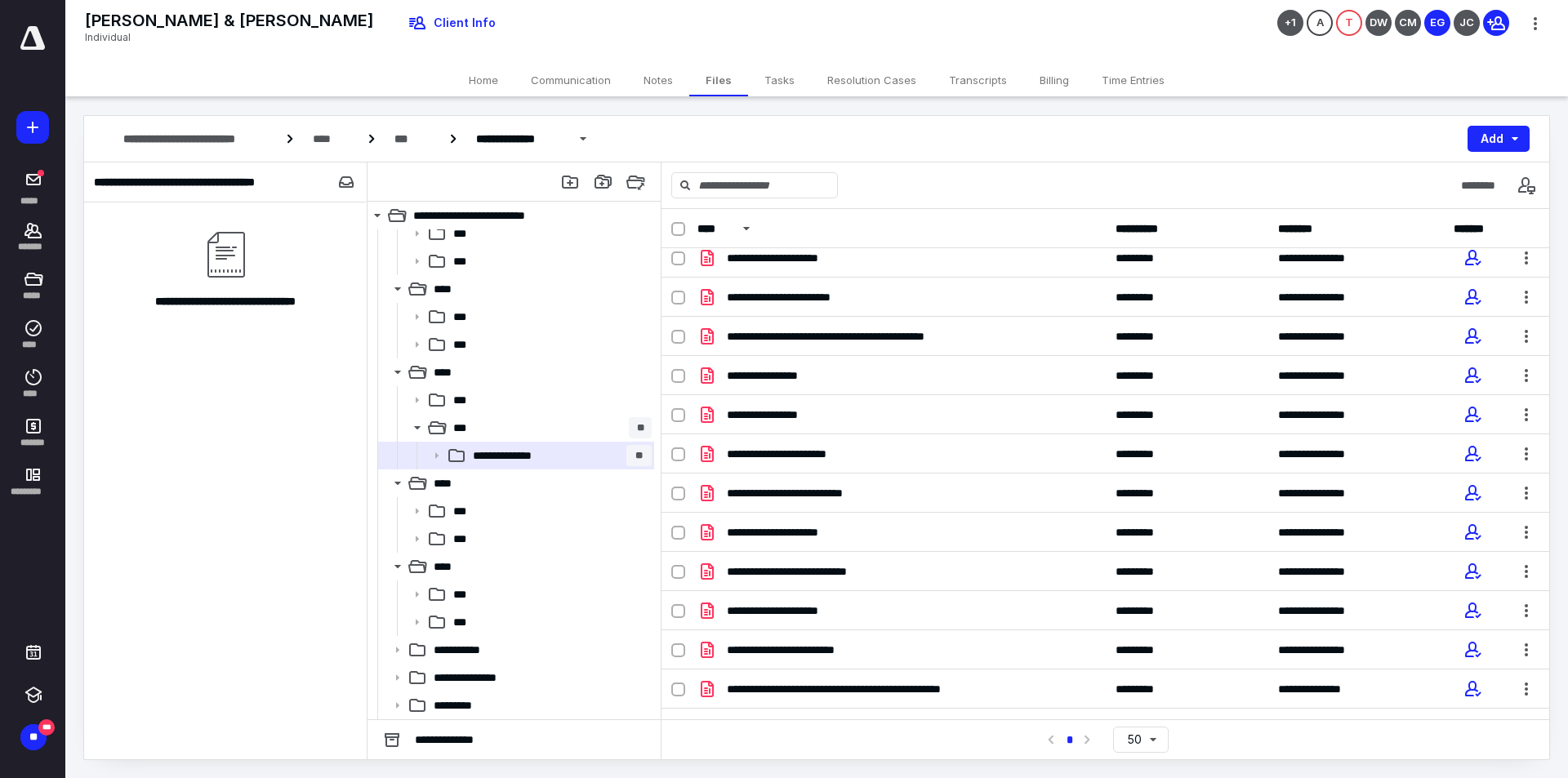 scroll, scrollTop: 327, scrollLeft: 0, axis: vertical 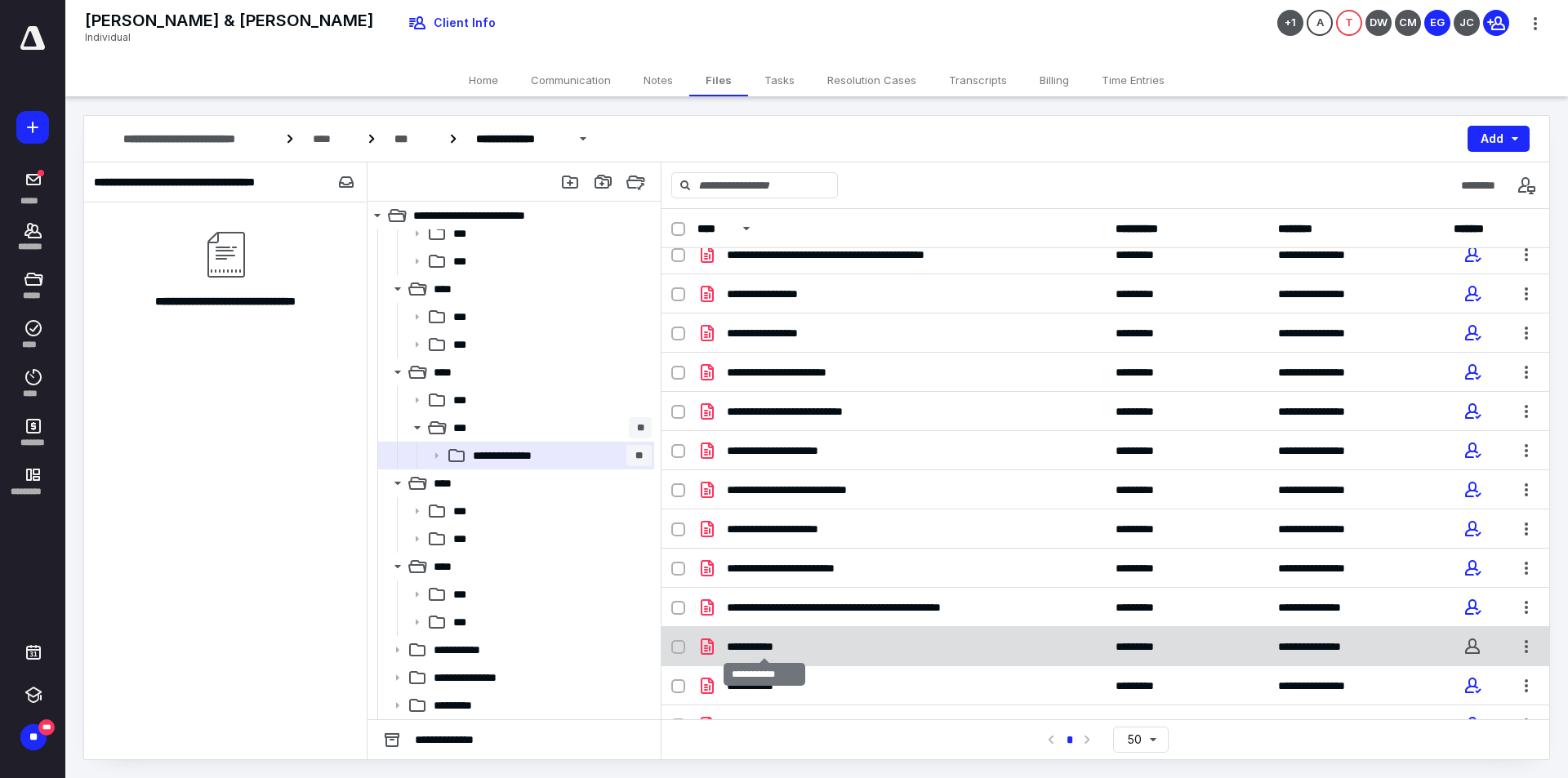 click on "**********" at bounding box center (764, 647) 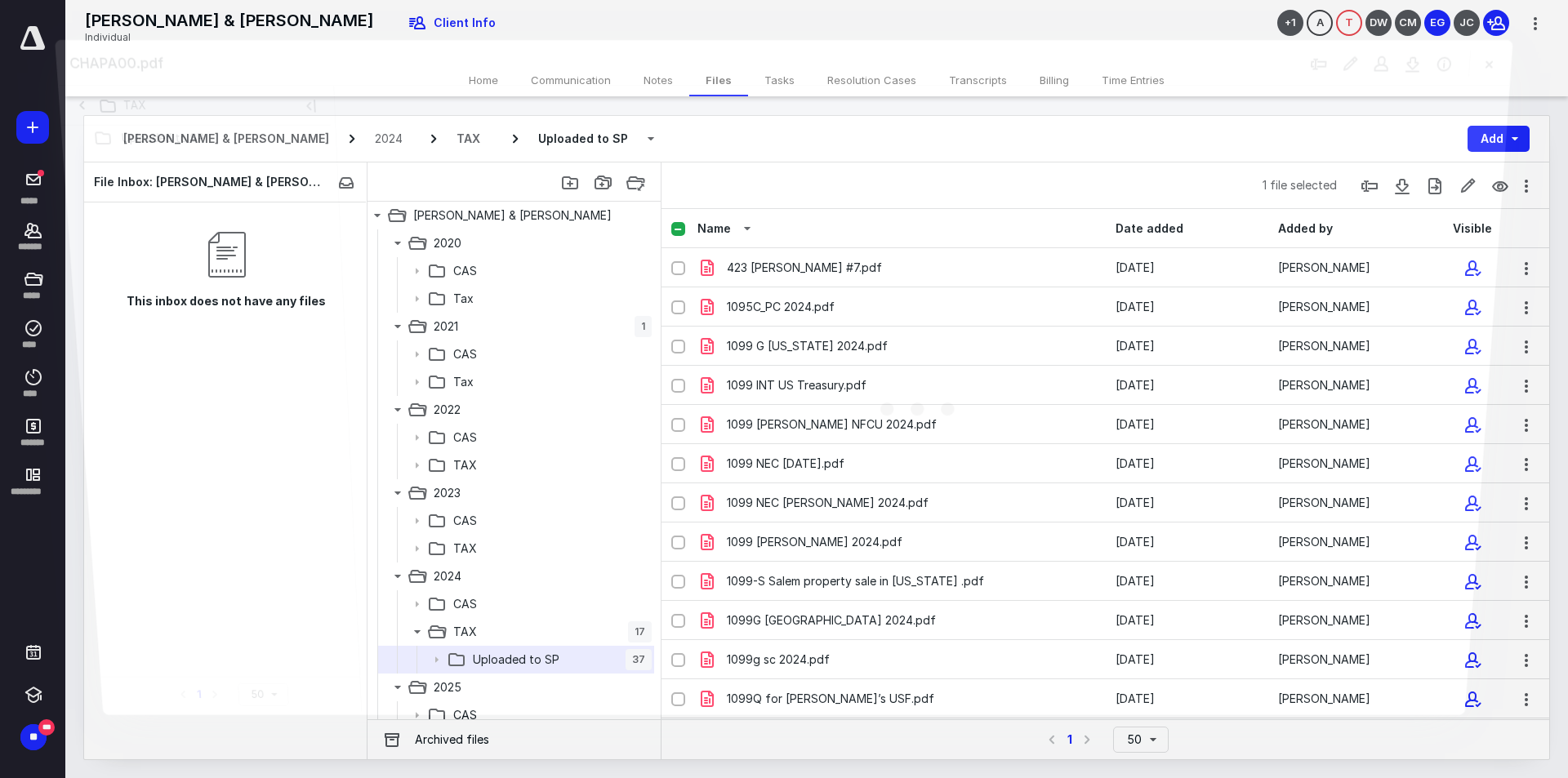 scroll, scrollTop: 204, scrollLeft: 0, axis: vertical 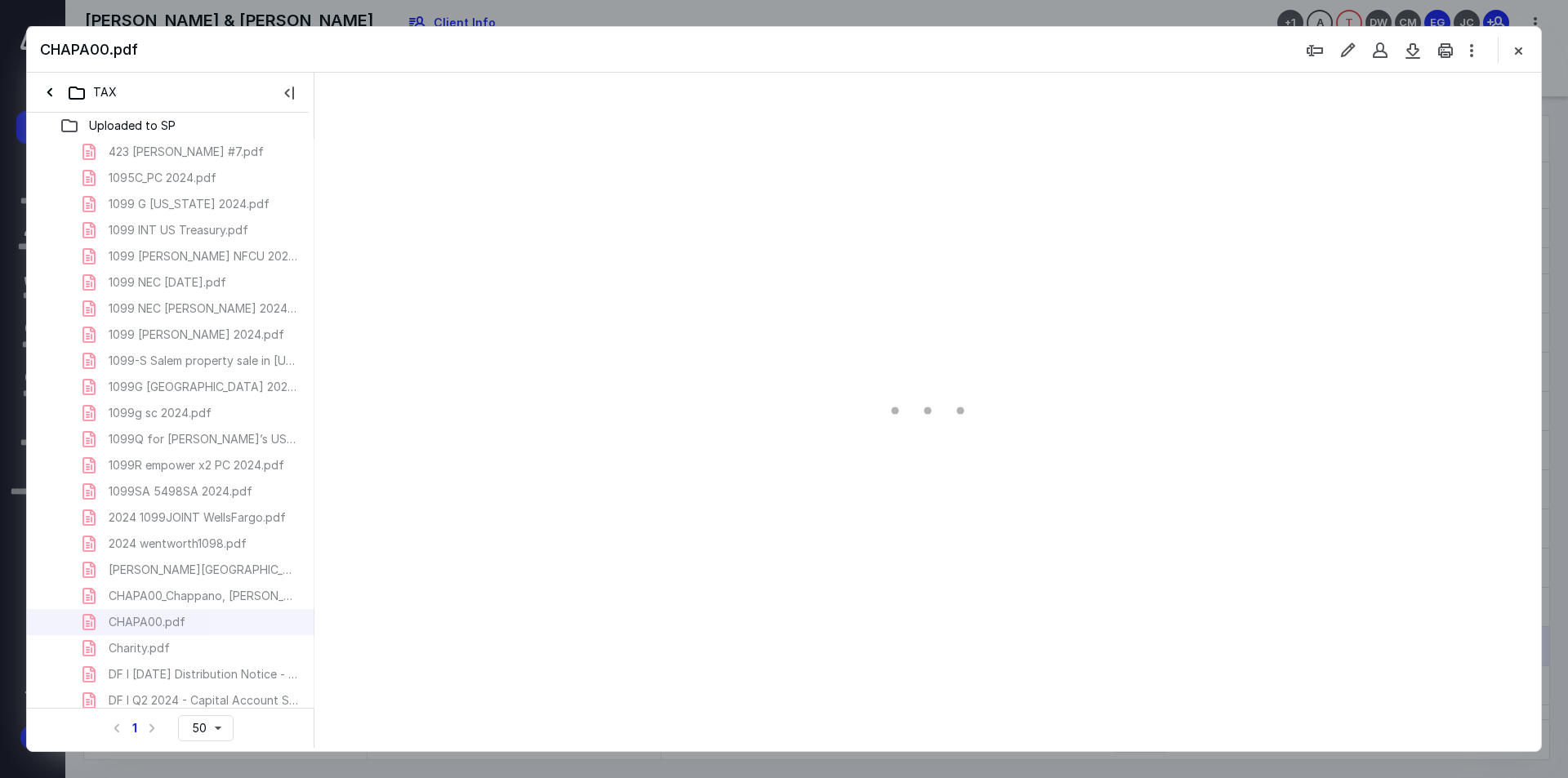 type on "187" 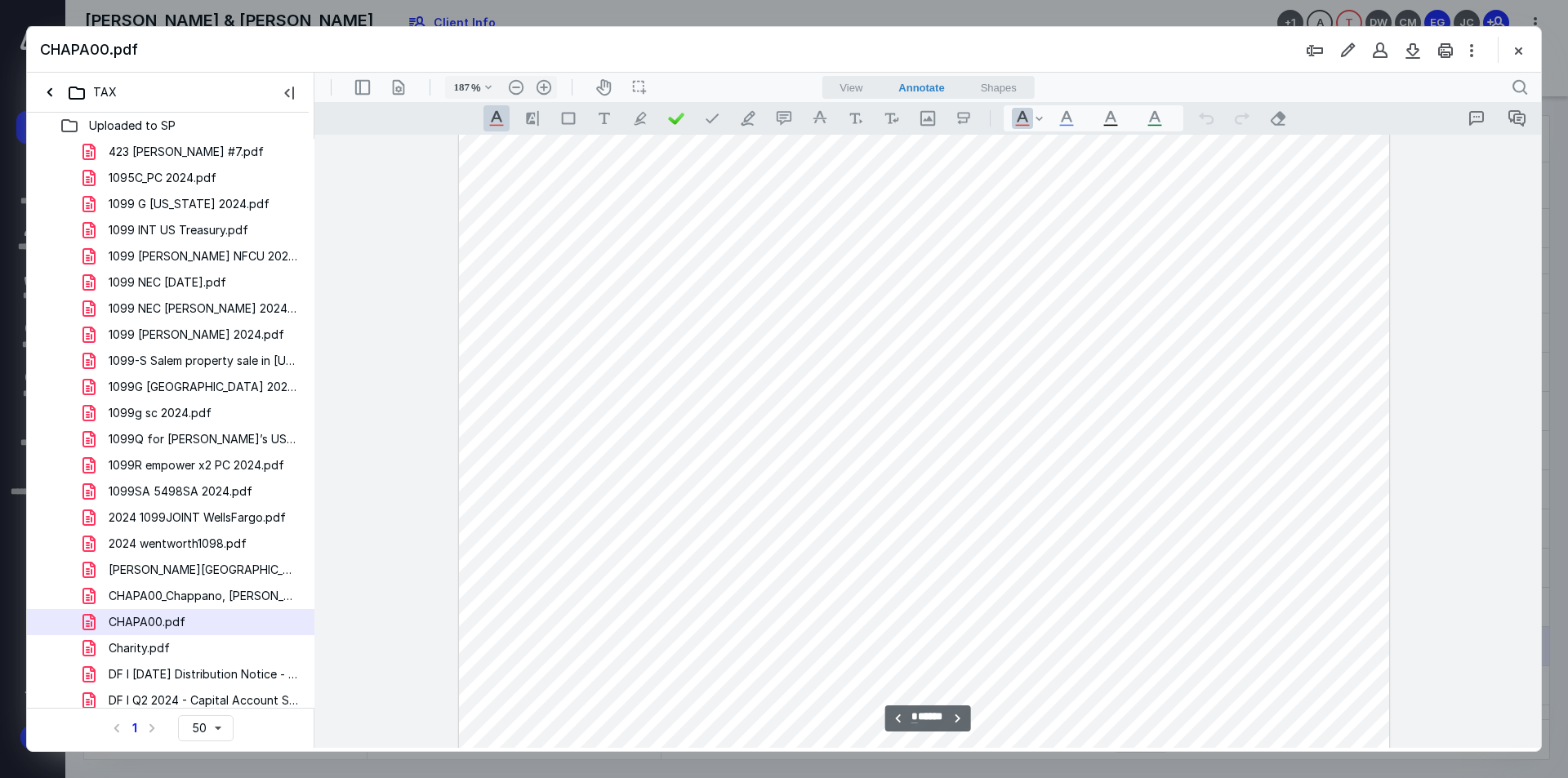 scroll, scrollTop: 6272, scrollLeft: 163, axis: both 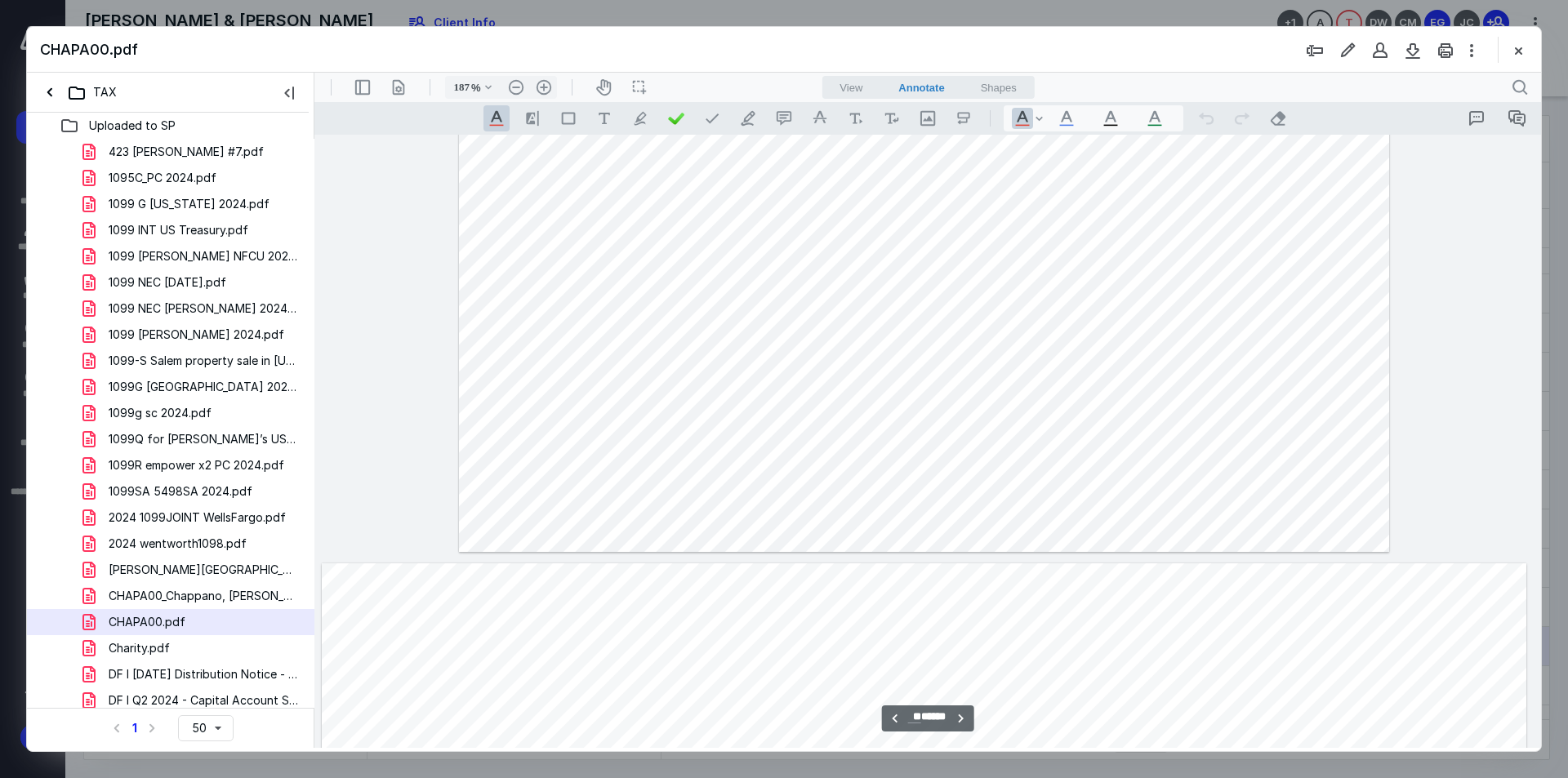 type on "**" 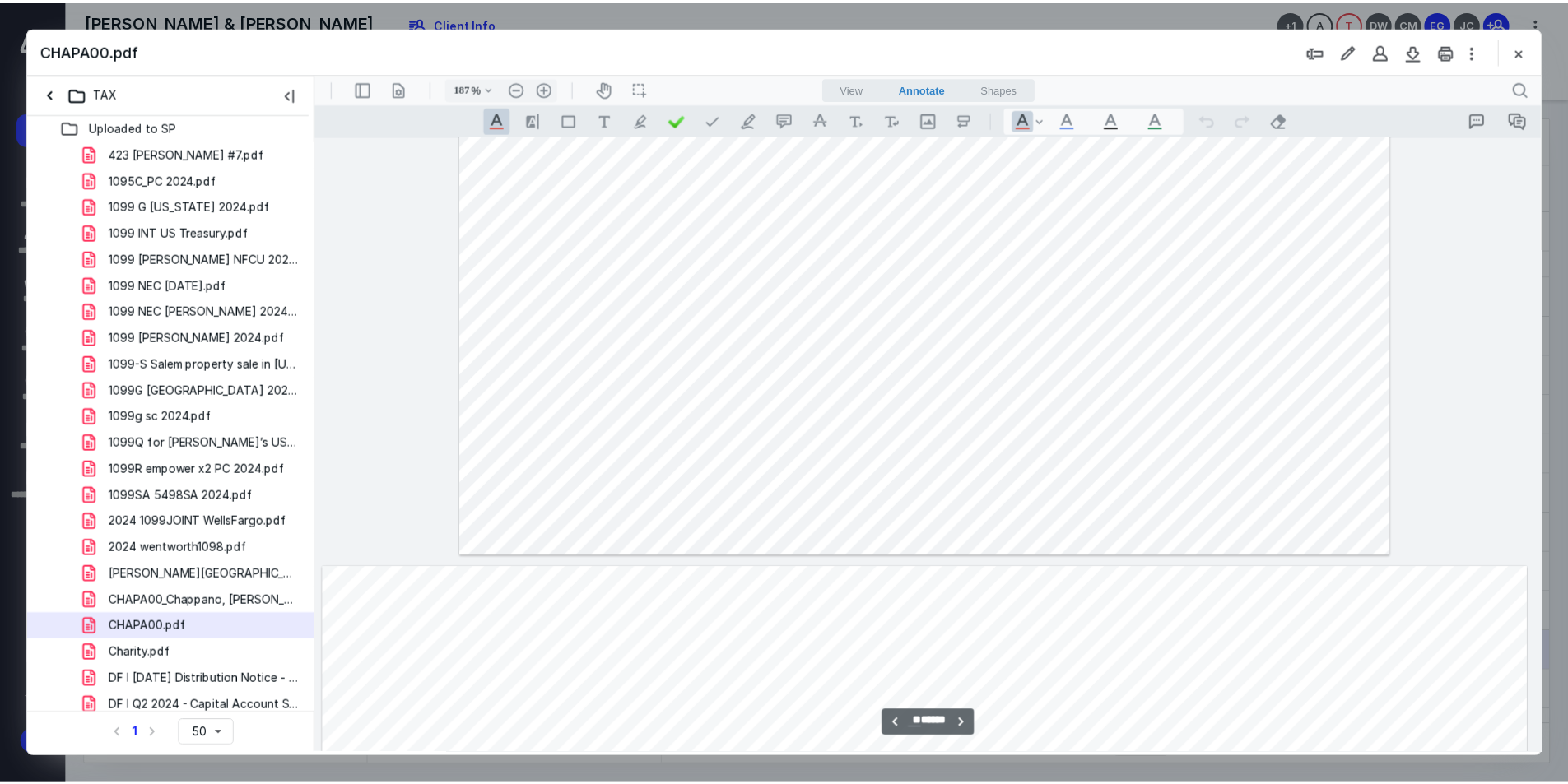 scroll, scrollTop: 11750, scrollLeft: 164, axis: both 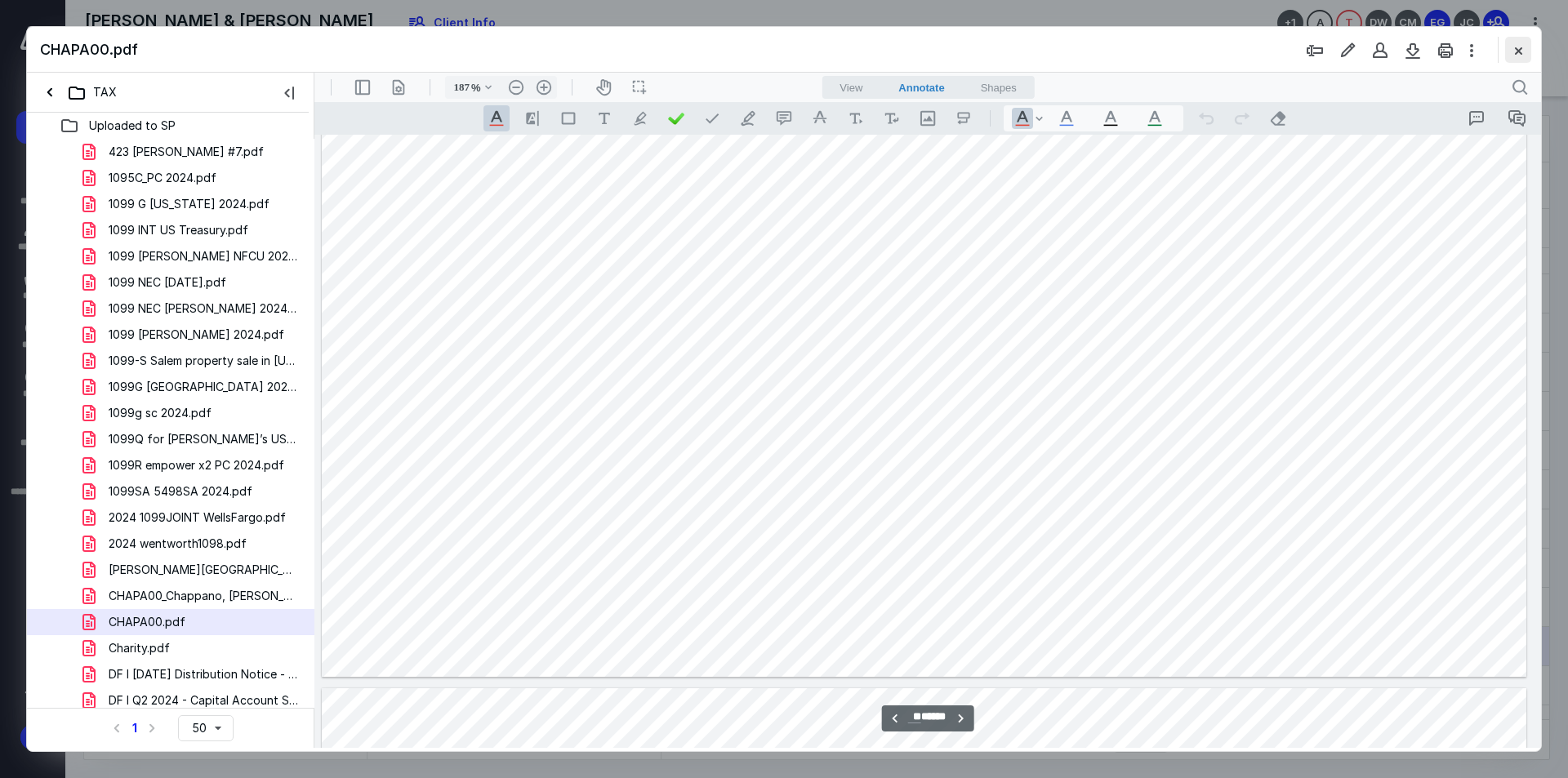 click at bounding box center (1518, 50) 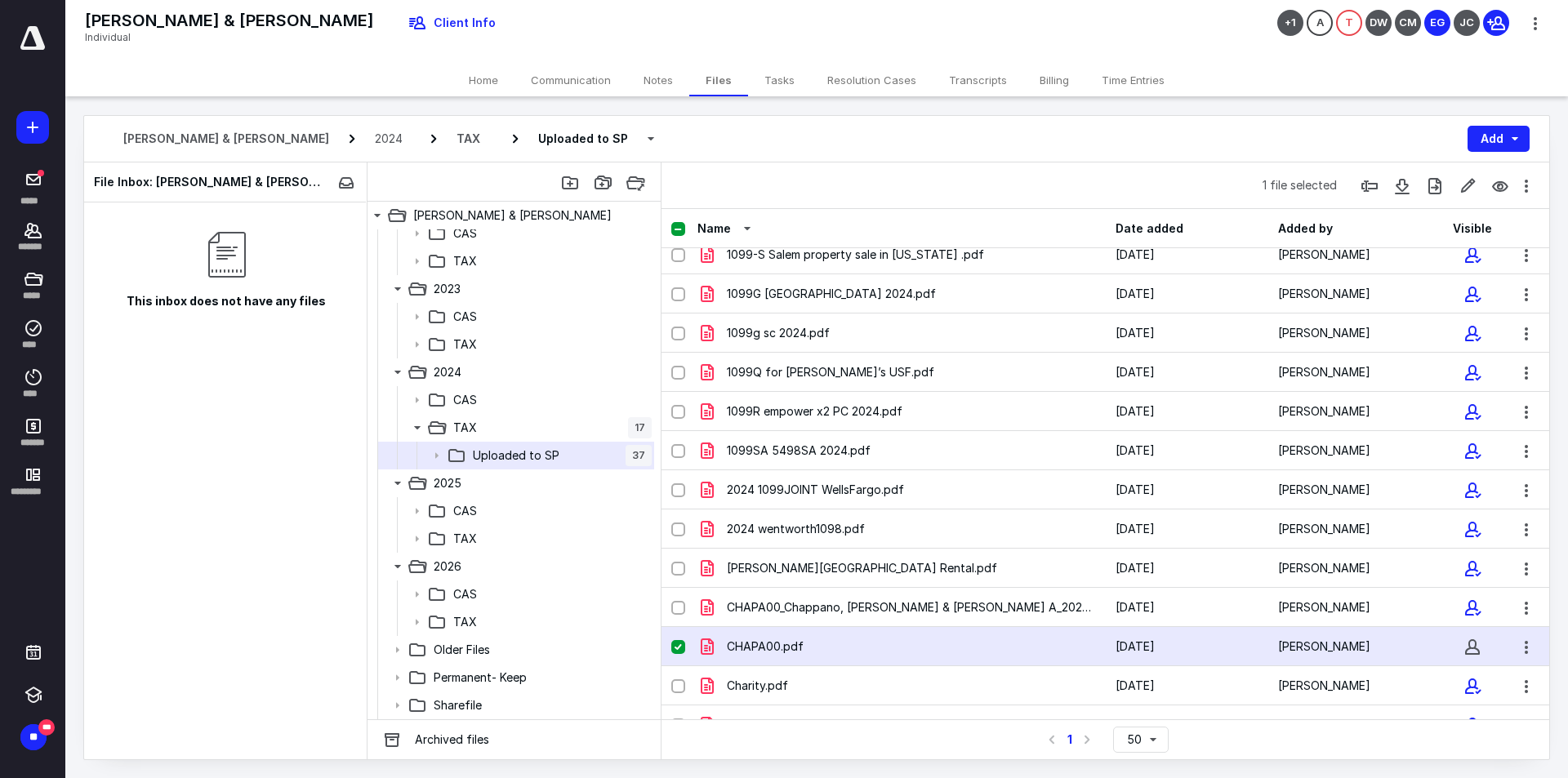 click on "Tasks" at bounding box center (779, 80) 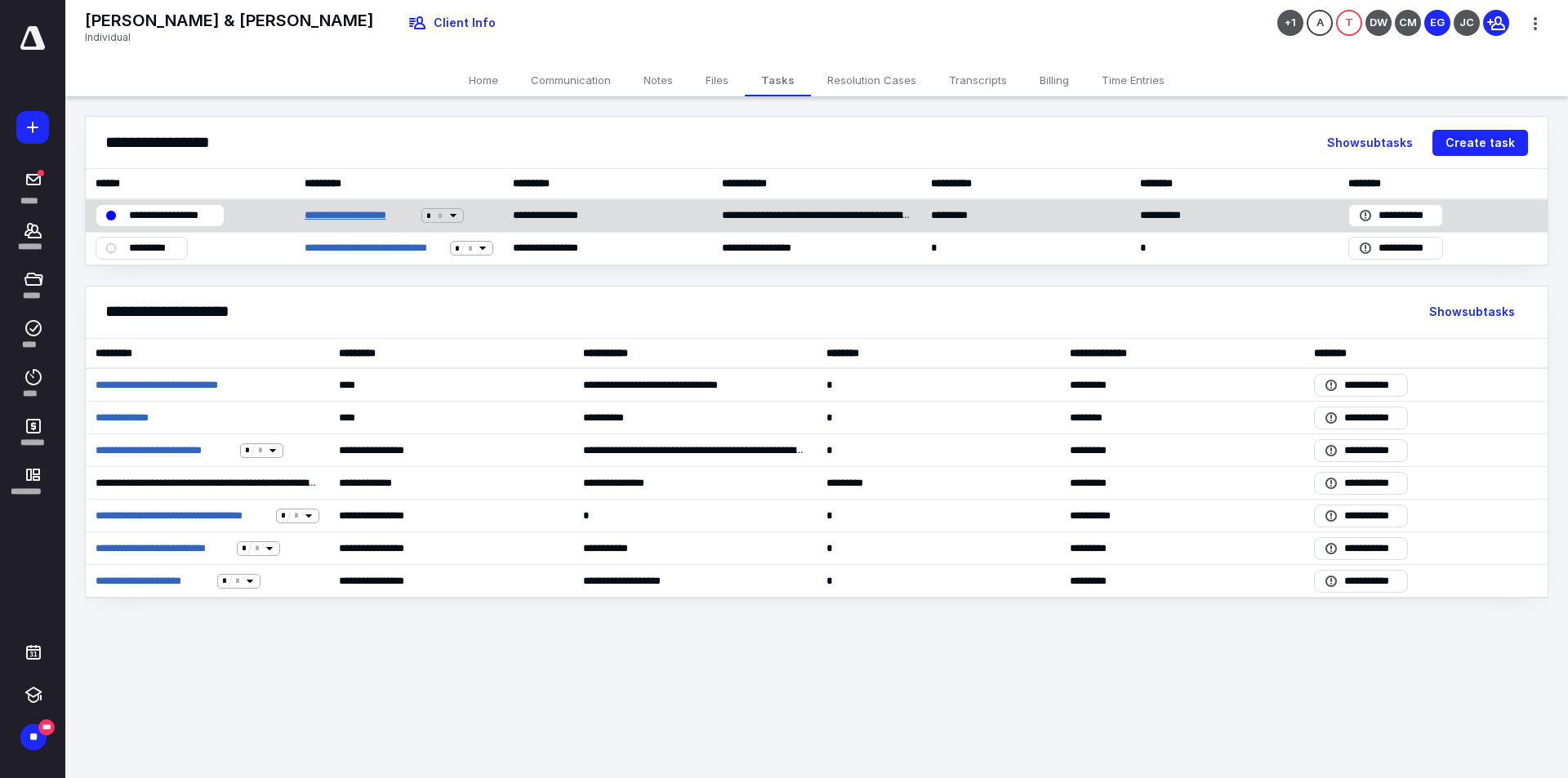 click on "**********" at bounding box center (360, 216) 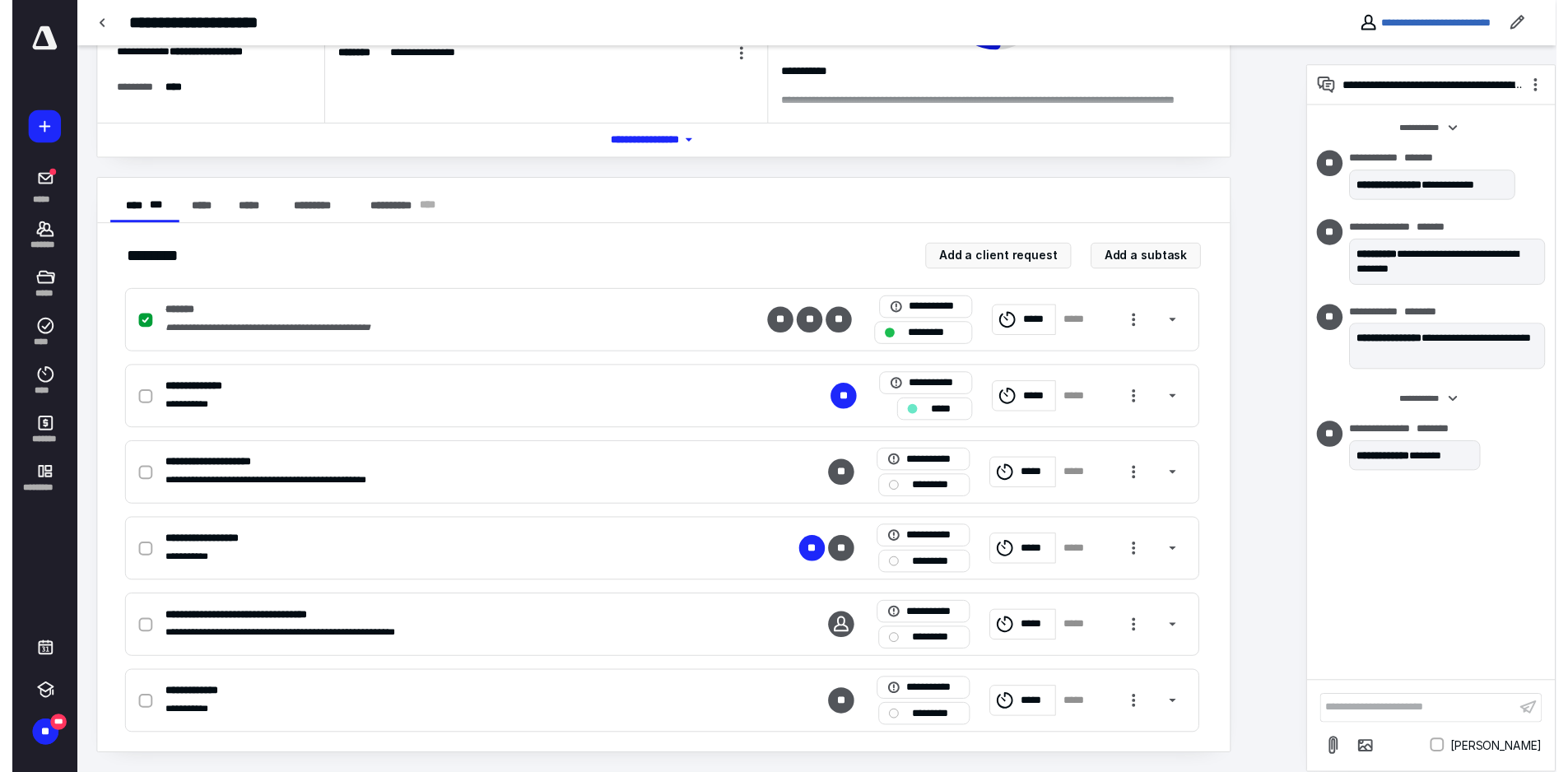 scroll, scrollTop: 0, scrollLeft: 0, axis: both 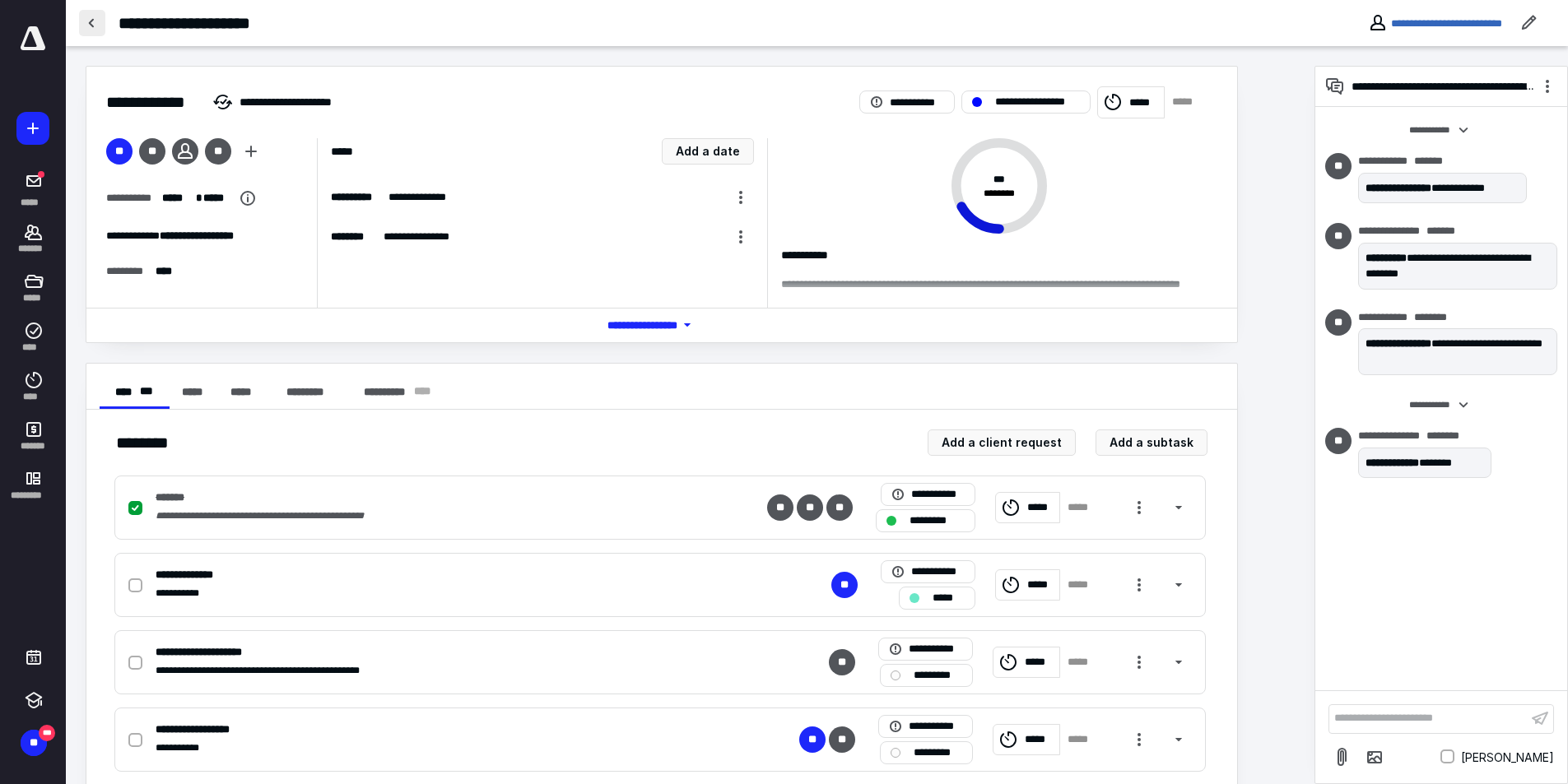 click at bounding box center [92, 23] 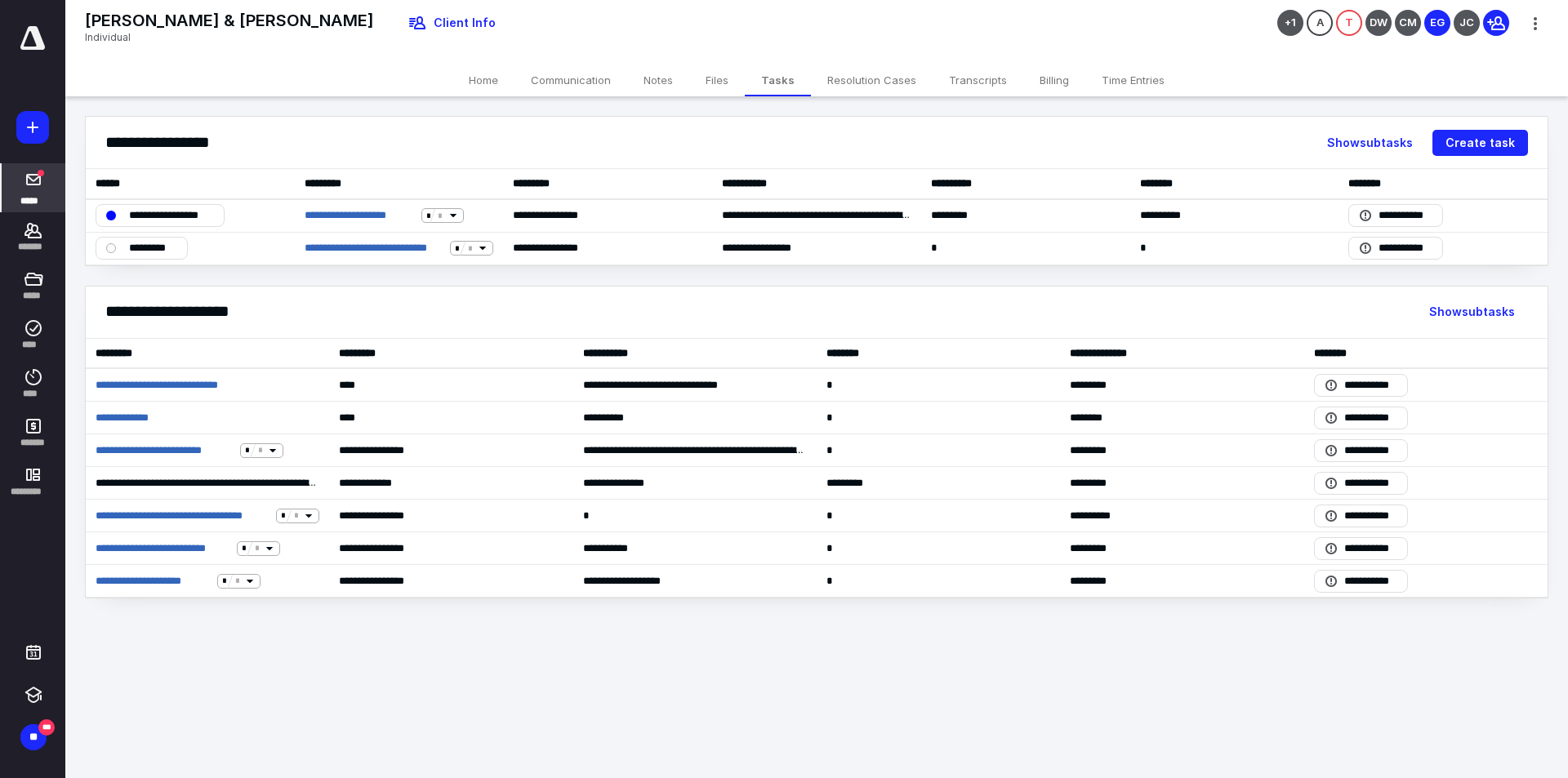 click on "*****" at bounding box center (29, 200) 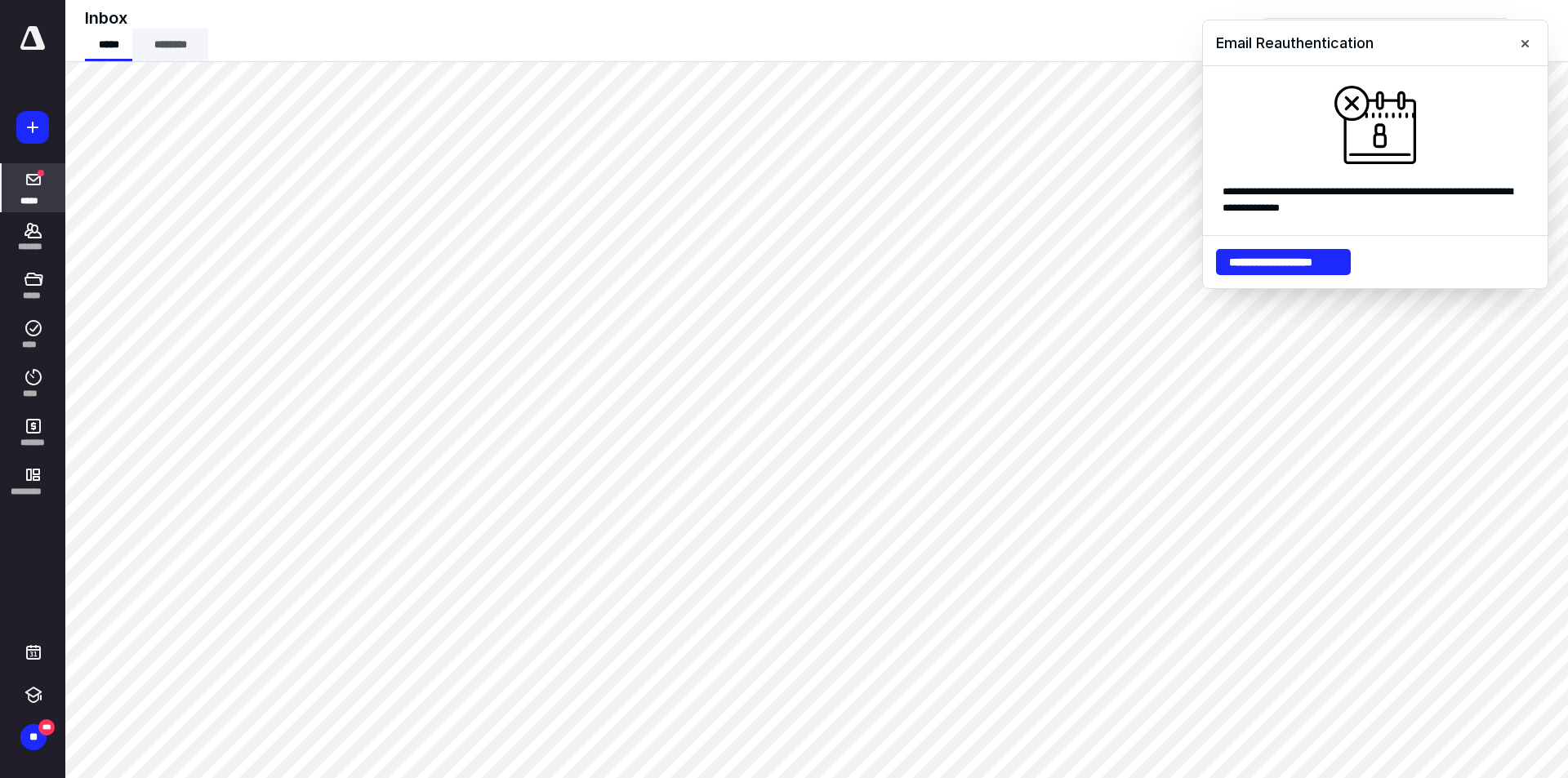 click on "********" at bounding box center [170, 45] 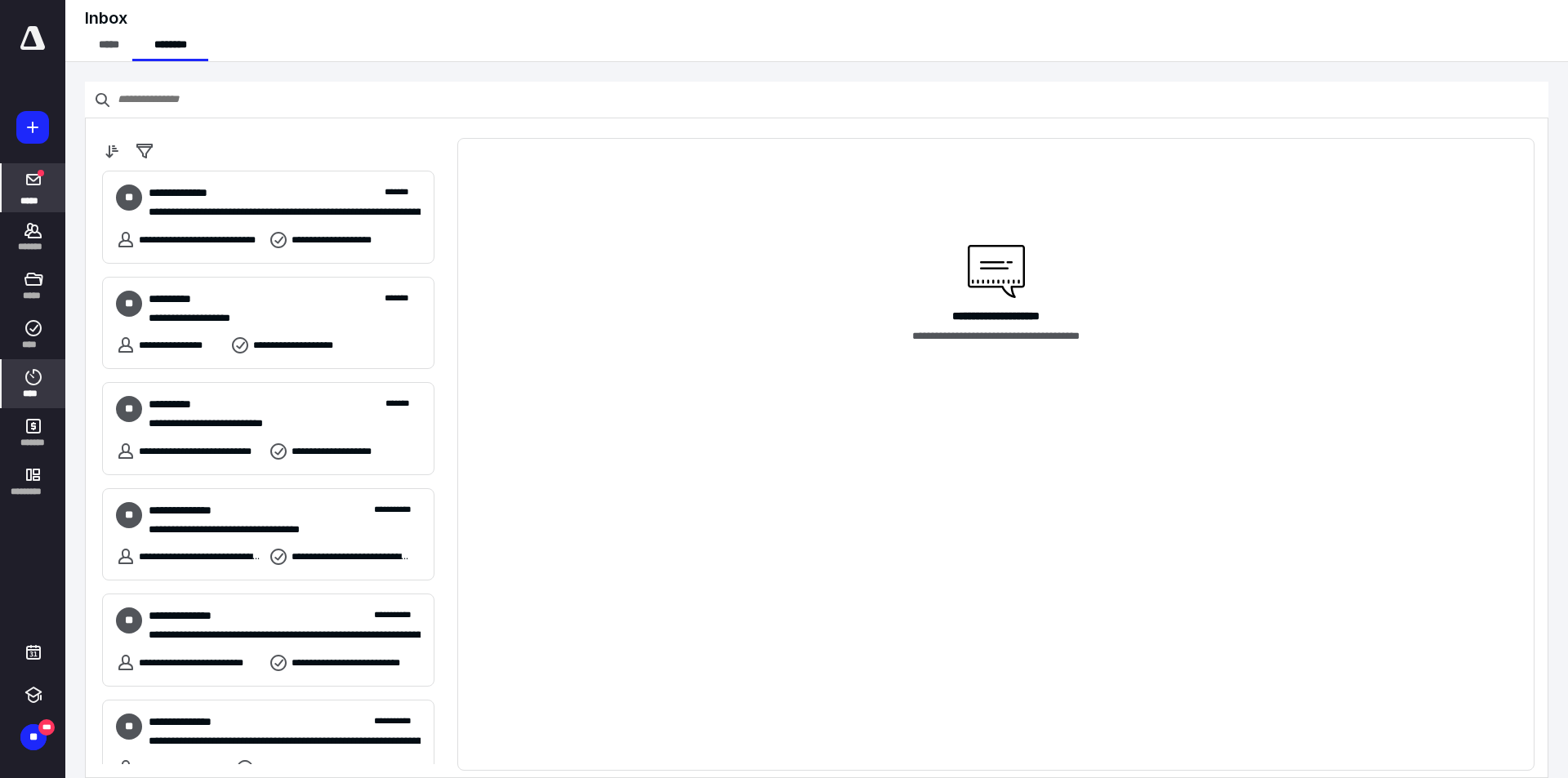 click 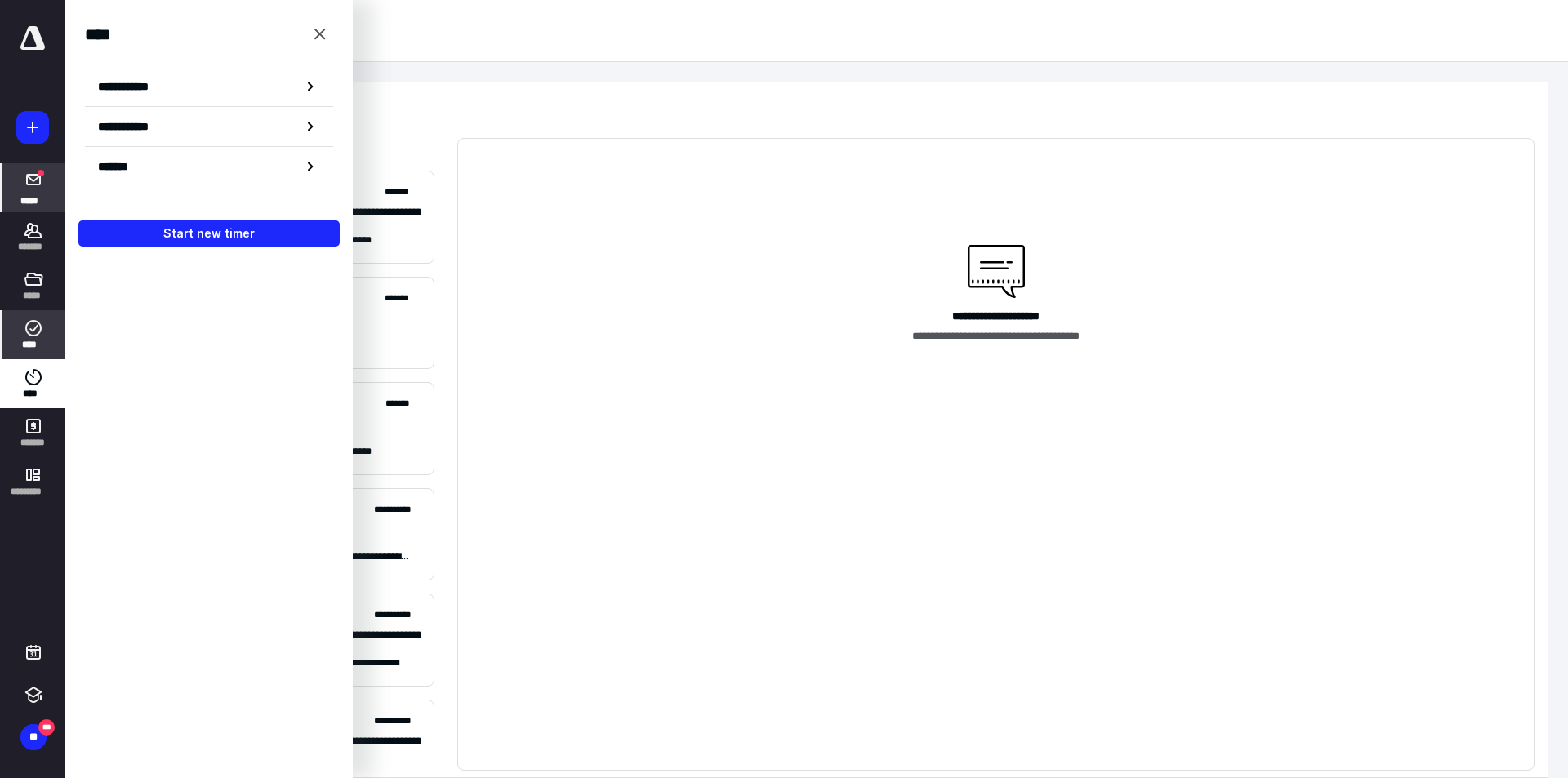 click 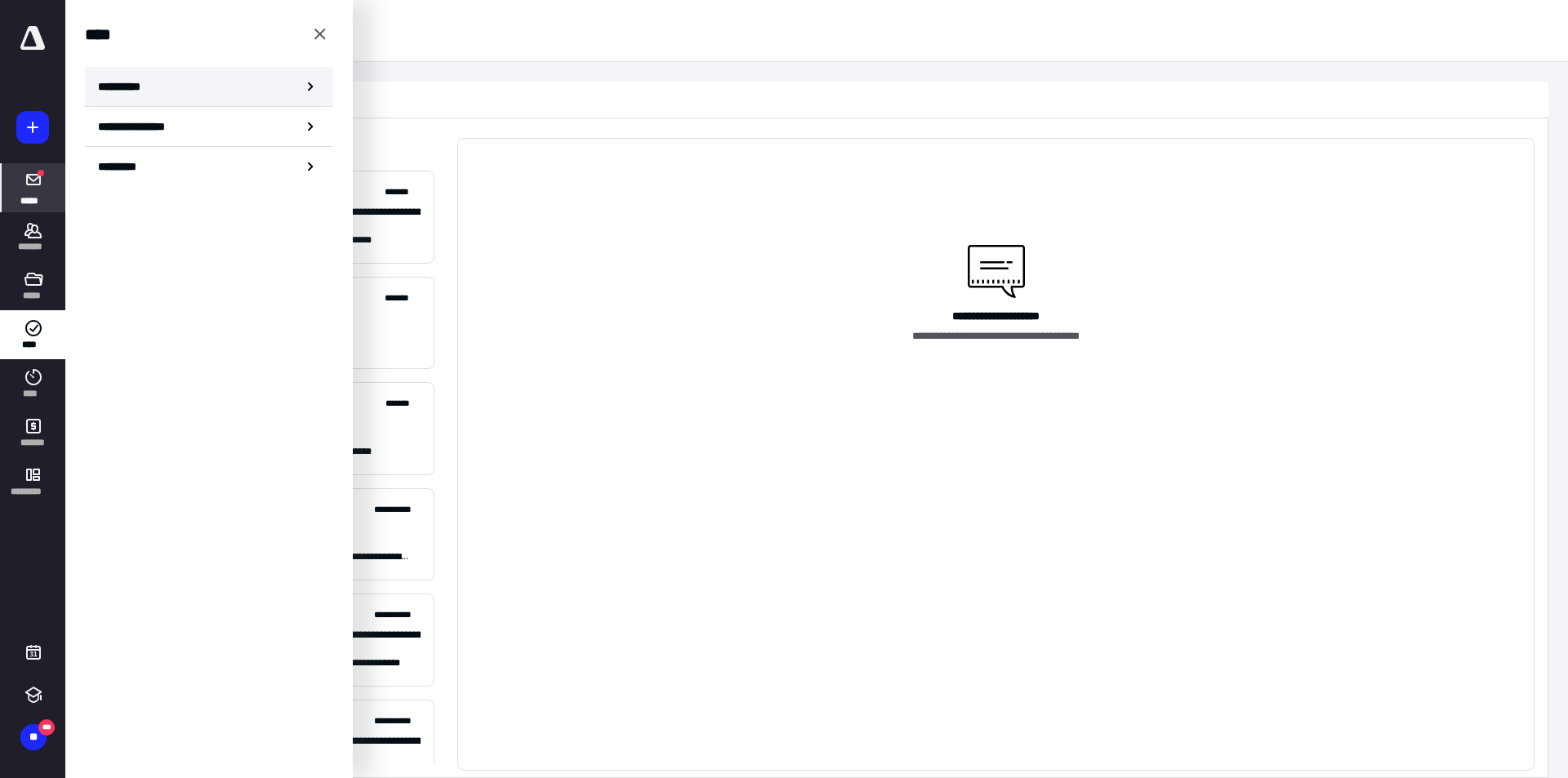 click on "**********" at bounding box center [125, 87] 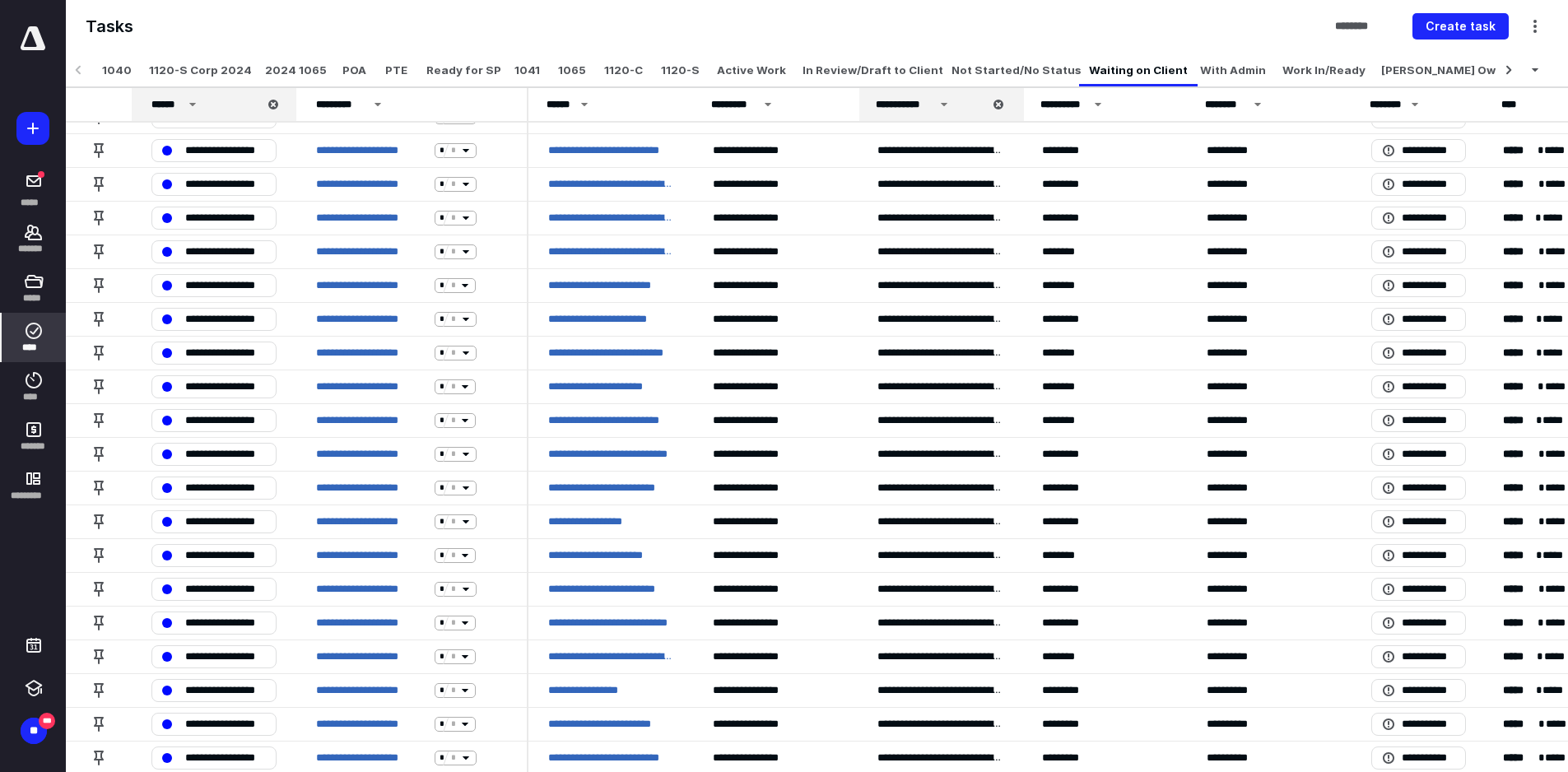 scroll, scrollTop: 2239, scrollLeft: 0, axis: vertical 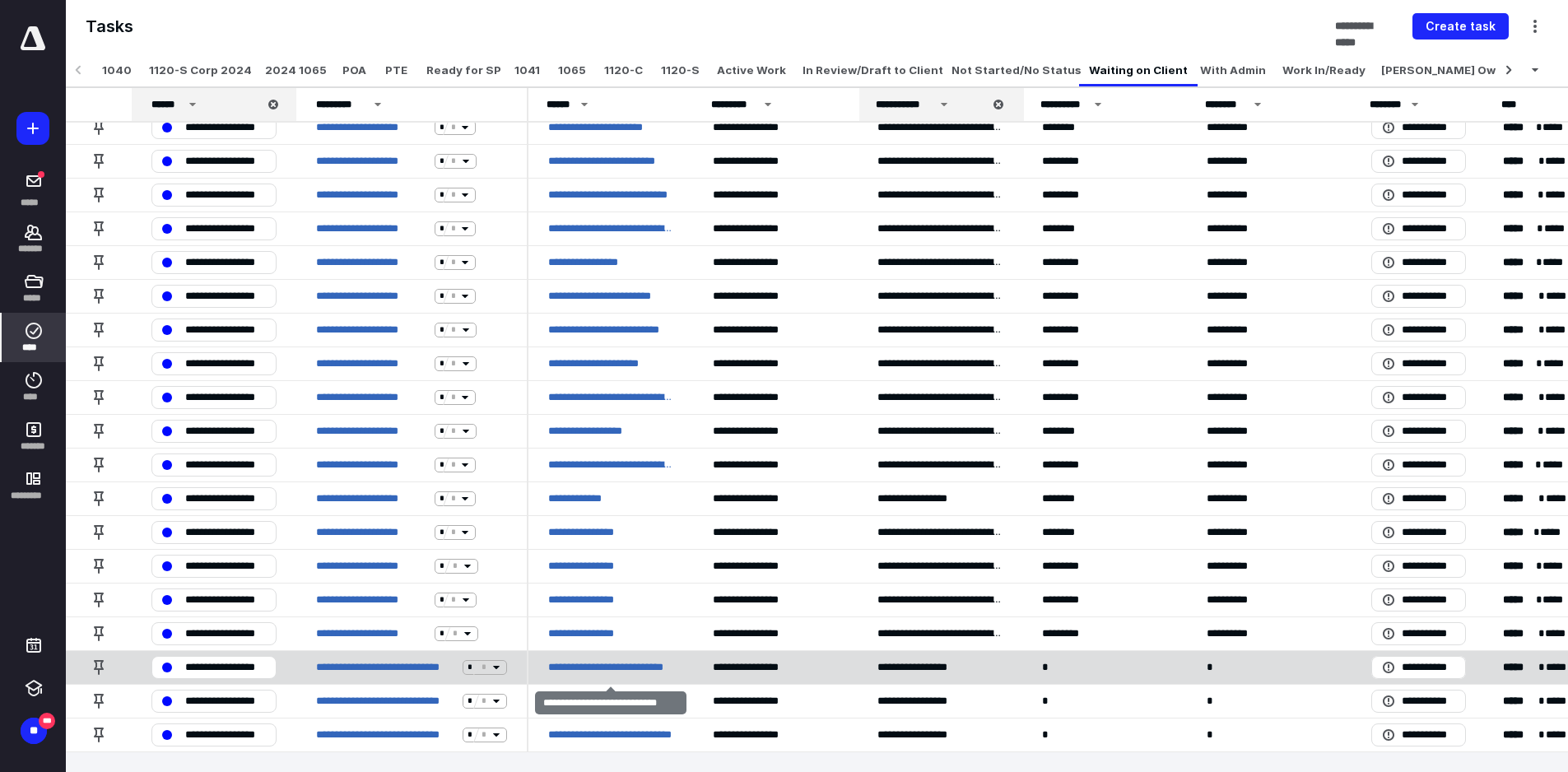 click on "**********" at bounding box center (611, 667) 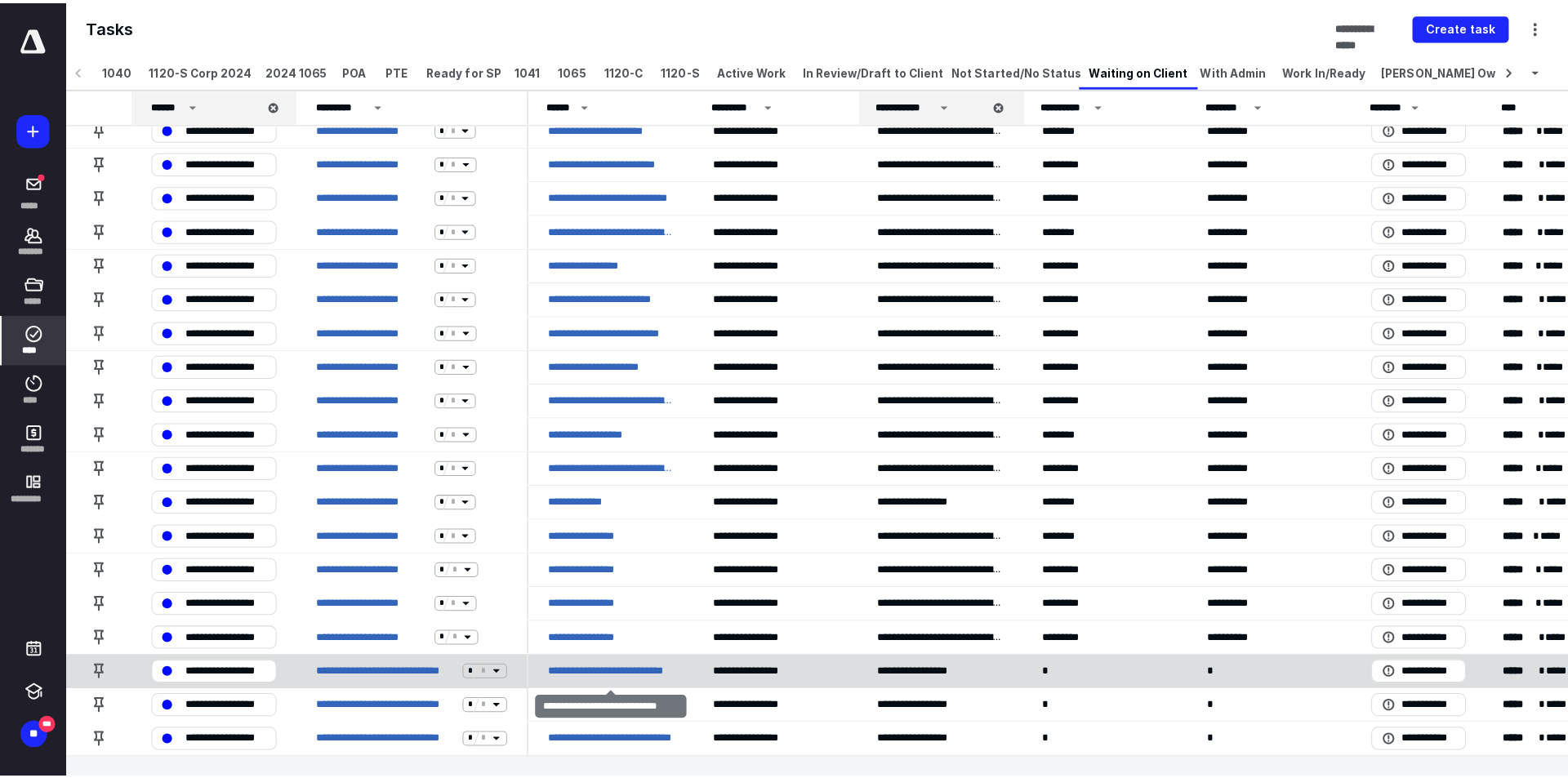 scroll, scrollTop: 0, scrollLeft: 0, axis: both 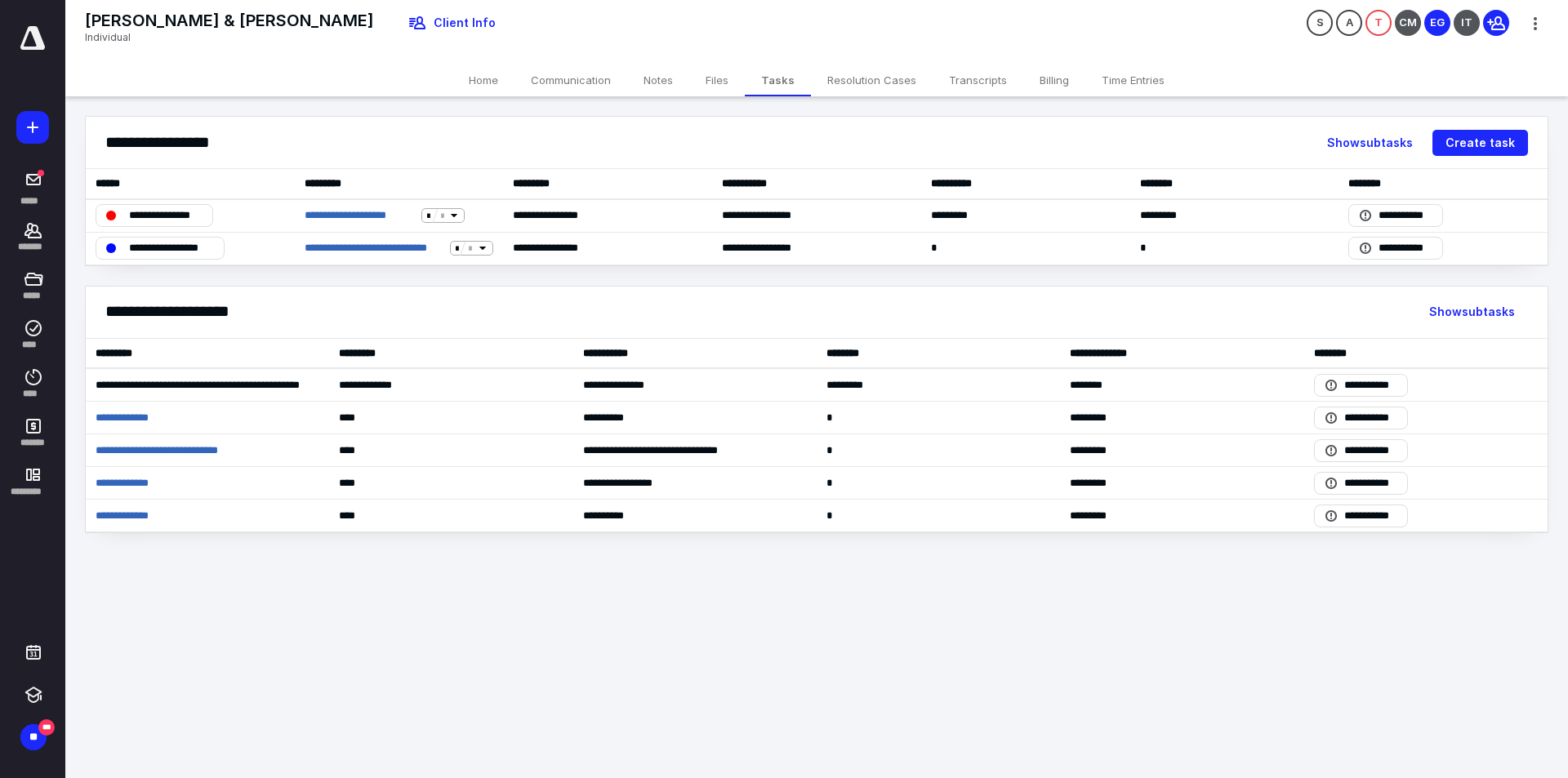 click on "Files" at bounding box center [717, 80] 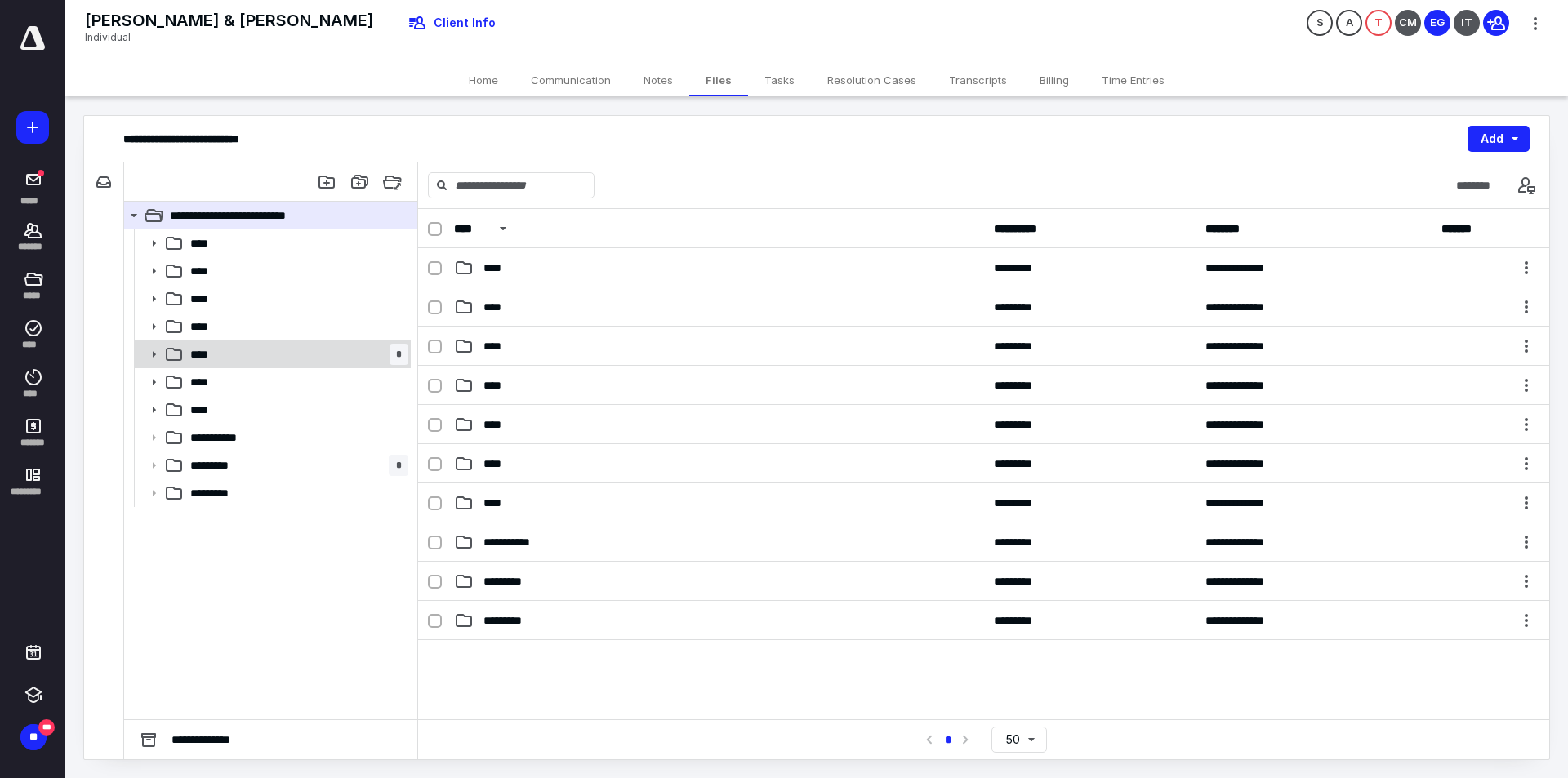 click on "**** *" at bounding box center [296, 354] 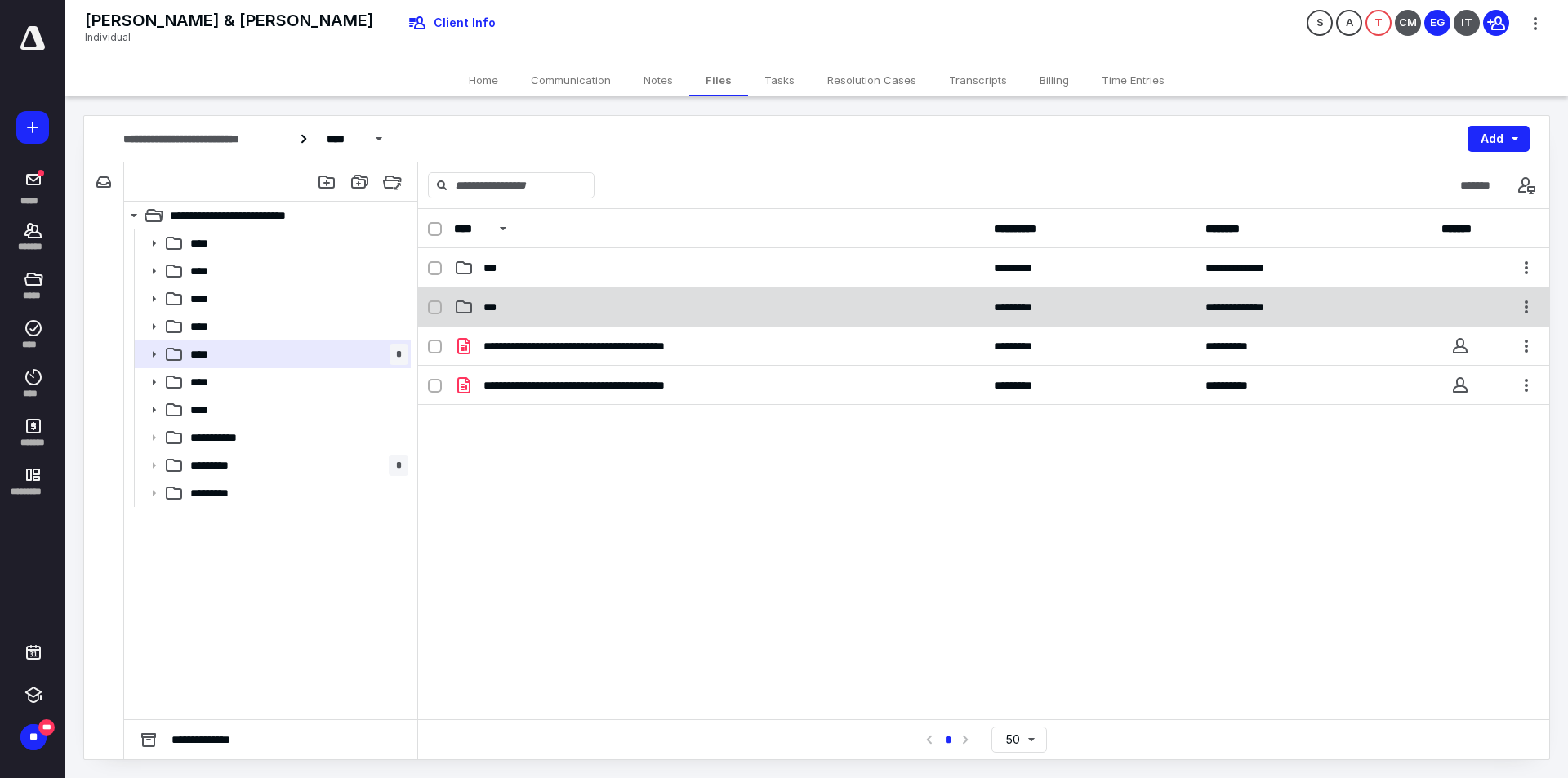 click on "***" at bounding box center (719, 307) 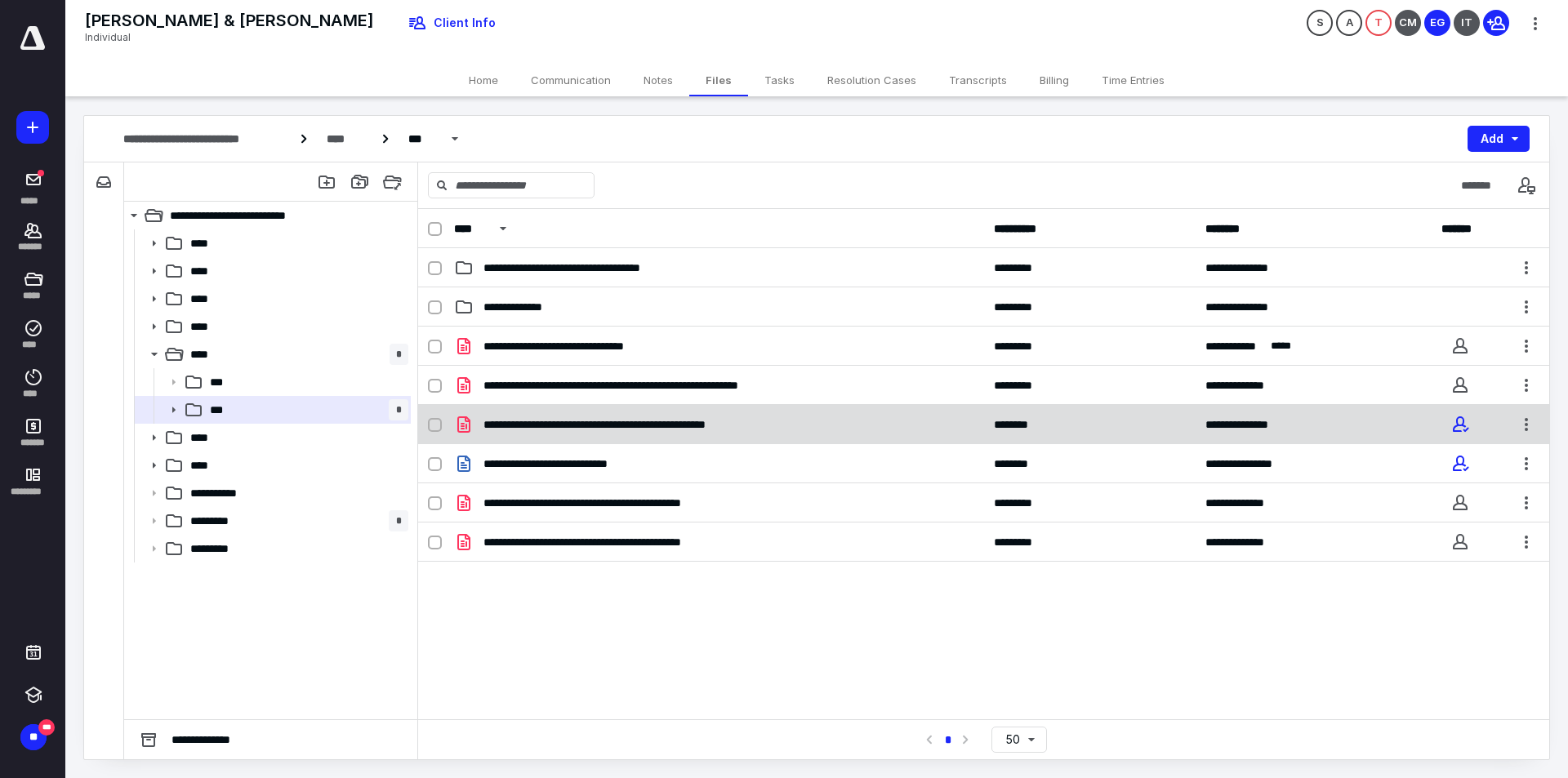 click on "**********" at bounding box center (719, 425) 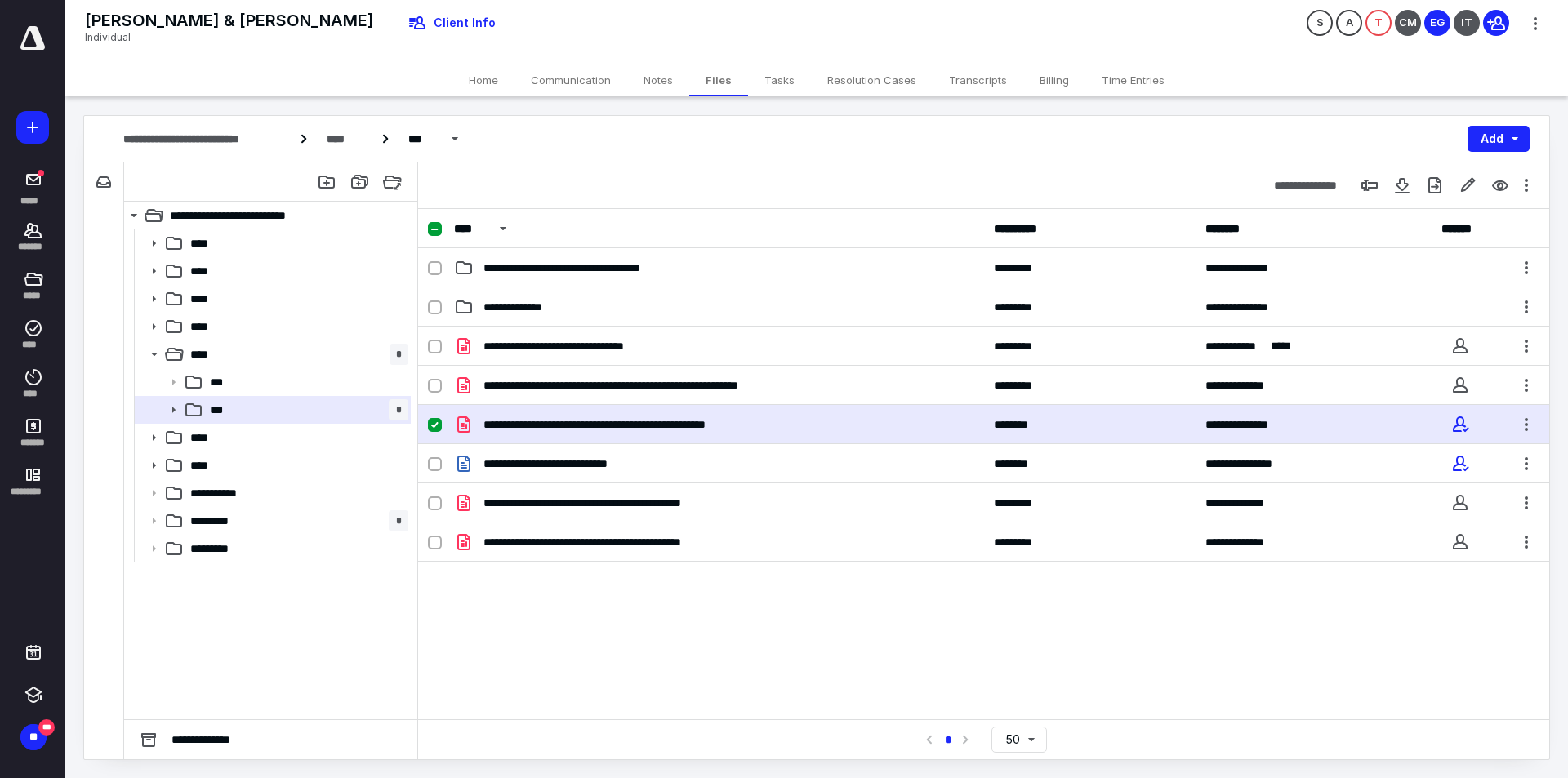 click on "**********" at bounding box center [719, 425] 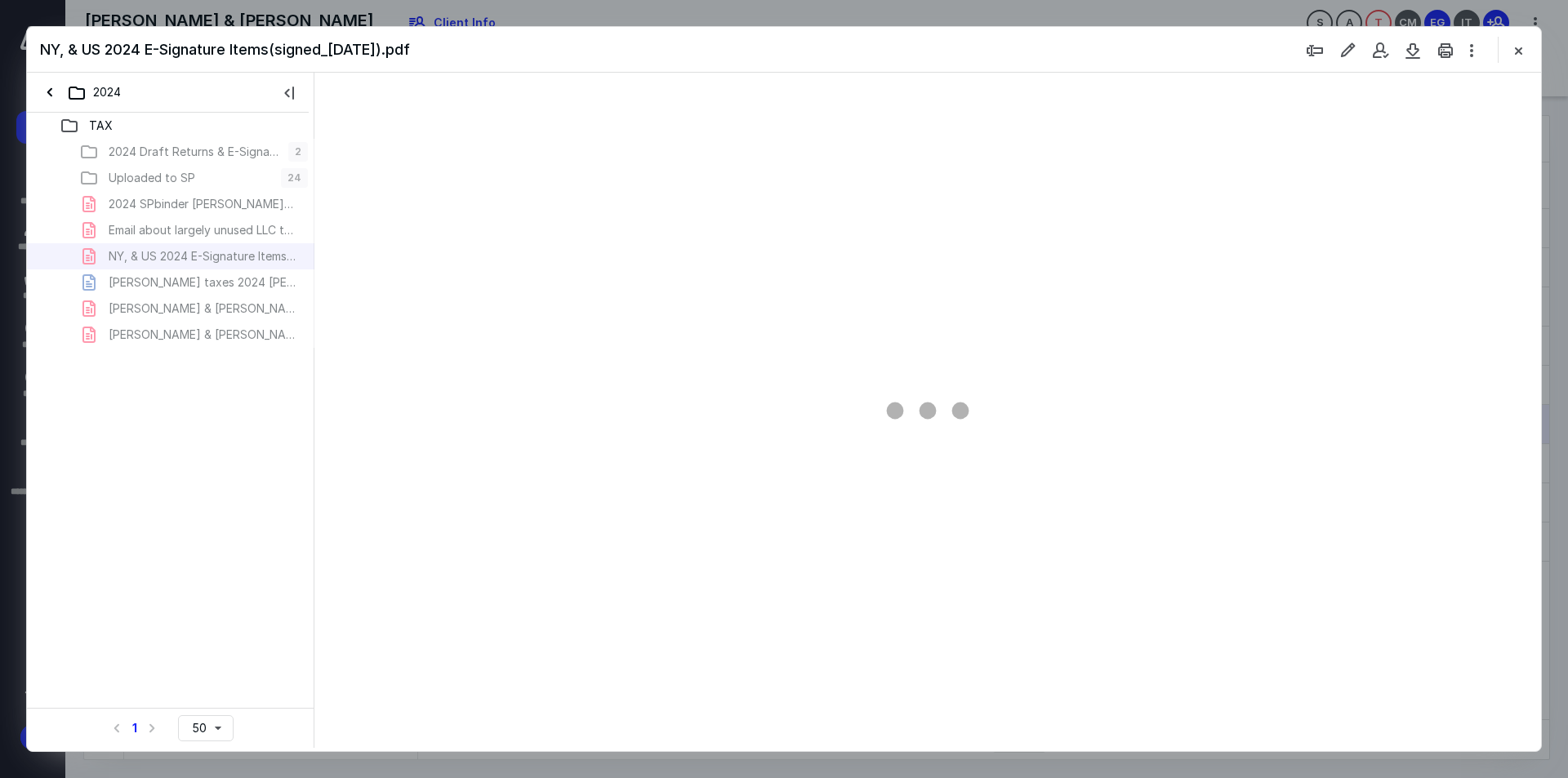 scroll, scrollTop: 0, scrollLeft: 0, axis: both 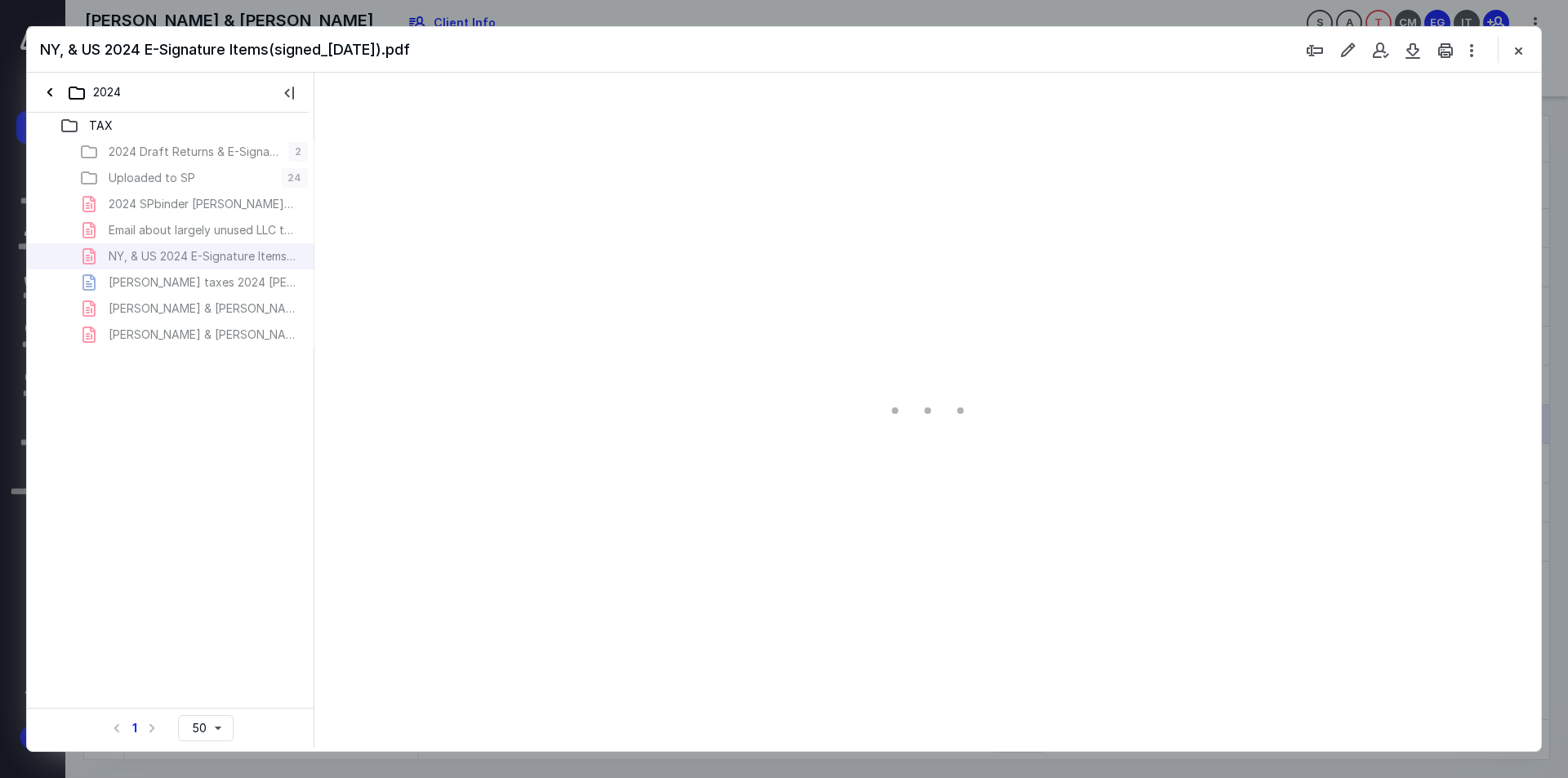 type on "228" 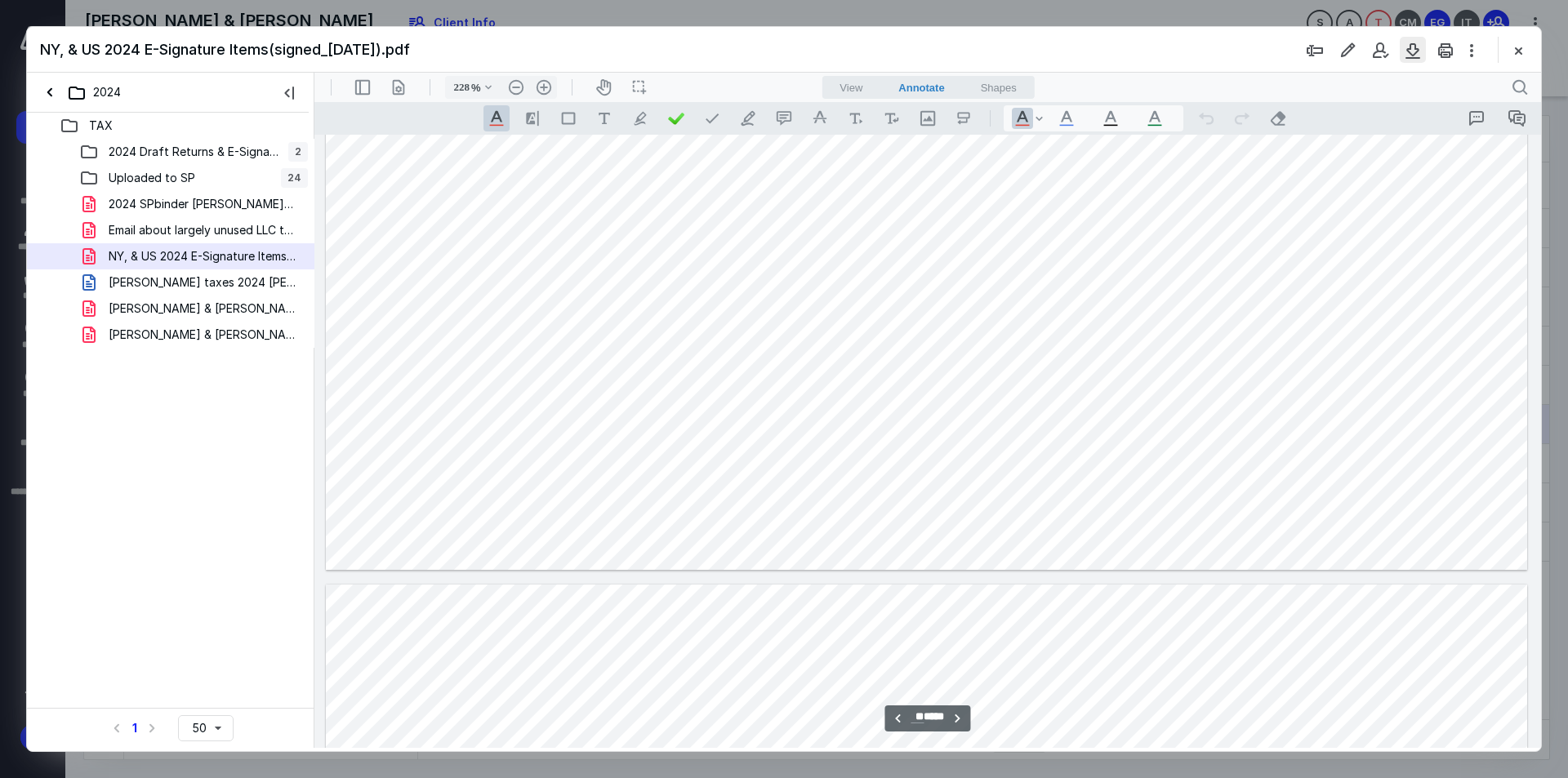 scroll, scrollTop: 17612, scrollLeft: 0, axis: vertical 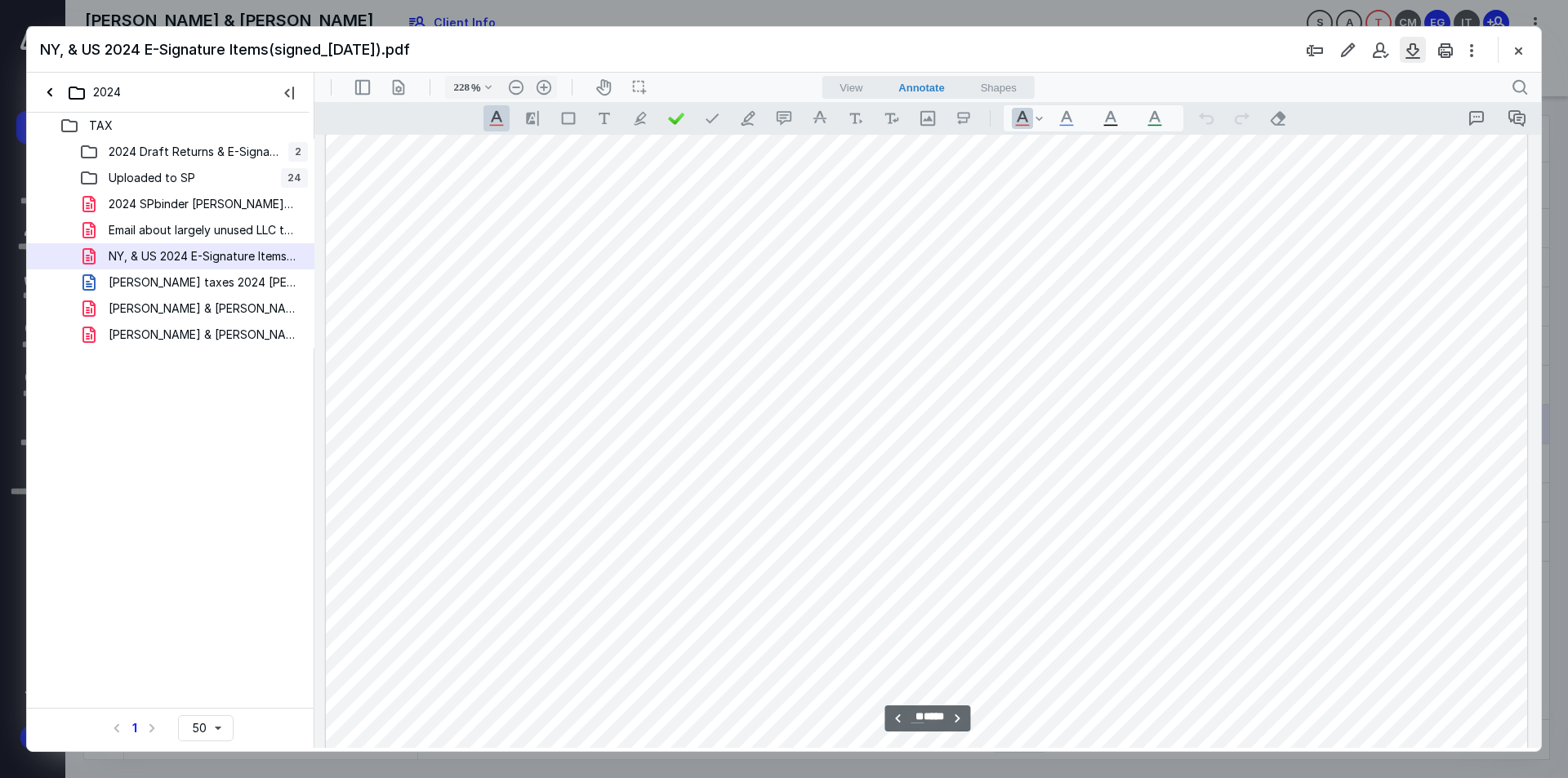 click at bounding box center [1413, 50] 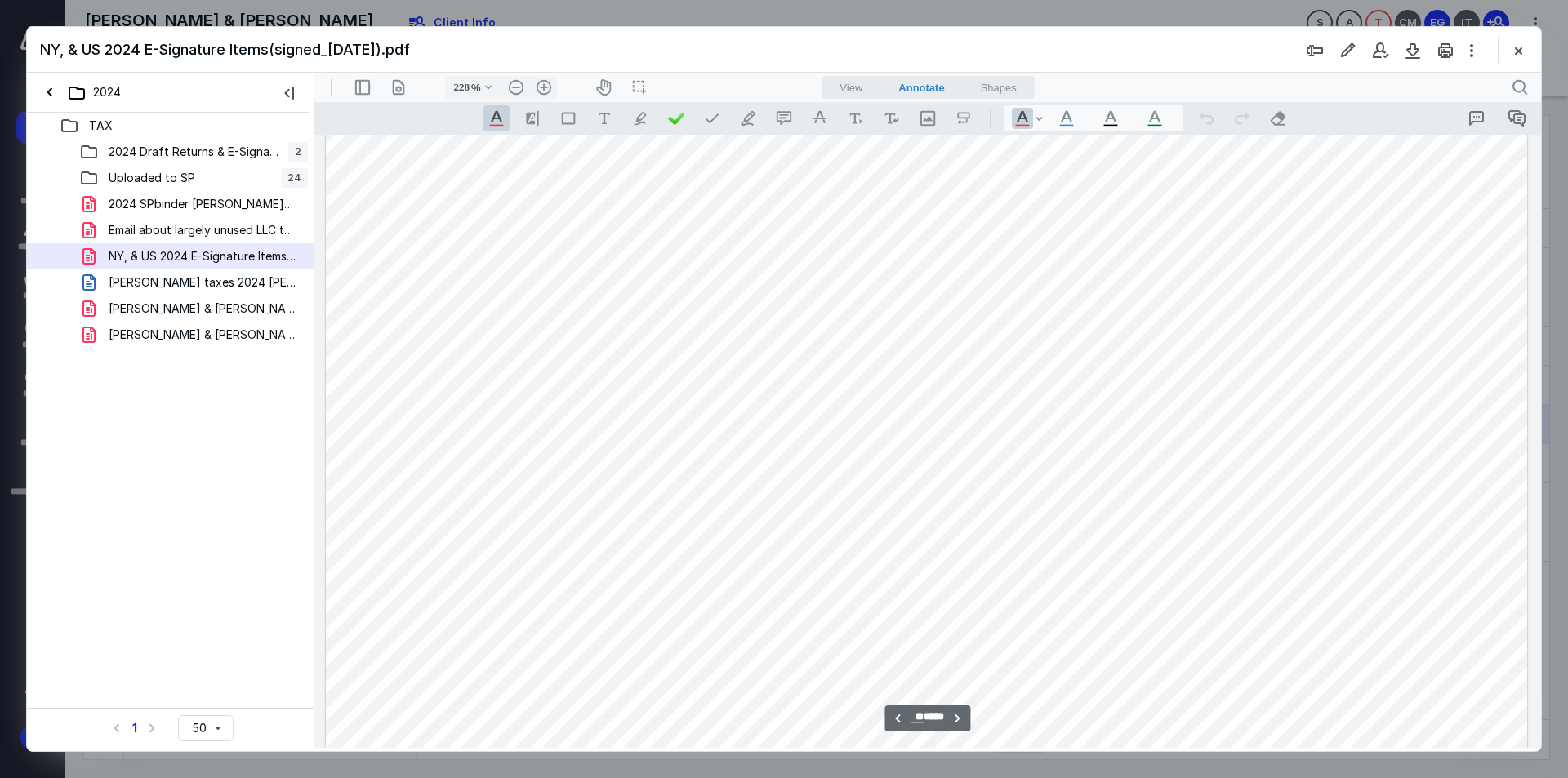 type on "**" 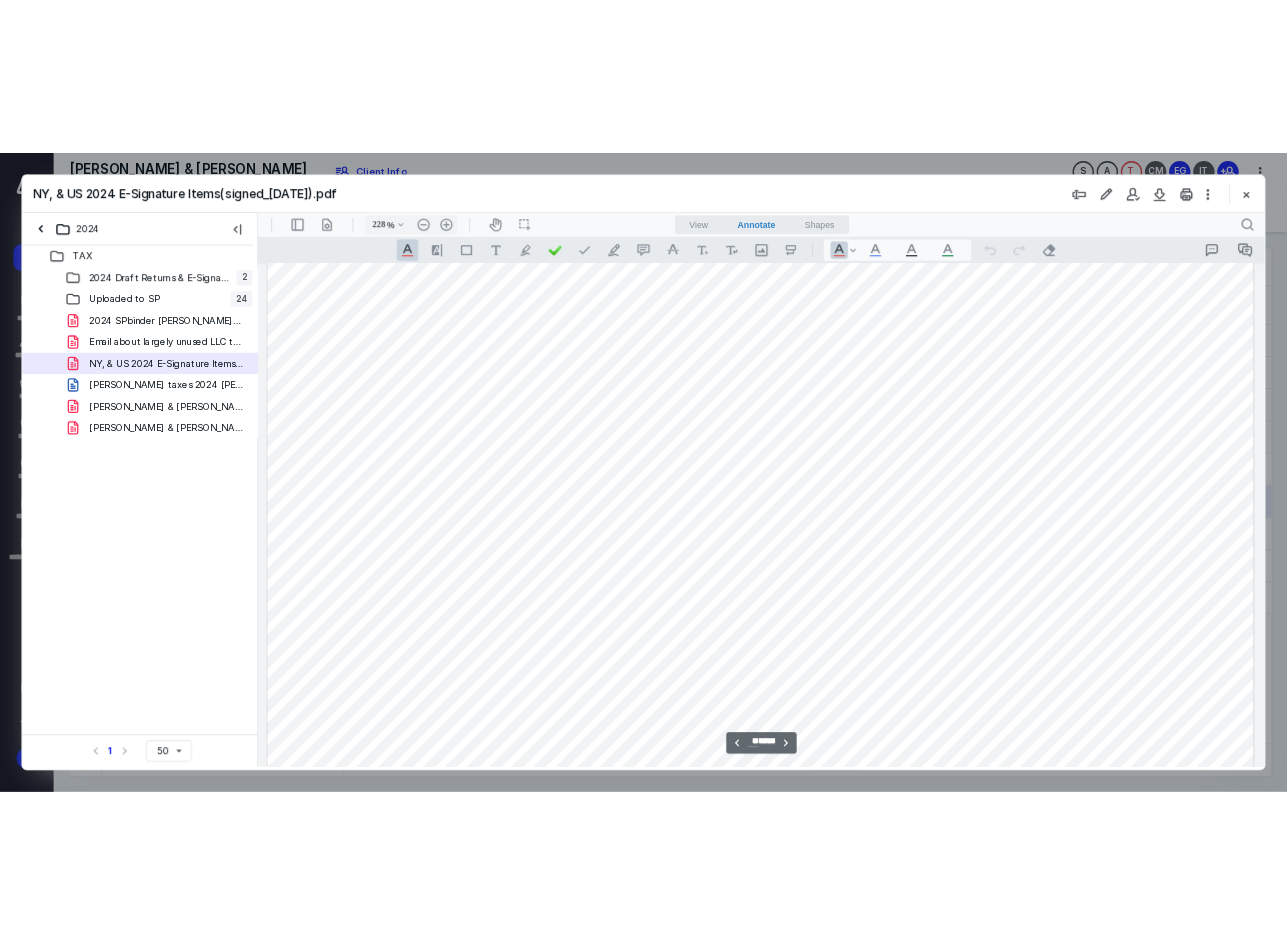 scroll, scrollTop: 17174, scrollLeft: 0, axis: vertical 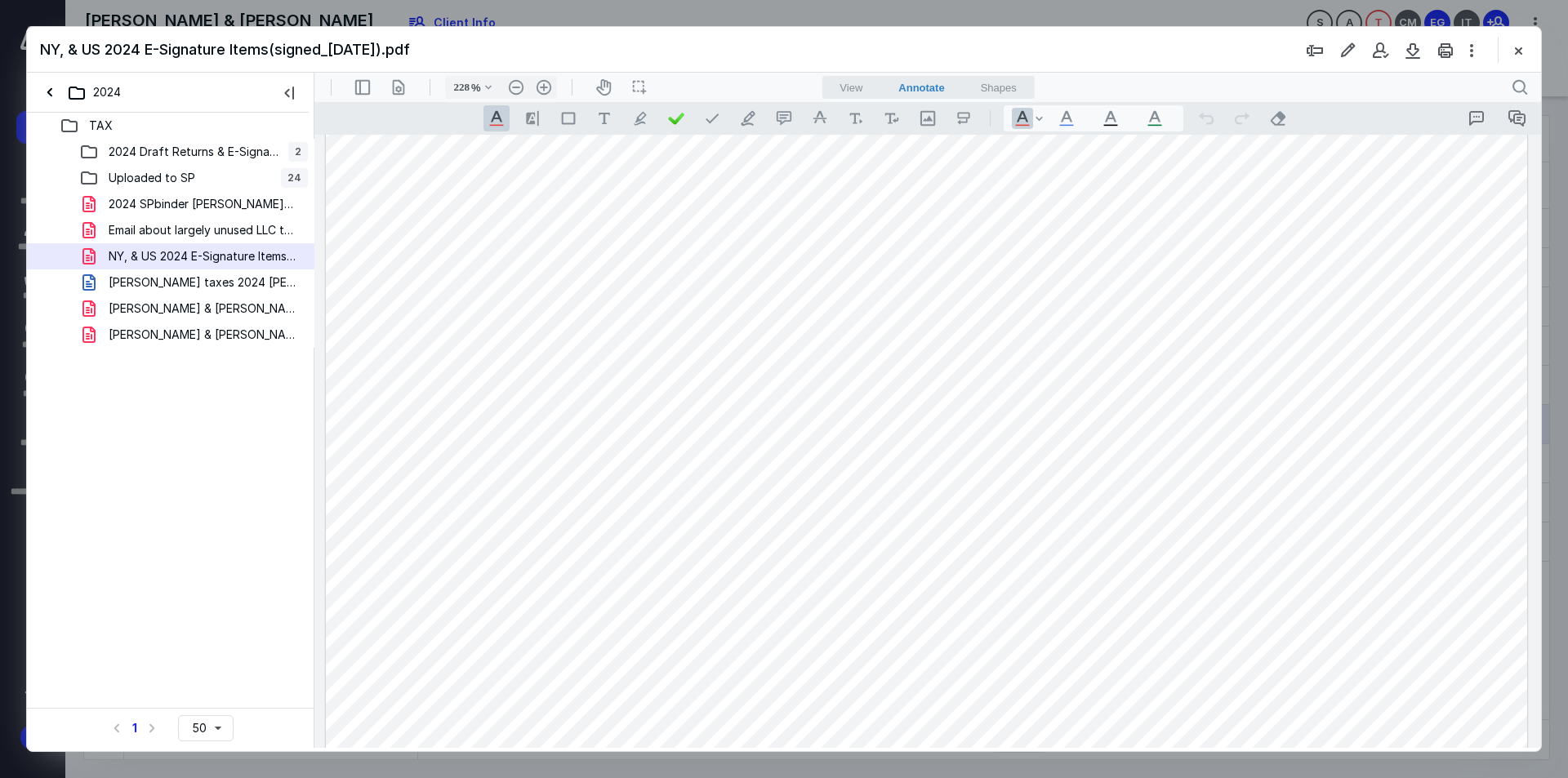 type on "130" 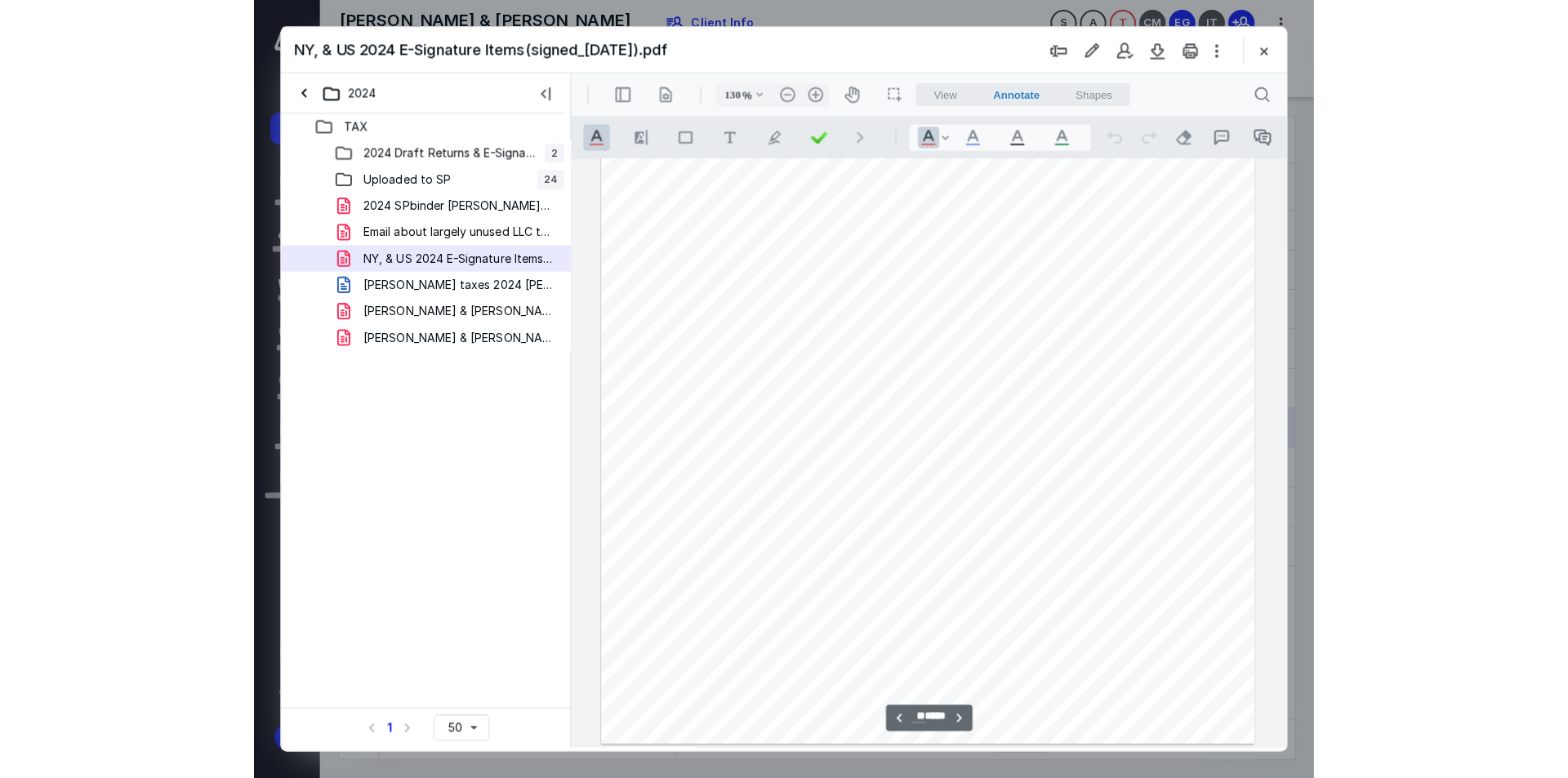 scroll, scrollTop: 8074, scrollLeft: 0, axis: vertical 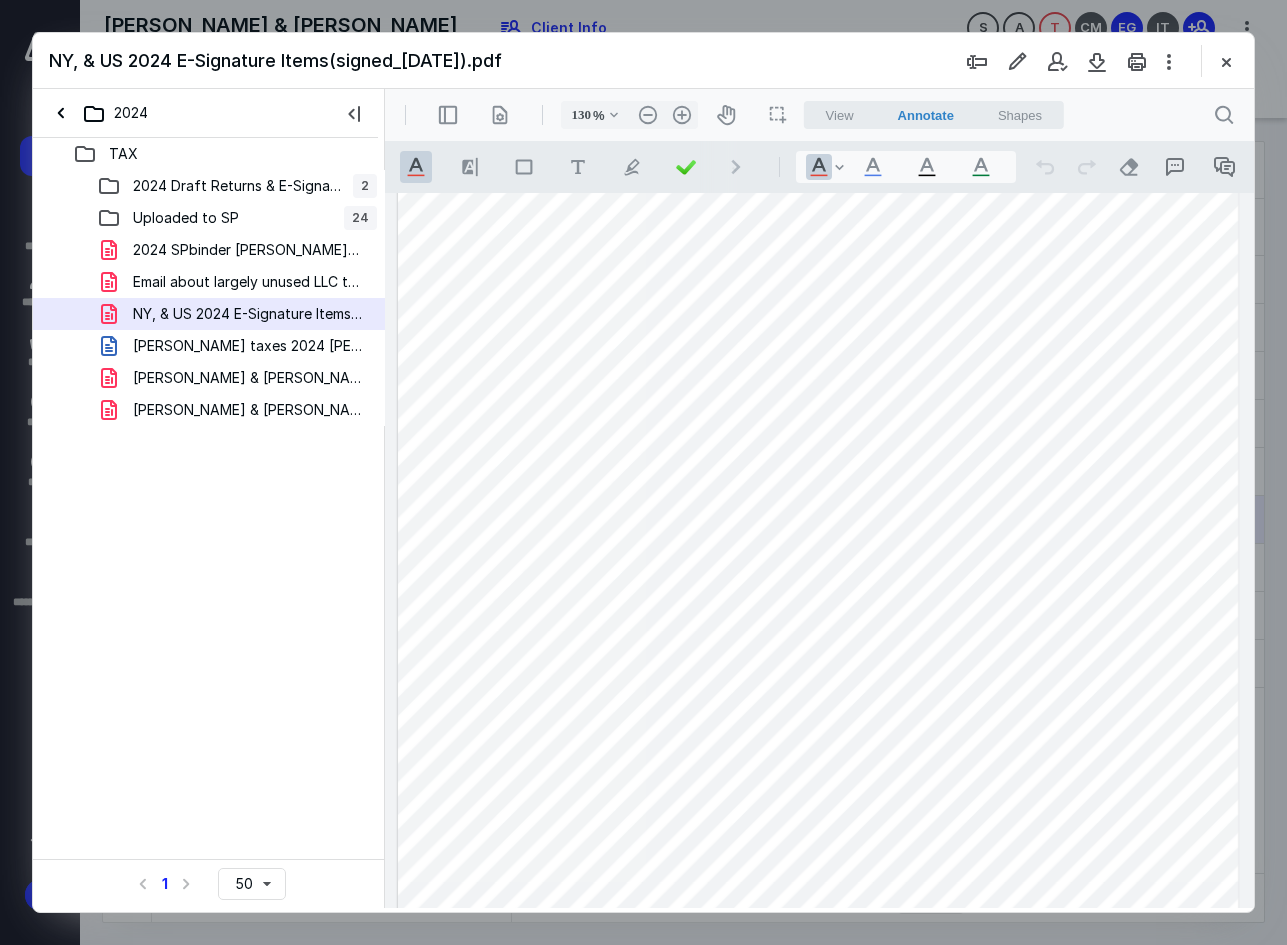 click at bounding box center (1226, 61) 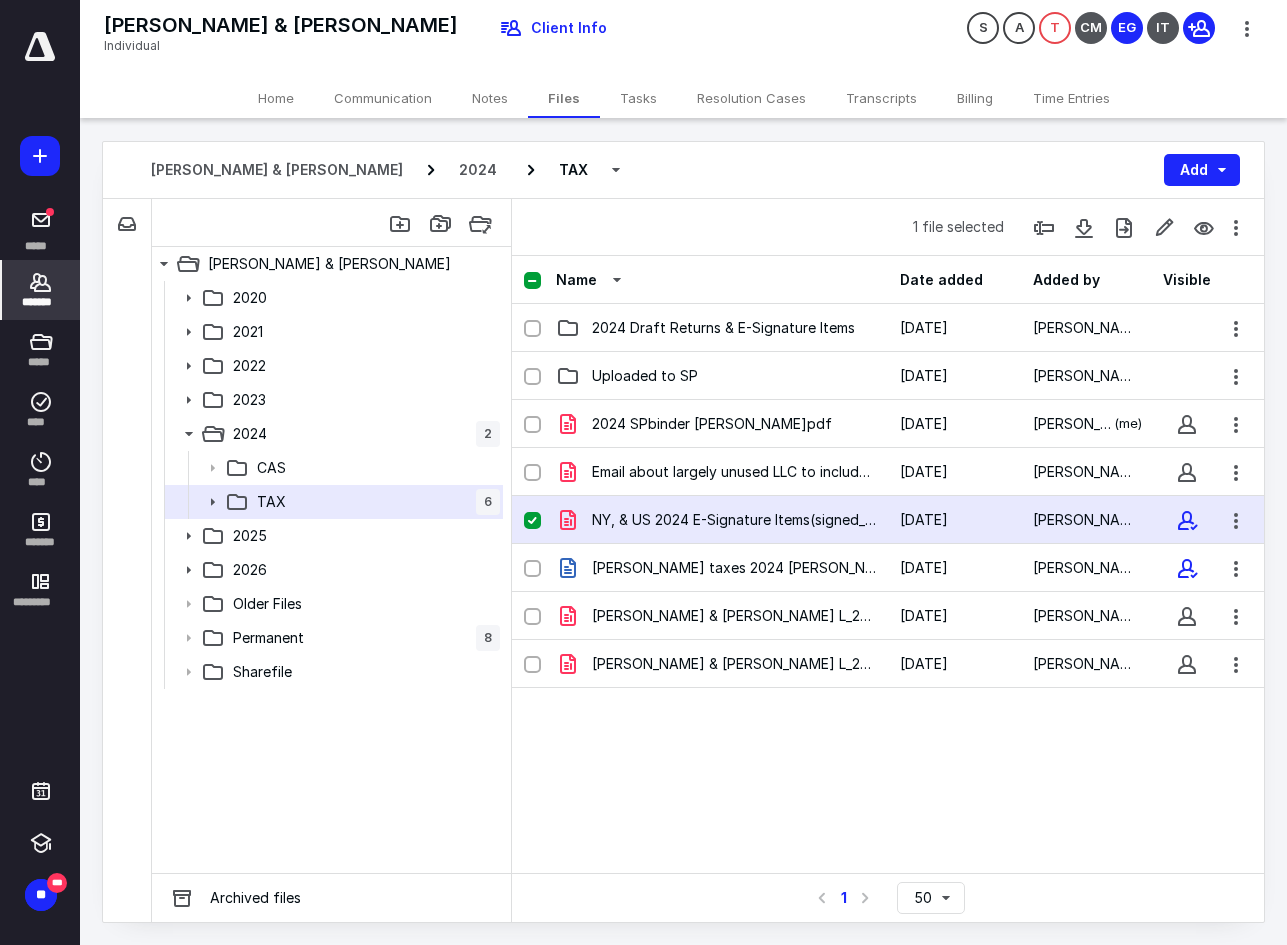 click on "*******" at bounding box center (41, 290) 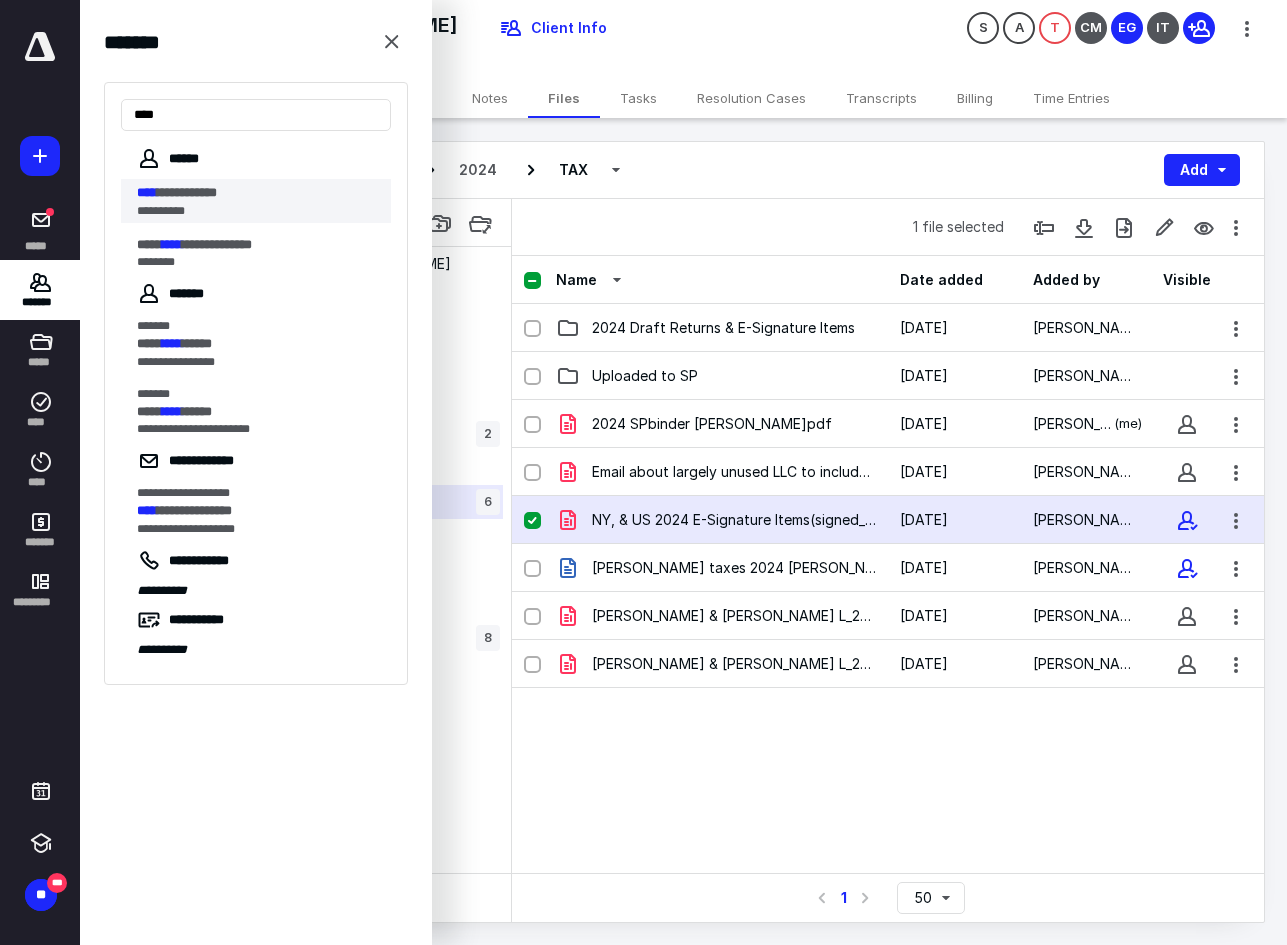 type on "****" 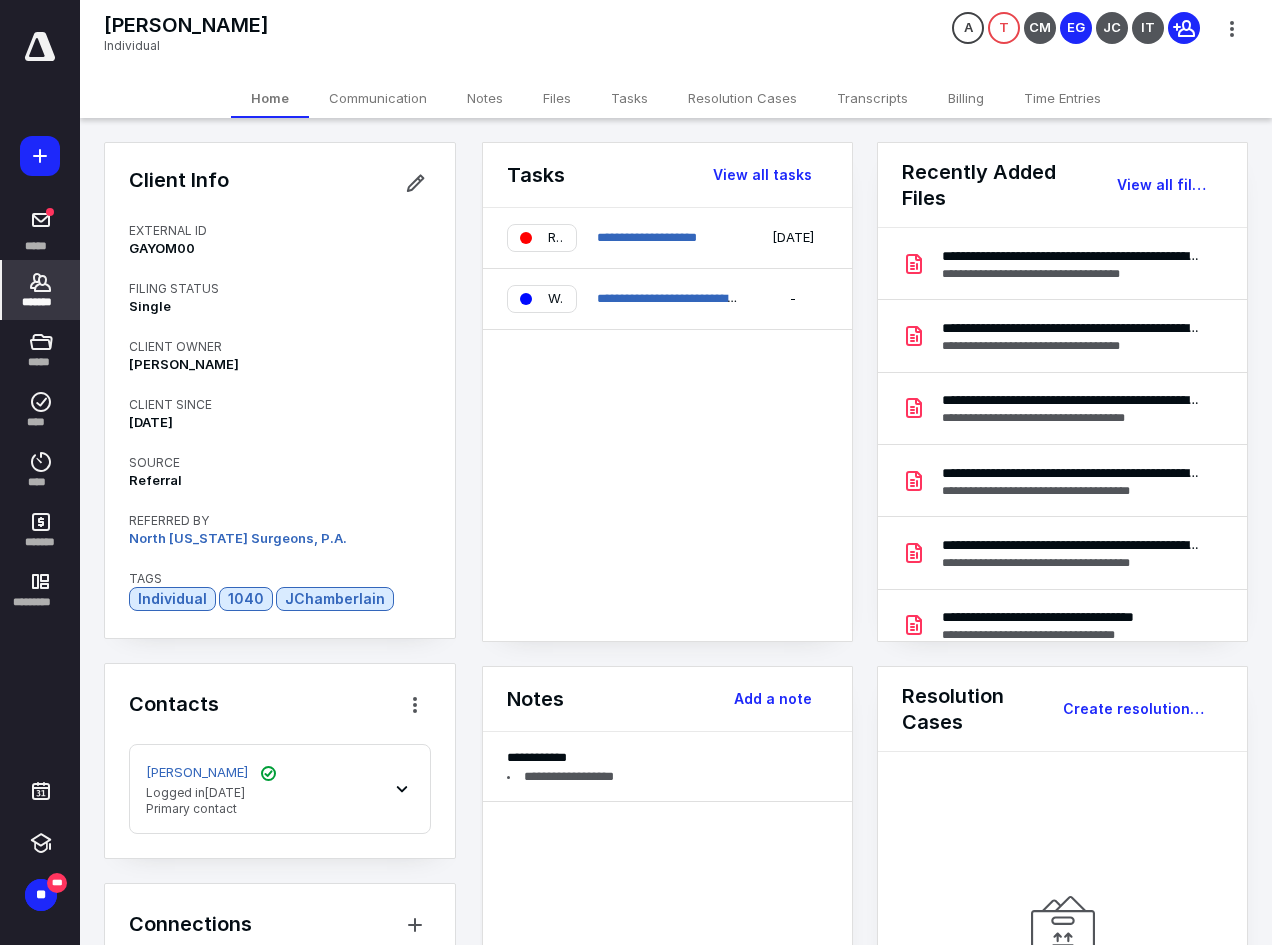 click on "Files" at bounding box center (557, 98) 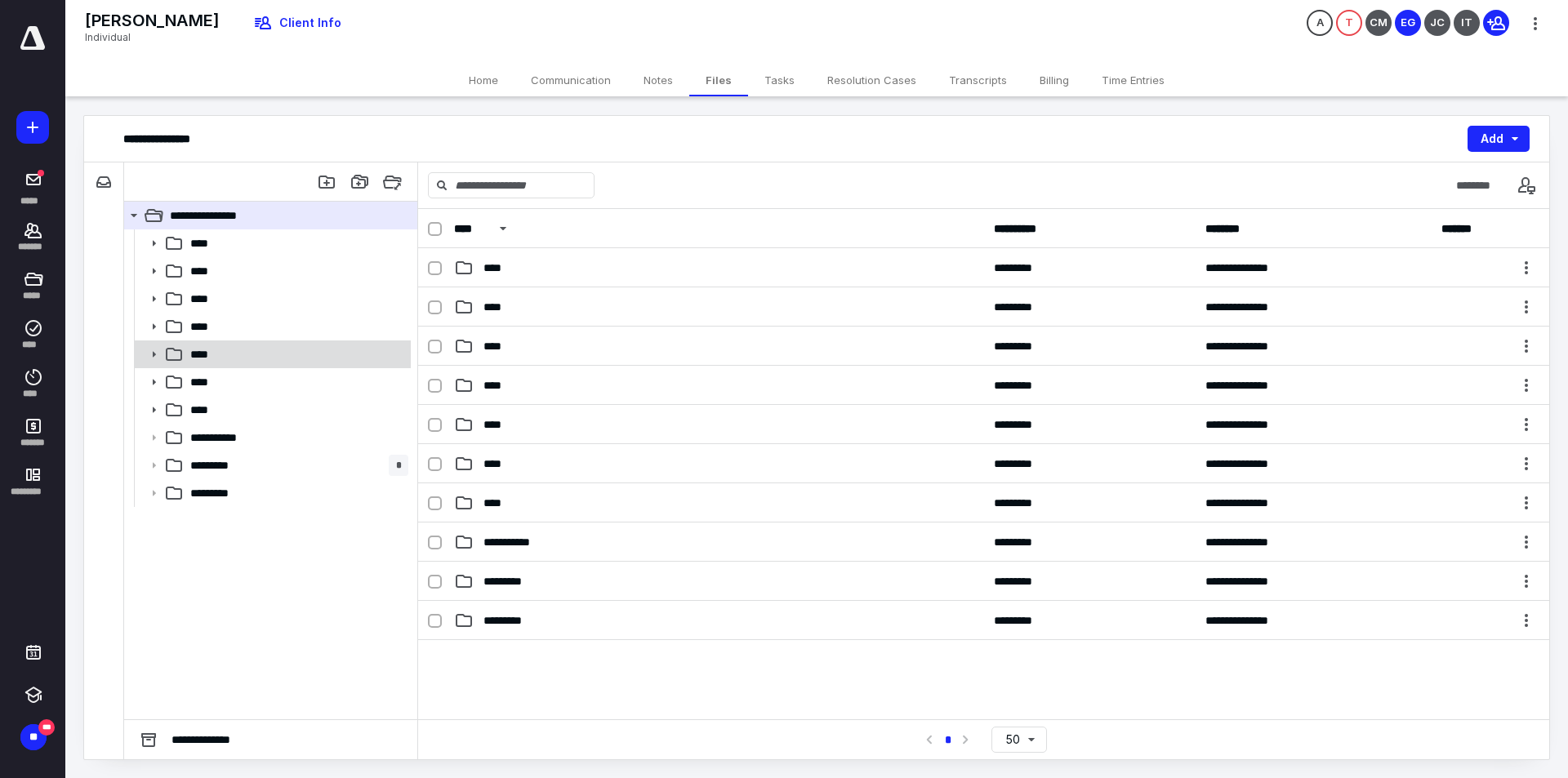 click on "****" at bounding box center [296, 354] 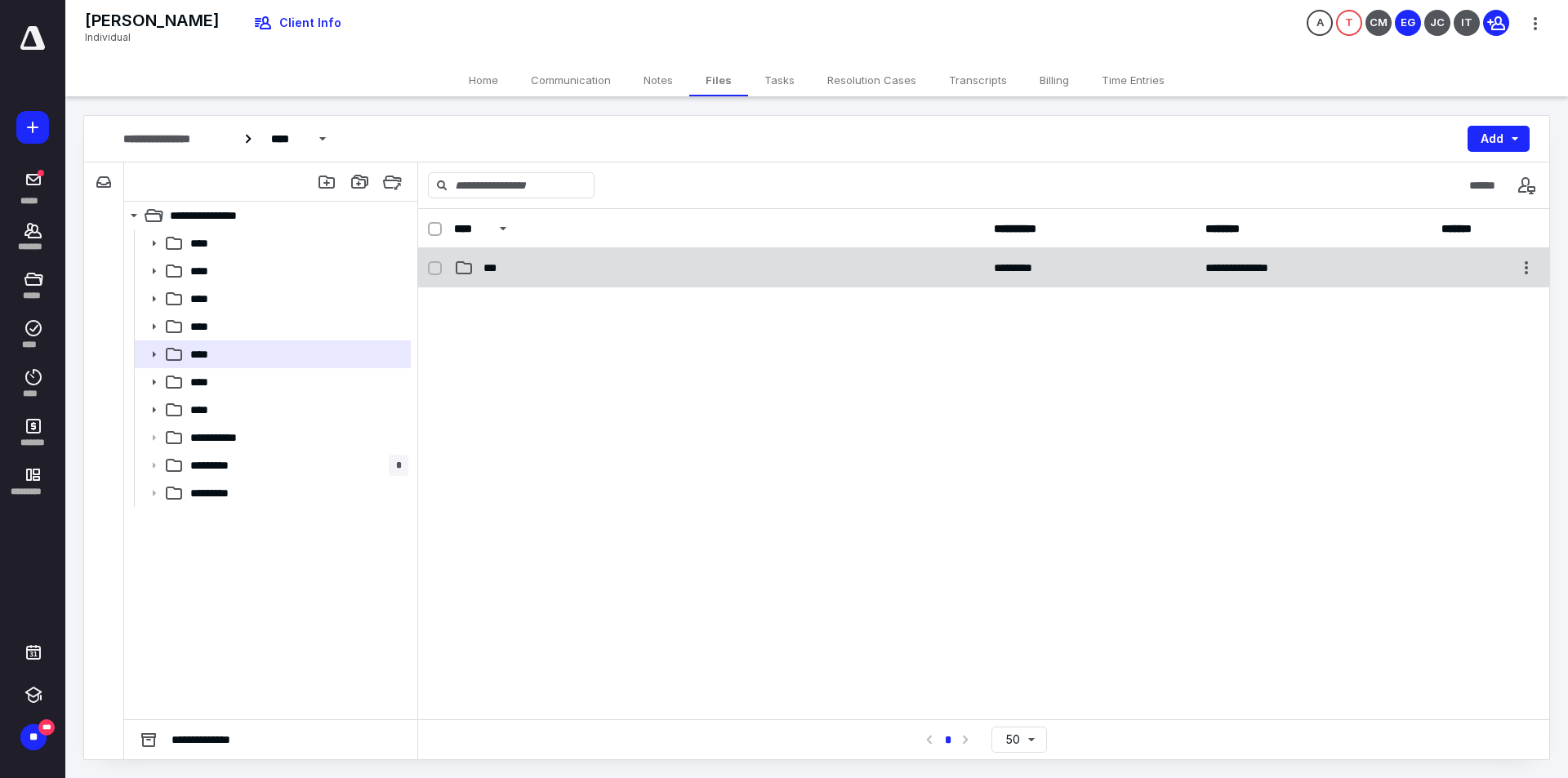 click on "**********" at bounding box center [983, 268] 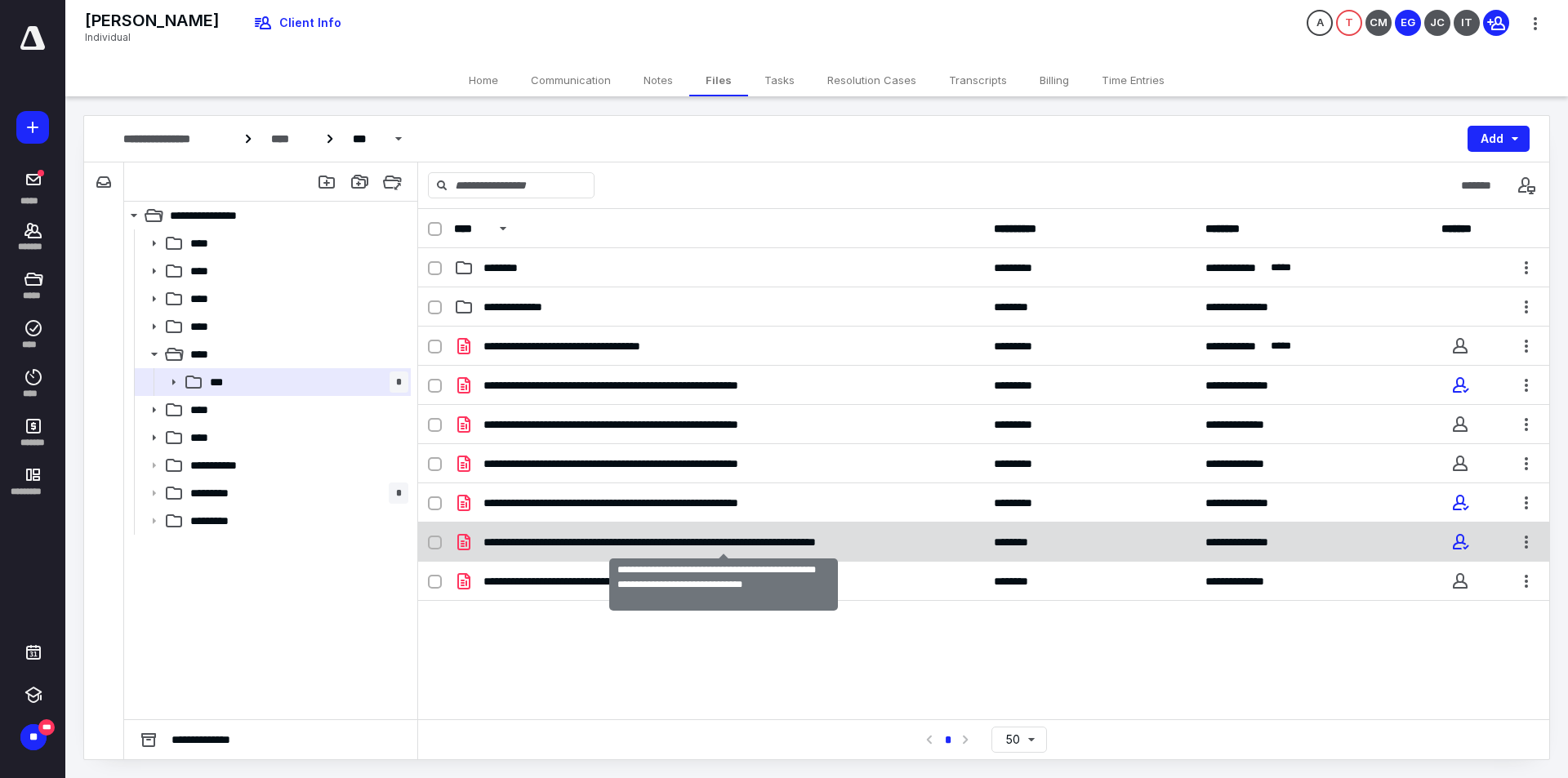 click on "**********" at bounding box center (724, 542) 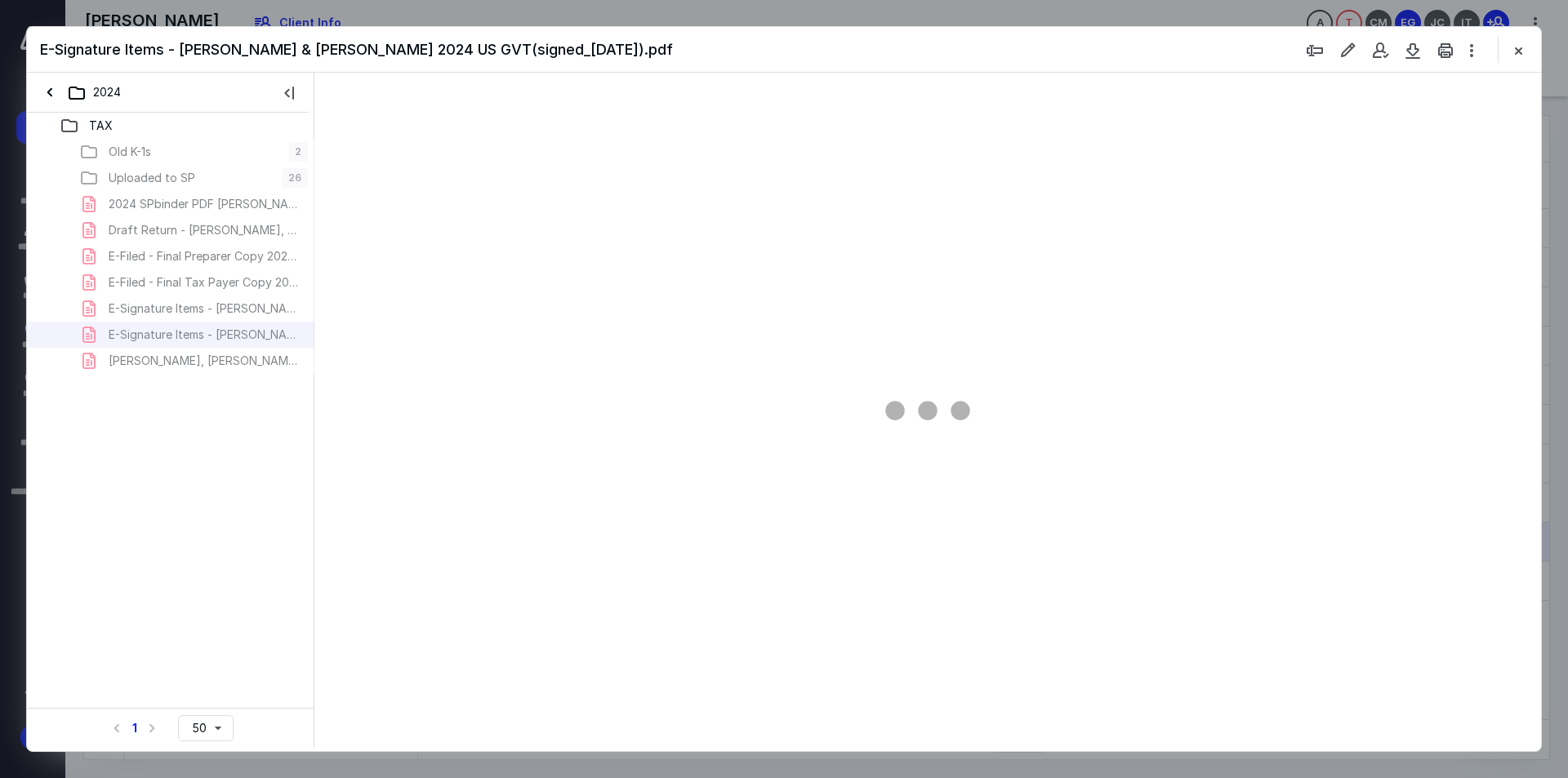 scroll, scrollTop: 0, scrollLeft: 0, axis: both 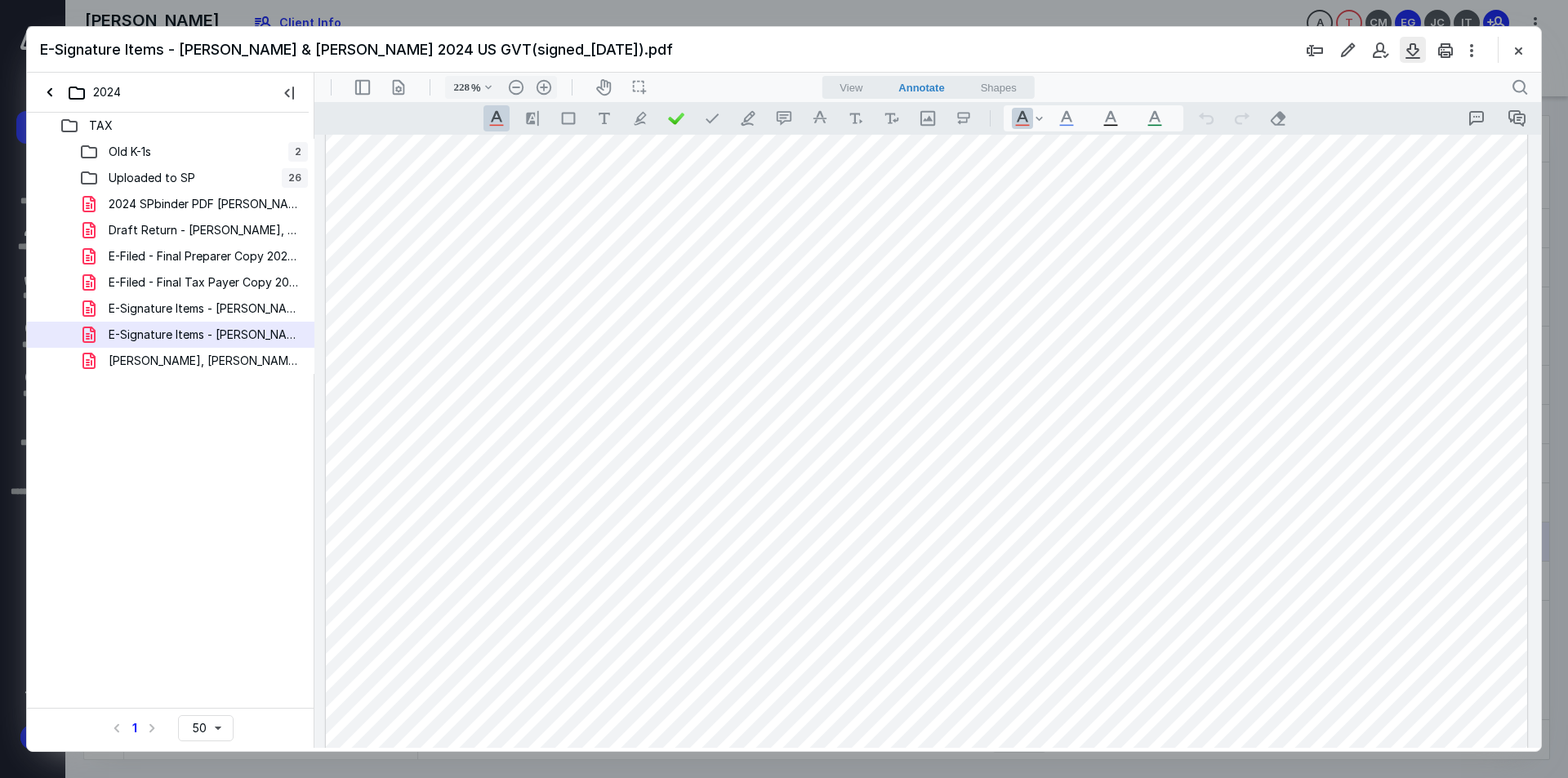 click at bounding box center (1413, 50) 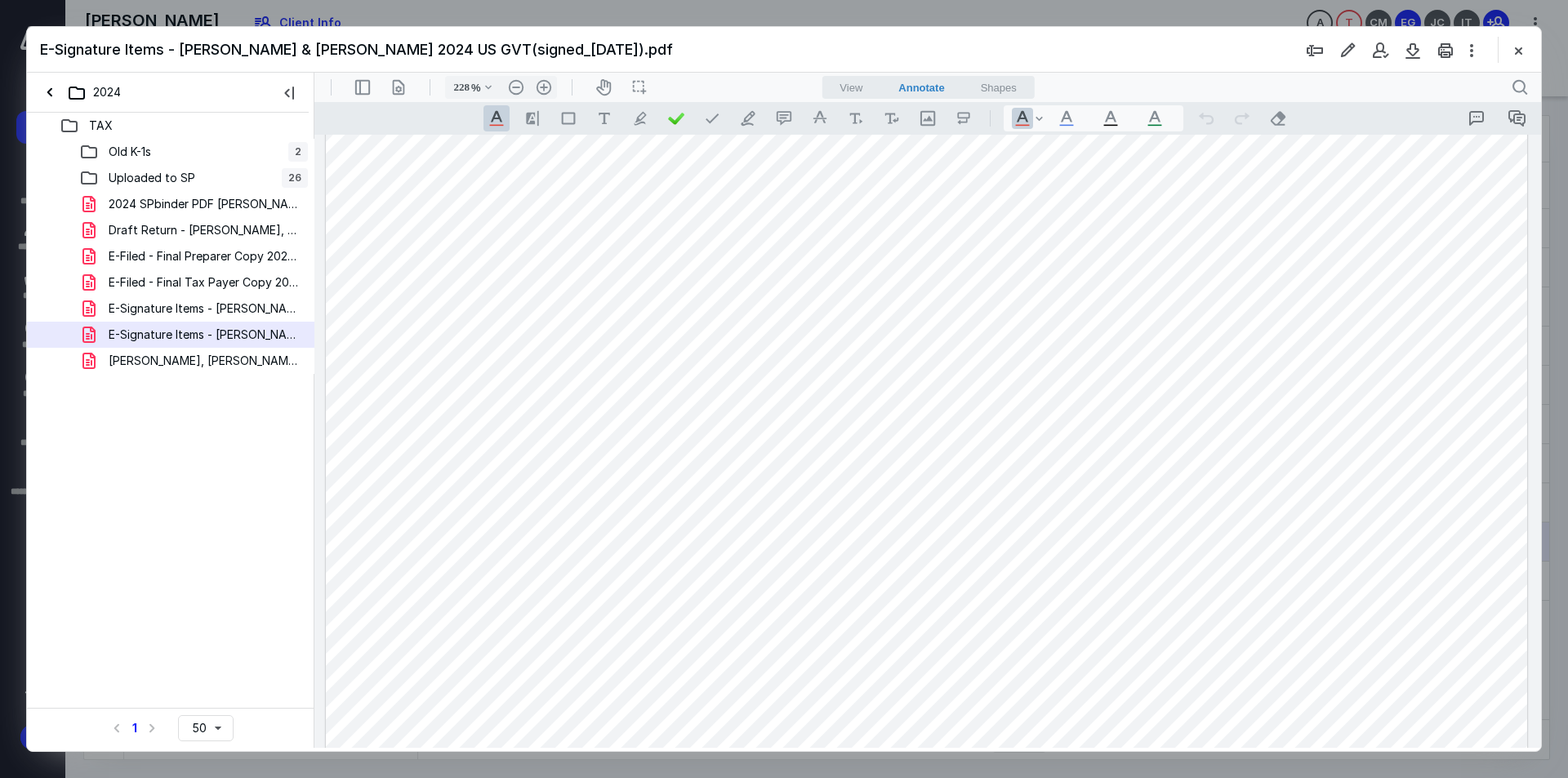 type on "130" 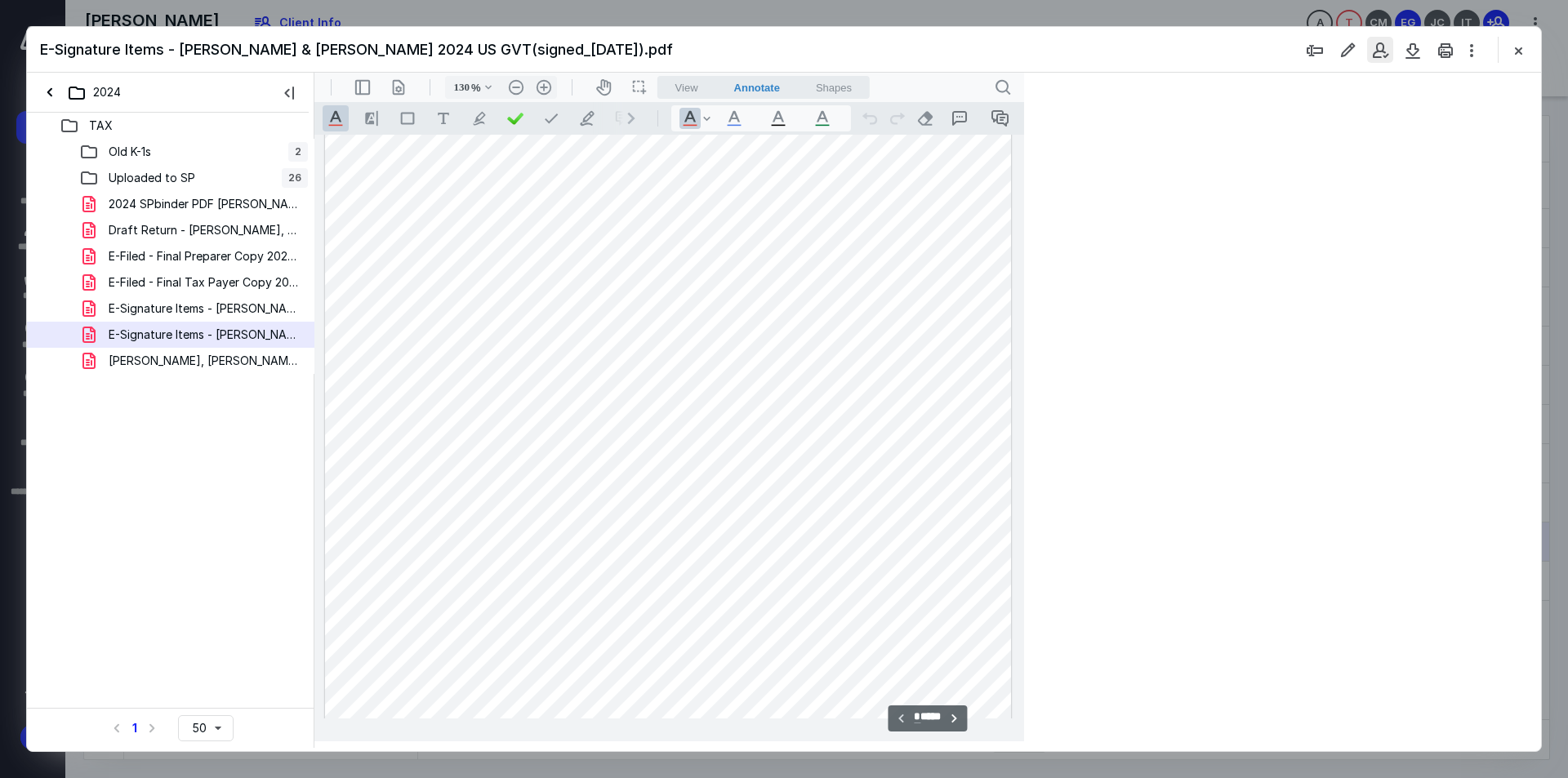 scroll, scrollTop: 89, scrollLeft: 0, axis: vertical 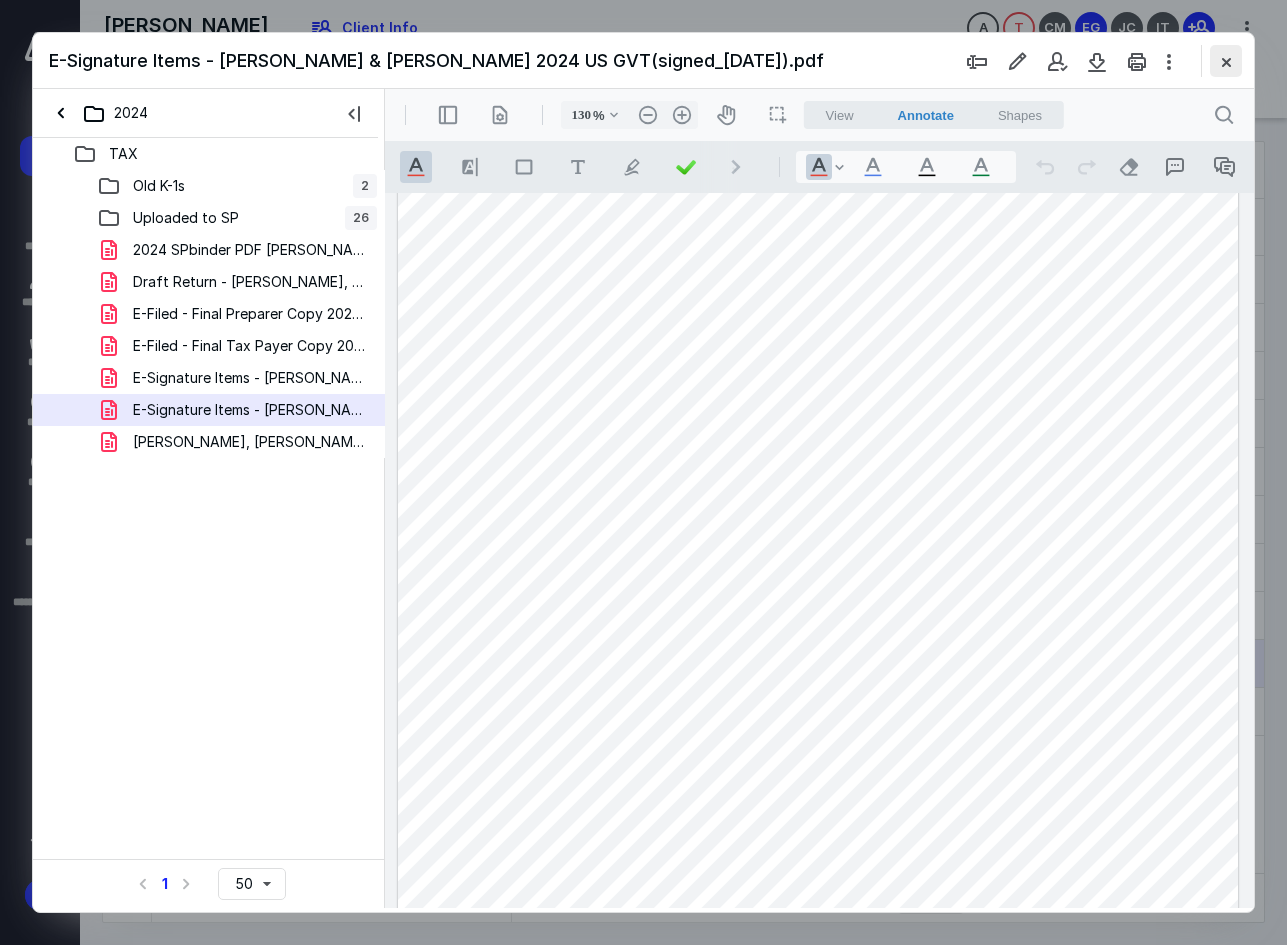 click at bounding box center (1226, 61) 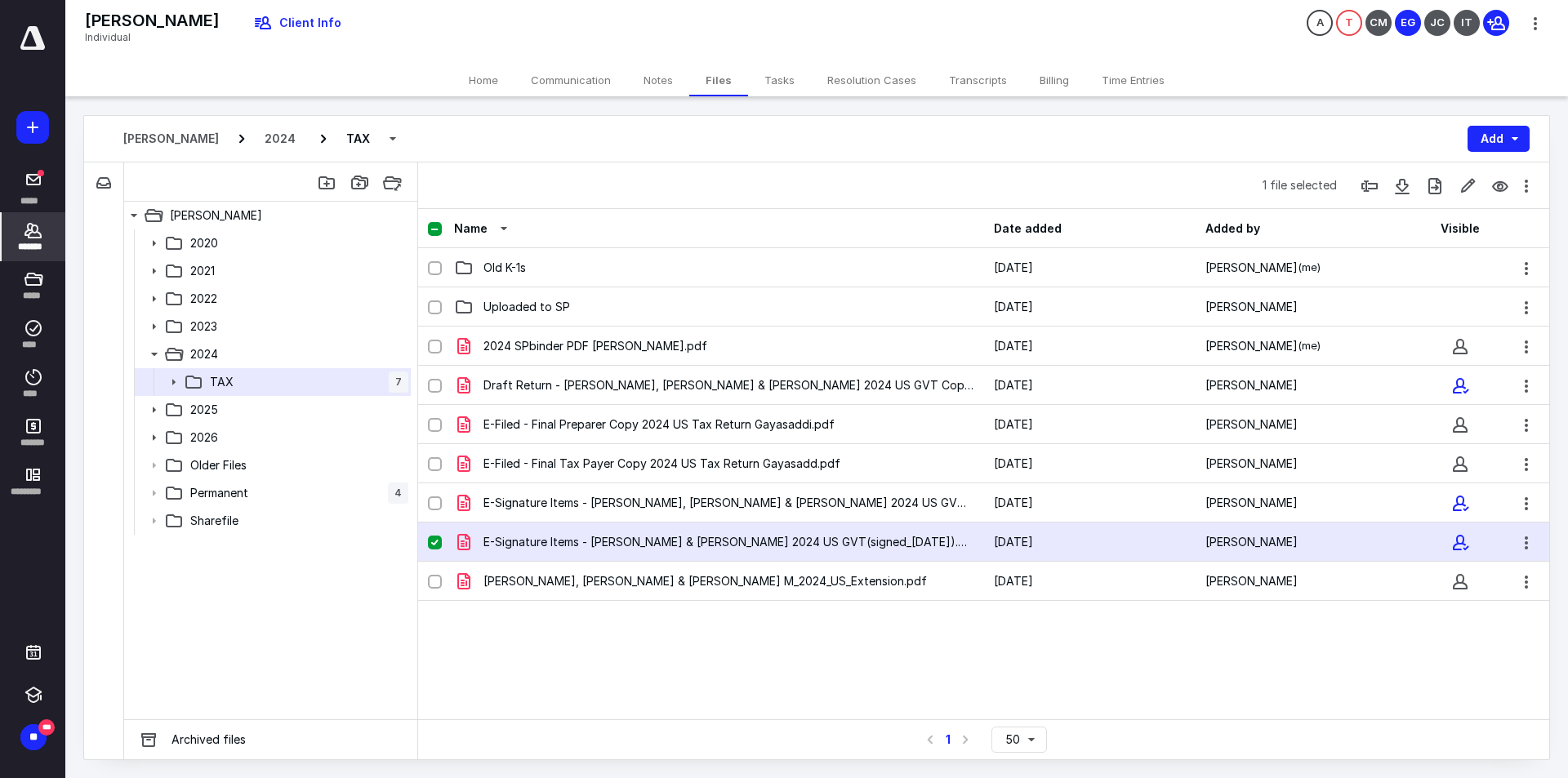 click on "*******" at bounding box center (33, 247) 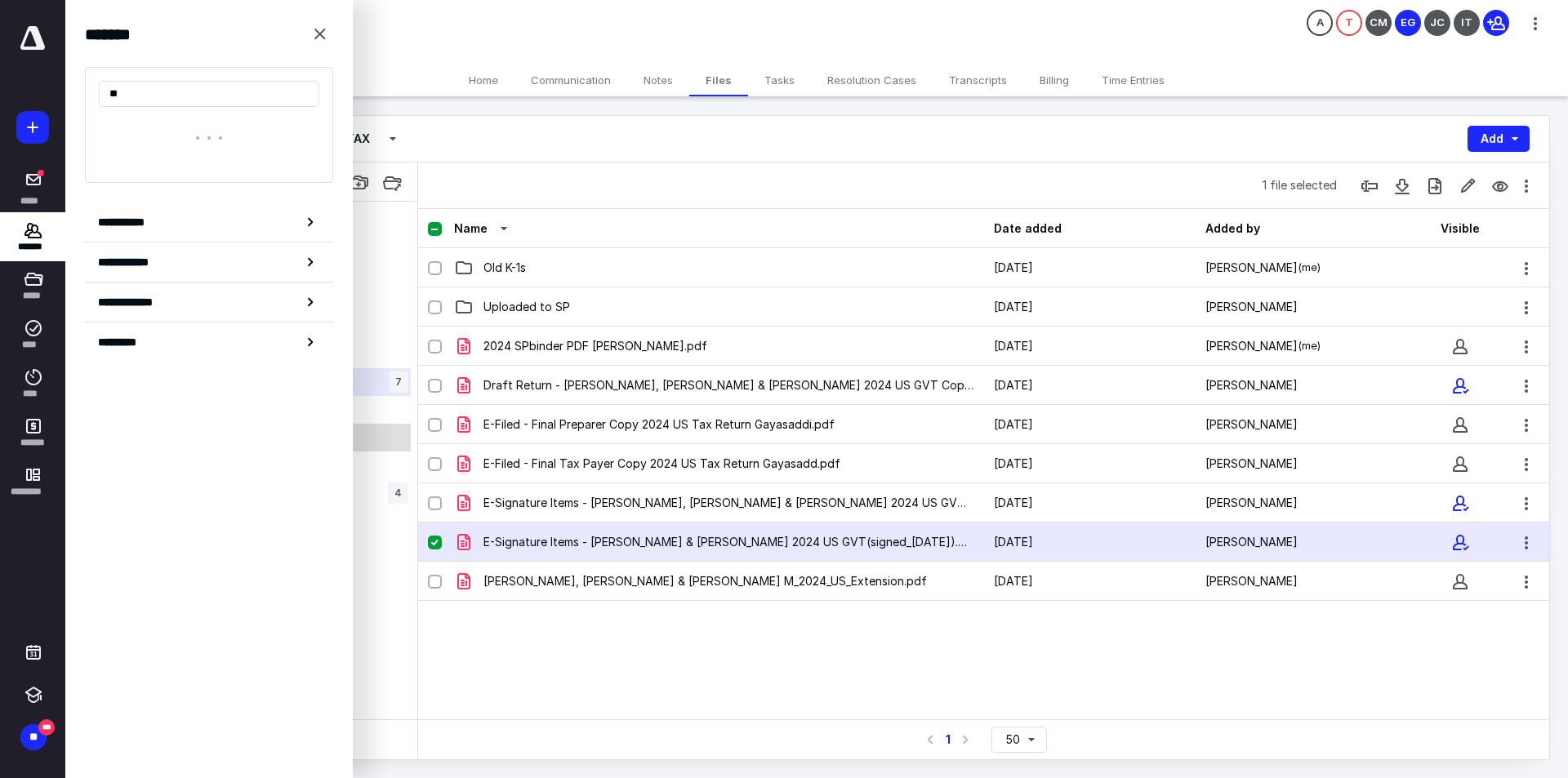 type on "***" 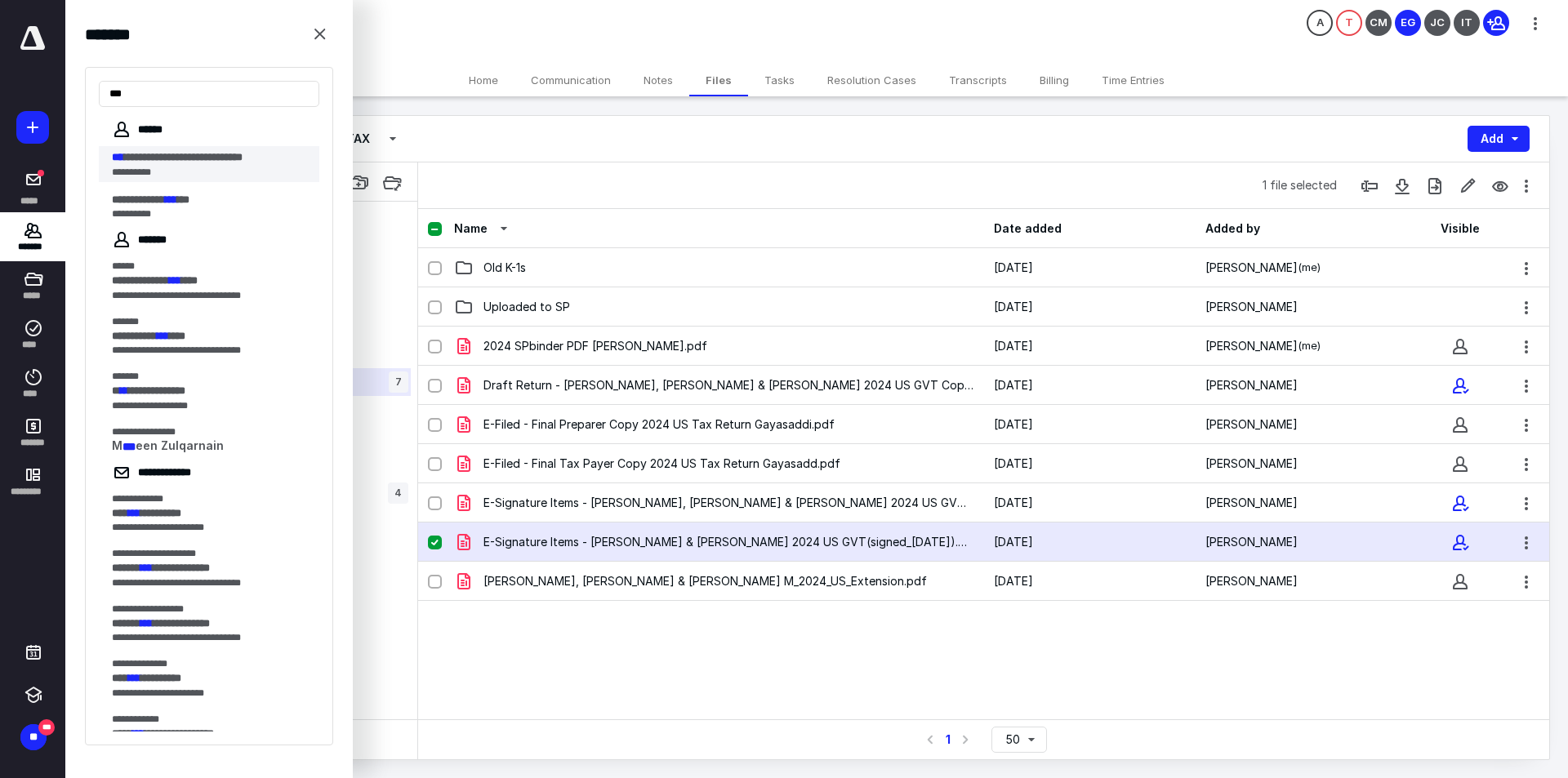 click on "**********" at bounding box center (183, 157) 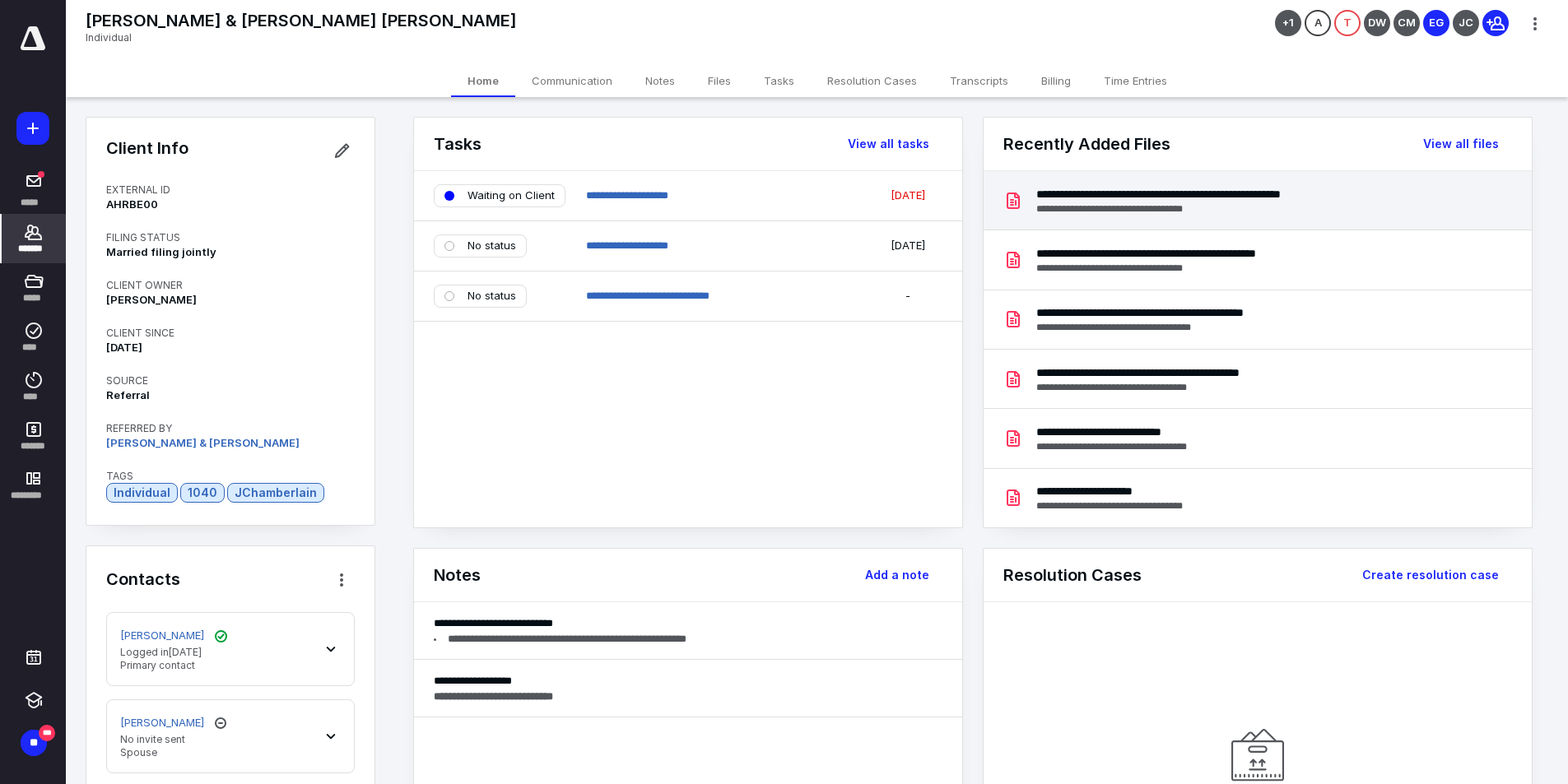 click on "**********" at bounding box center (1207, 194) 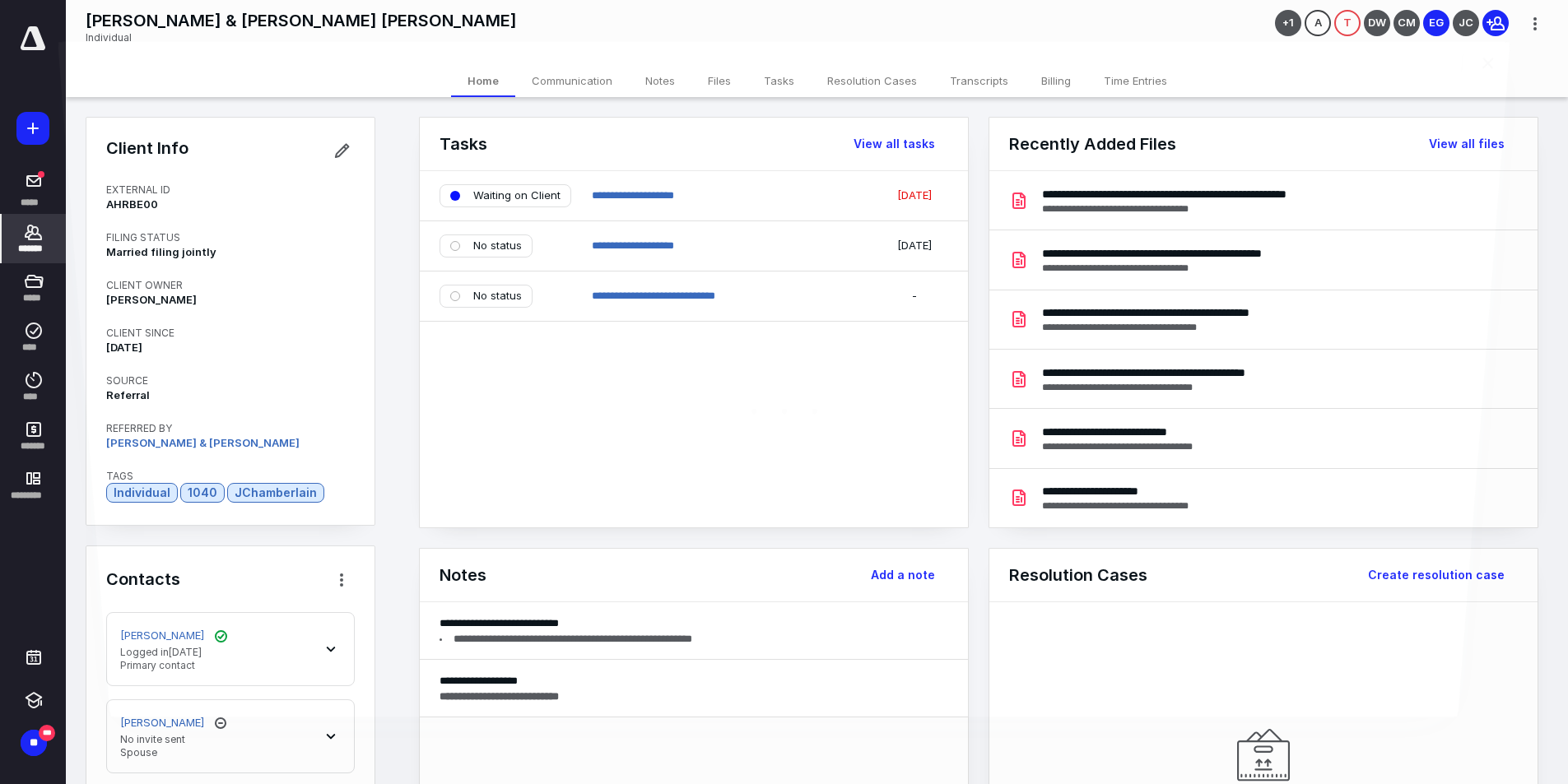 click at bounding box center [784, 400] 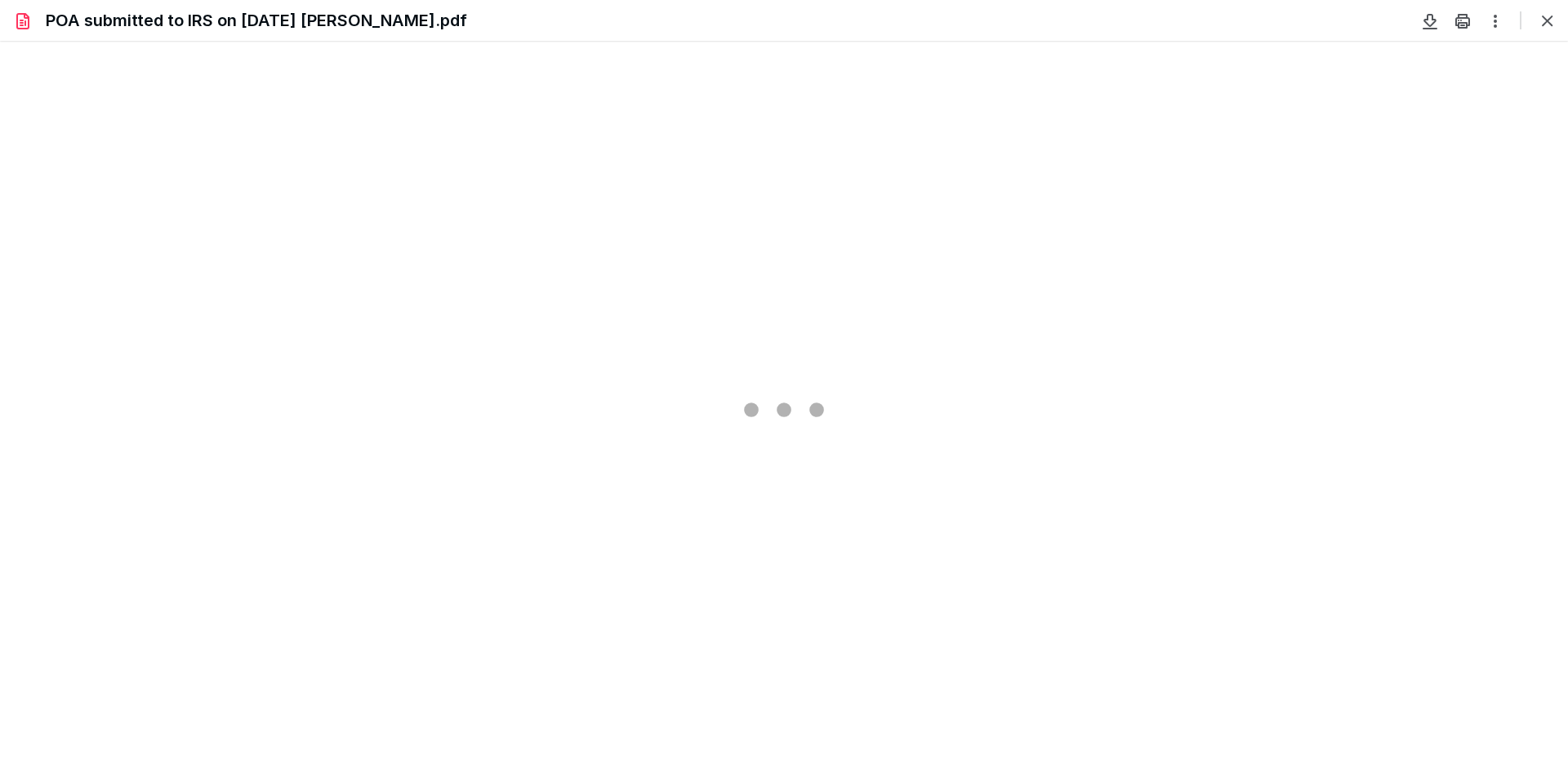 scroll, scrollTop: 0, scrollLeft: 0, axis: both 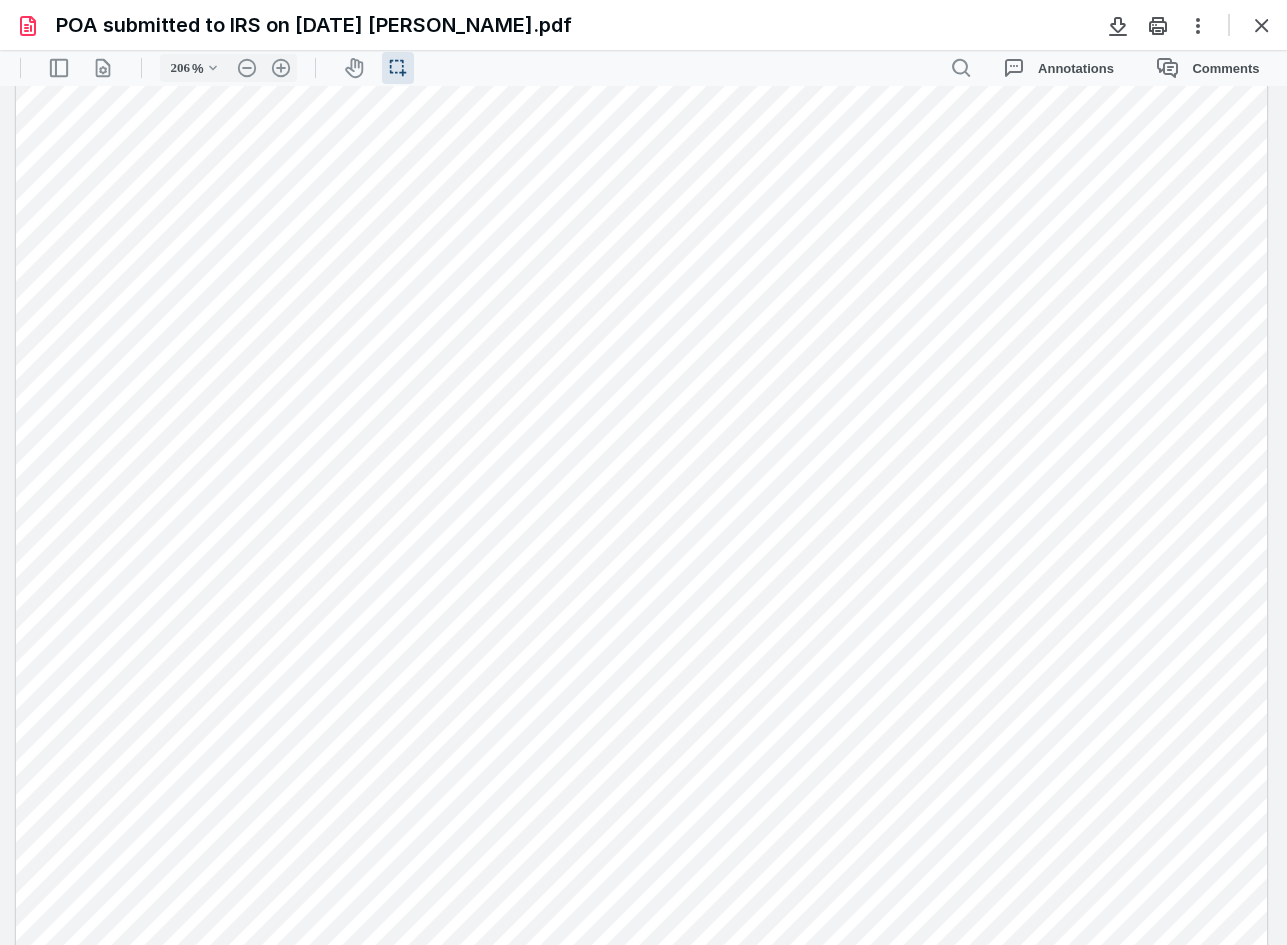 type on "127" 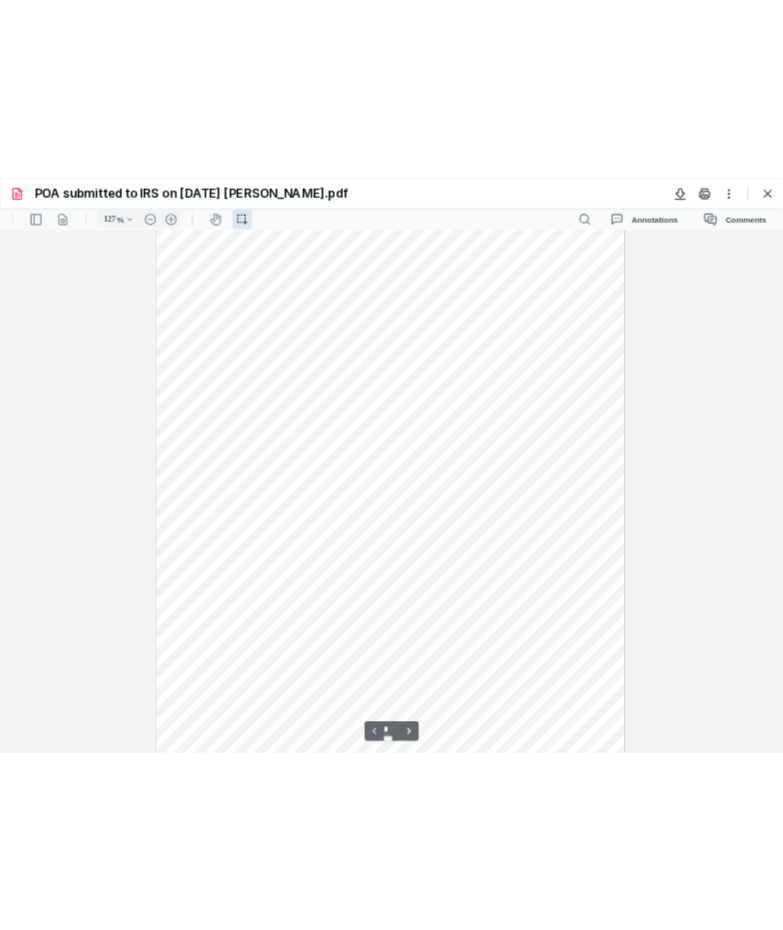 scroll, scrollTop: 57, scrollLeft: 0, axis: vertical 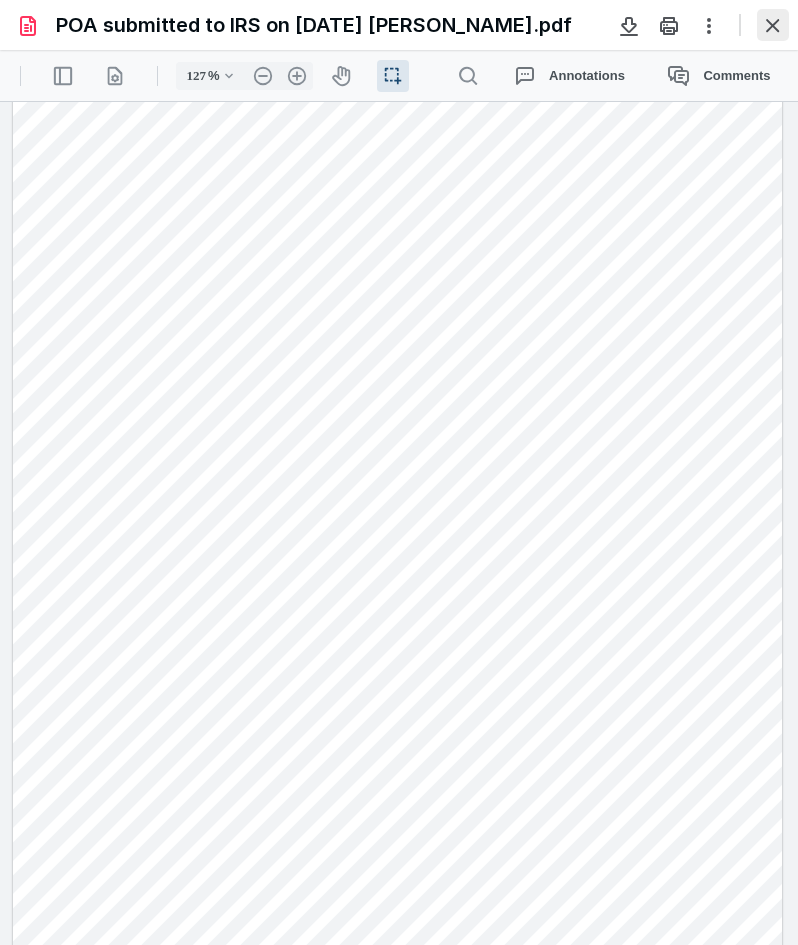 click at bounding box center [773, 25] 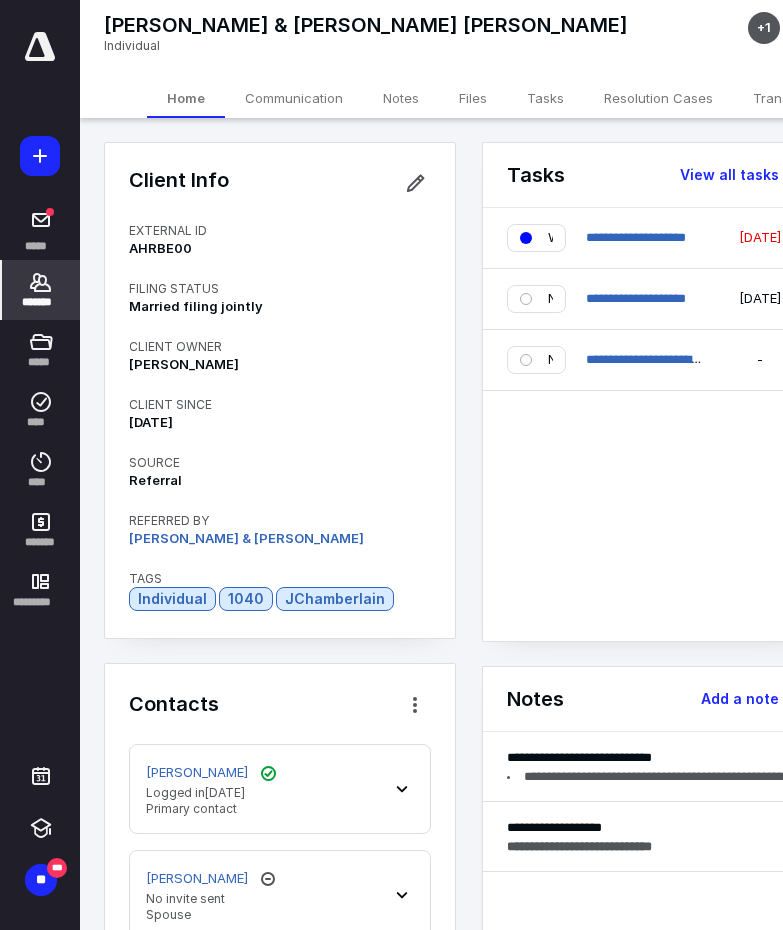 click 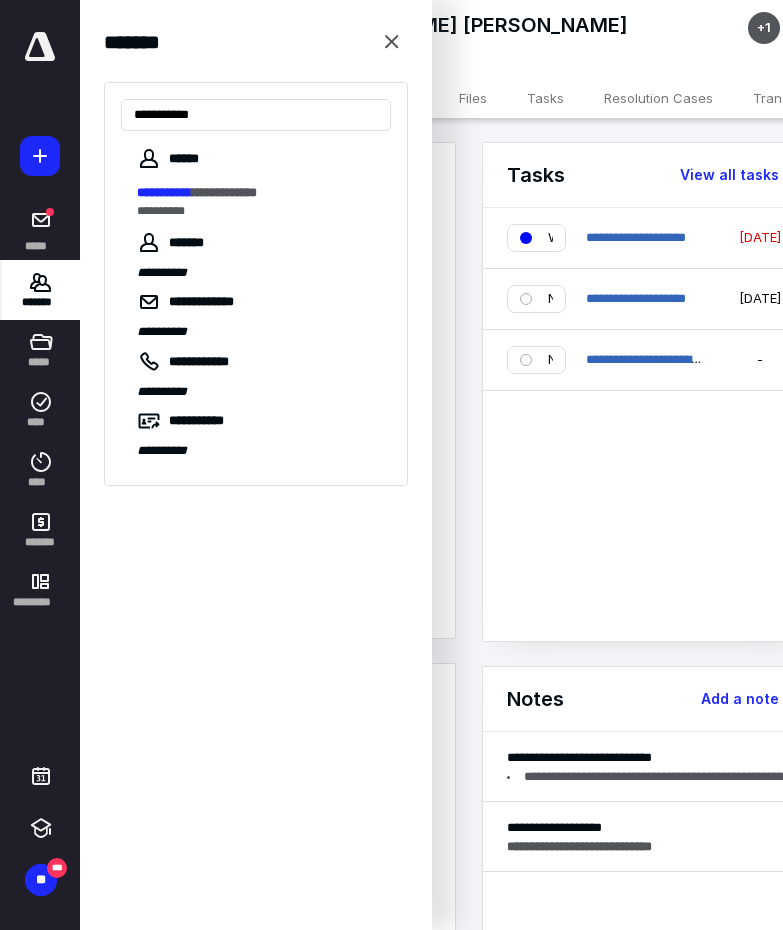 type on "**********" 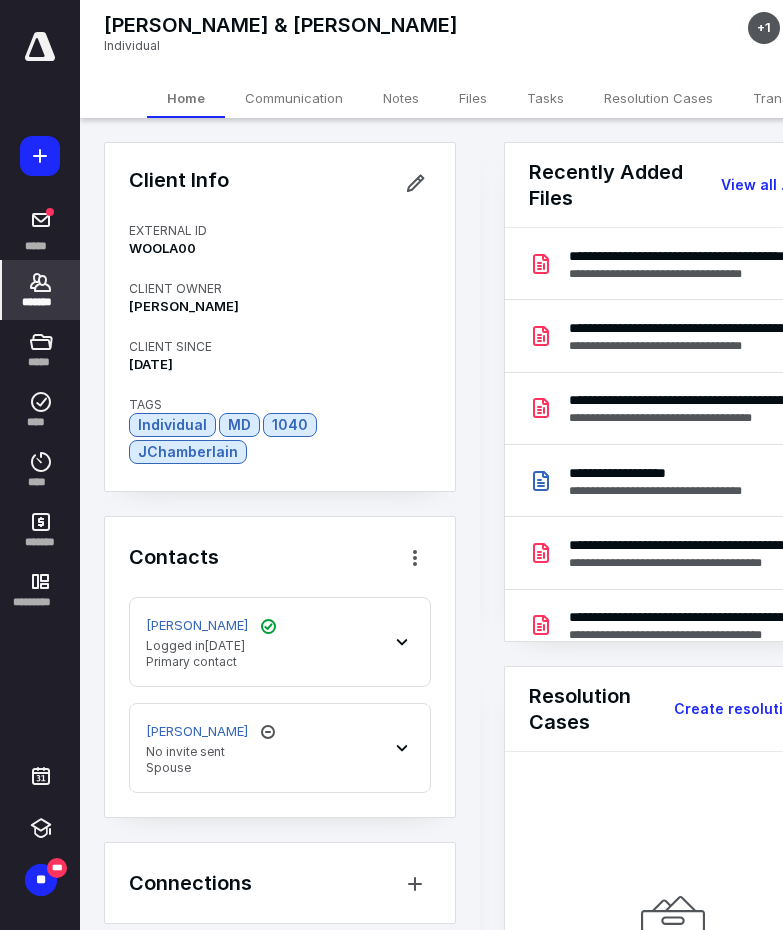 scroll, scrollTop: 0, scrollLeft: 399, axis: horizontal 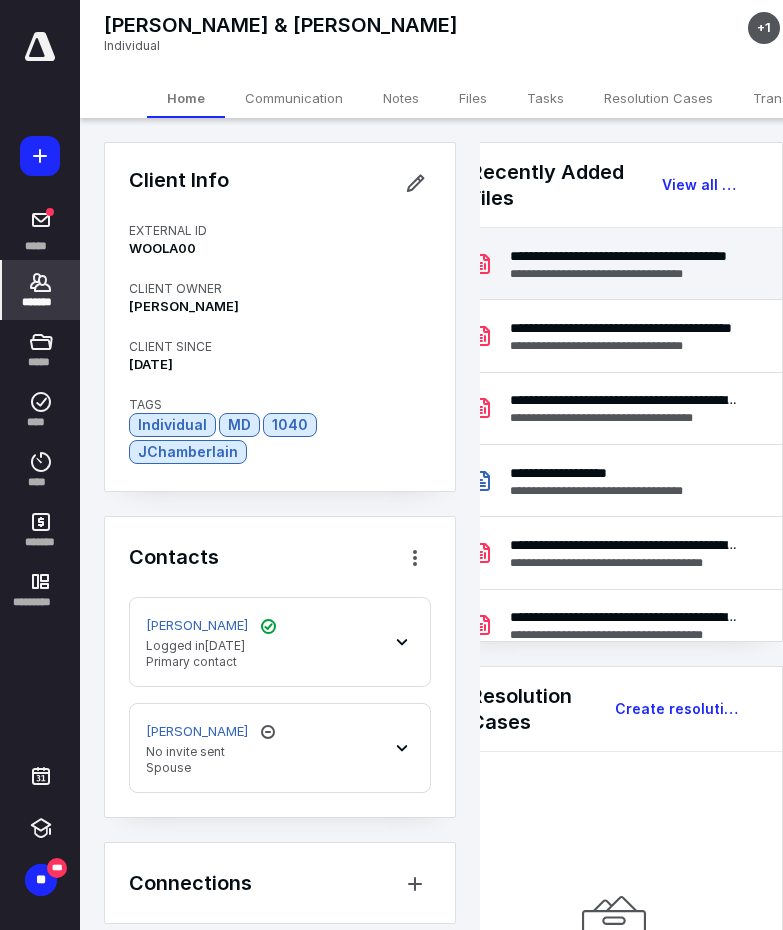 click on "**********" at bounding box center (625, 256) 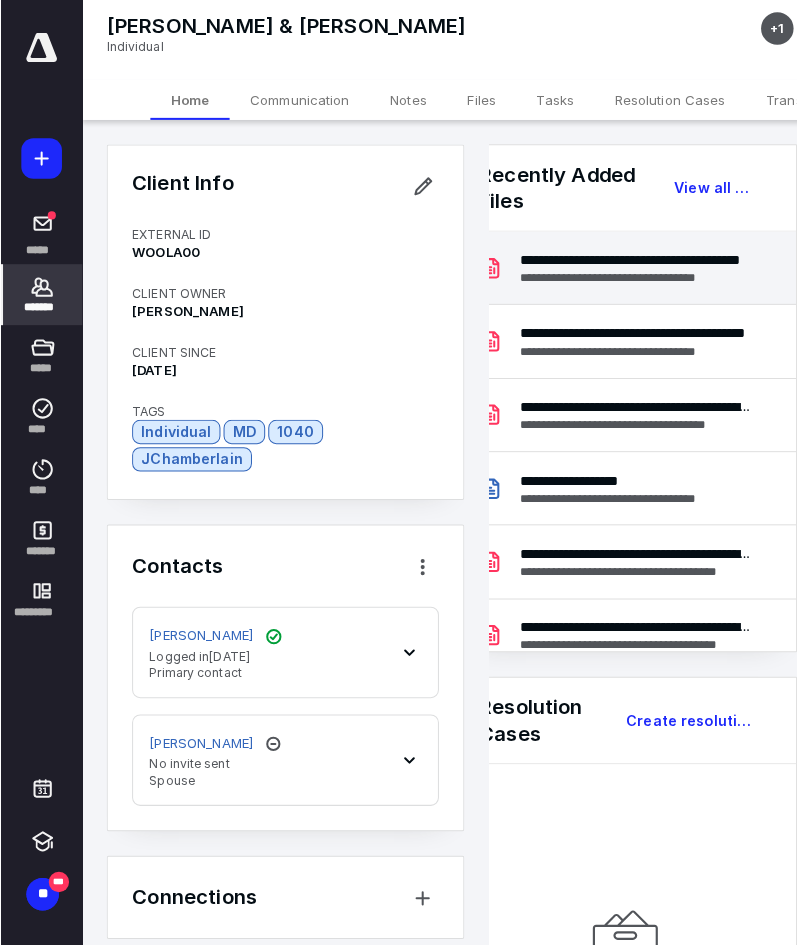 scroll, scrollTop: 0, scrollLeft: 384, axis: horizontal 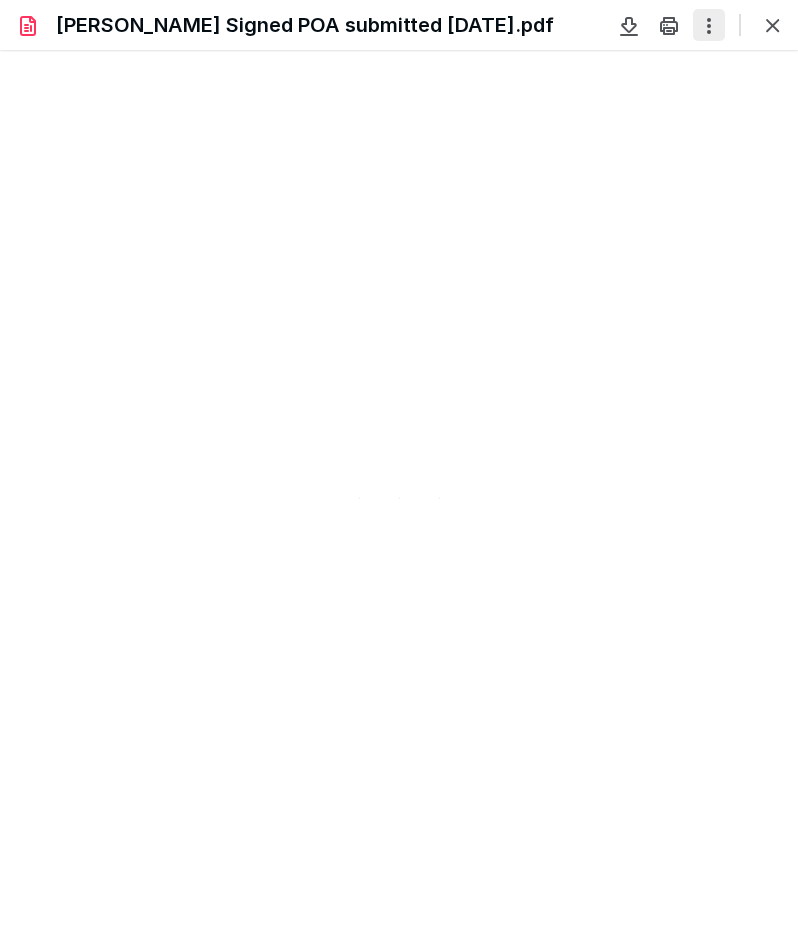 click at bounding box center (709, 25) 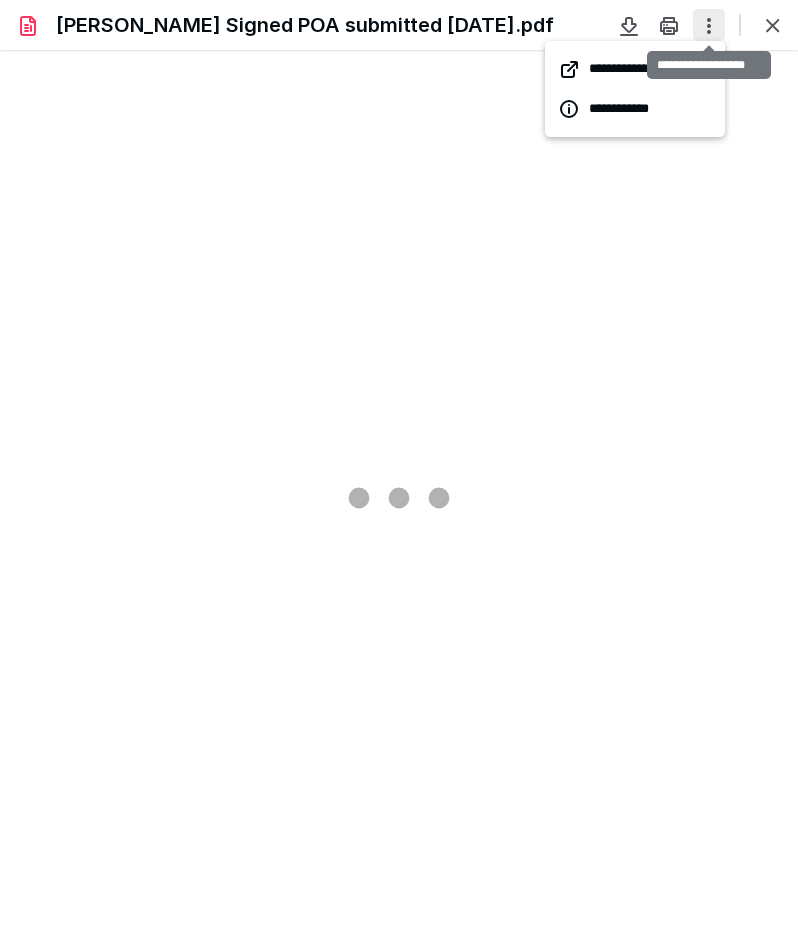 scroll, scrollTop: 0, scrollLeft: 0, axis: both 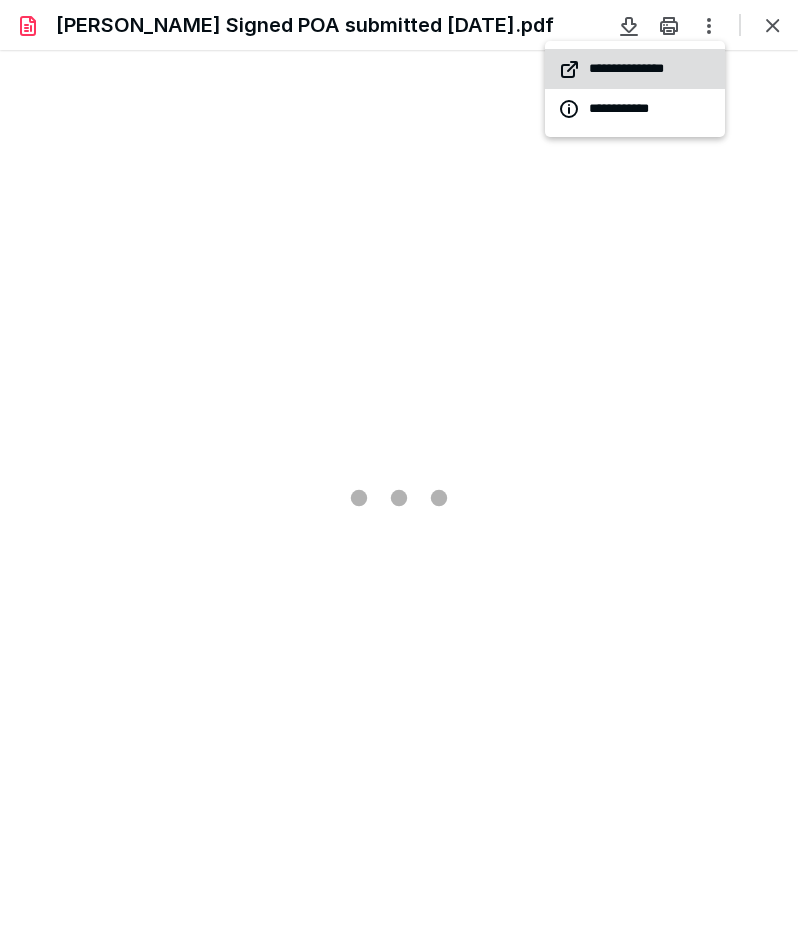 click on "**********" at bounding box center [635, 69] 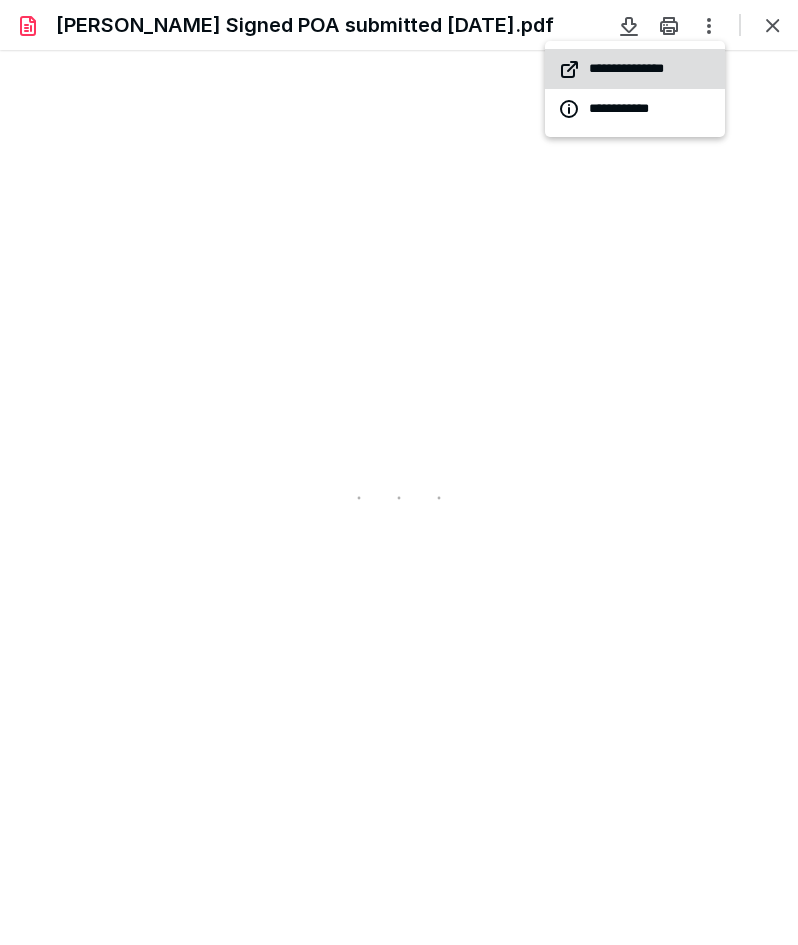 type on "128" 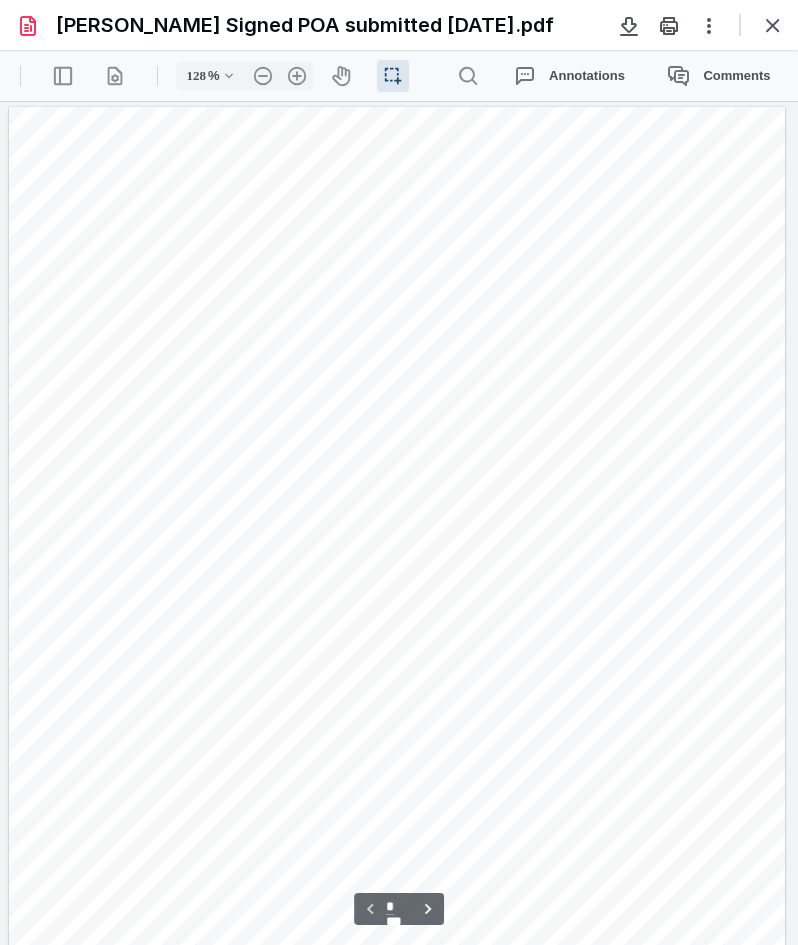 scroll, scrollTop: 57, scrollLeft: 0, axis: vertical 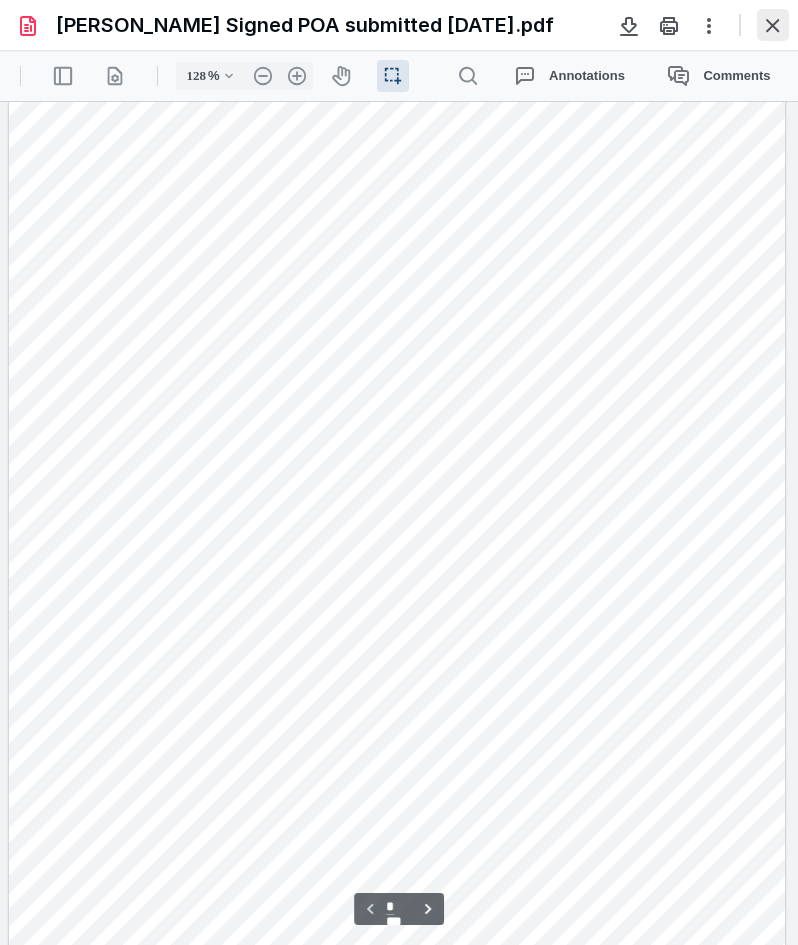 click at bounding box center [773, 25] 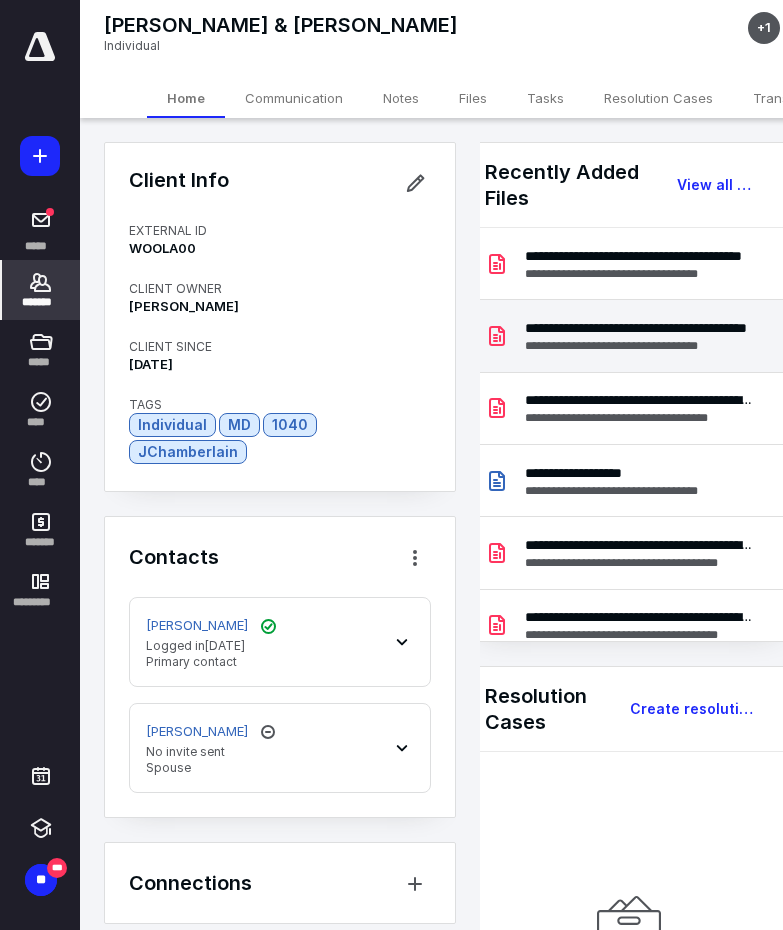click on "**********" at bounding box center [640, 328] 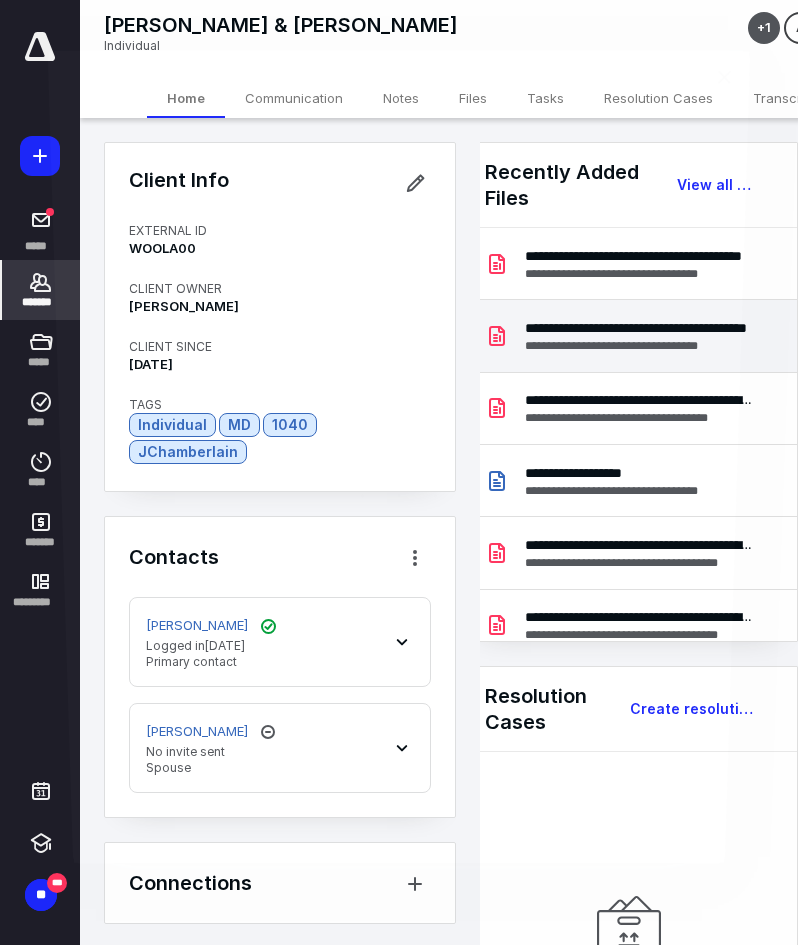click at bounding box center (399, 481) 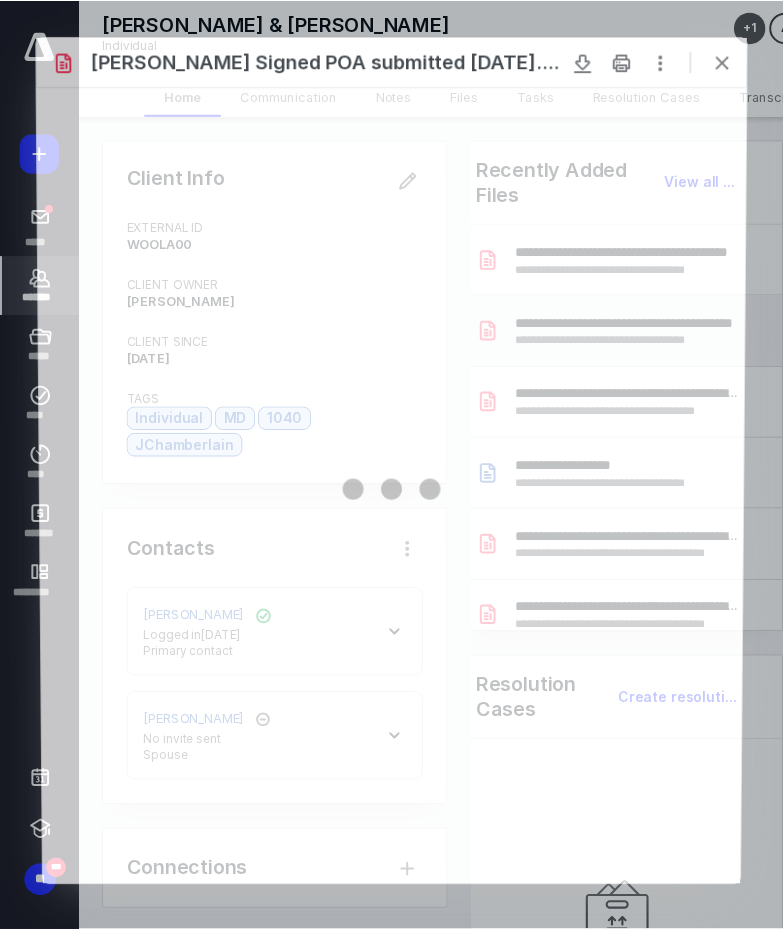 scroll, scrollTop: 0, scrollLeft: 0, axis: both 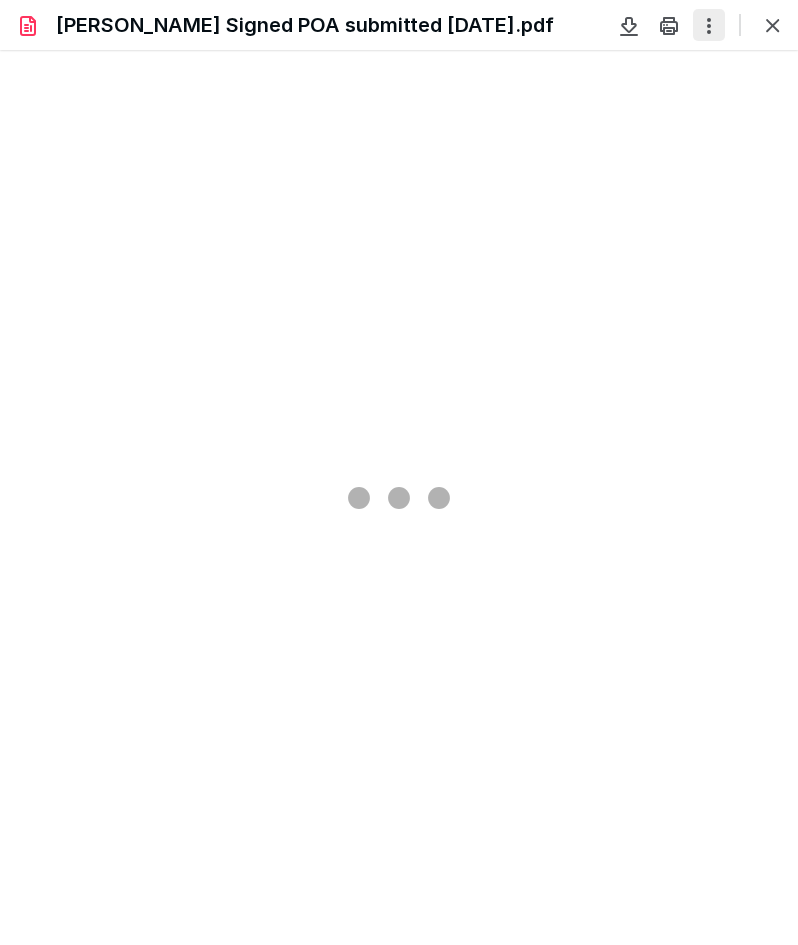click at bounding box center (709, 25) 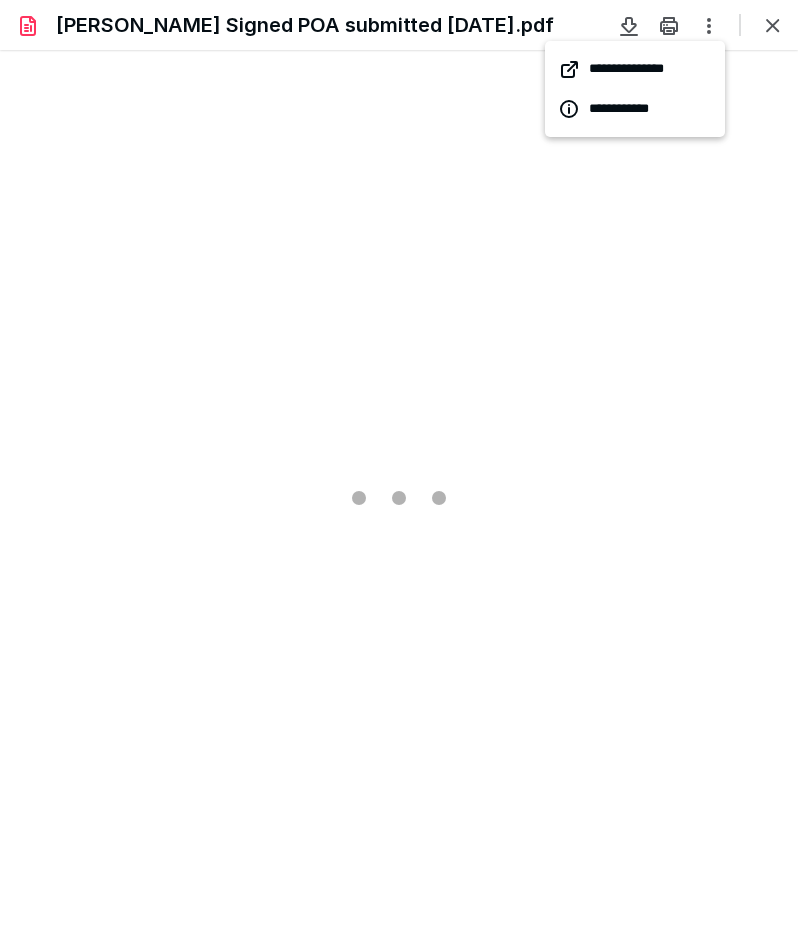 click on "**********" at bounding box center [635, 69] 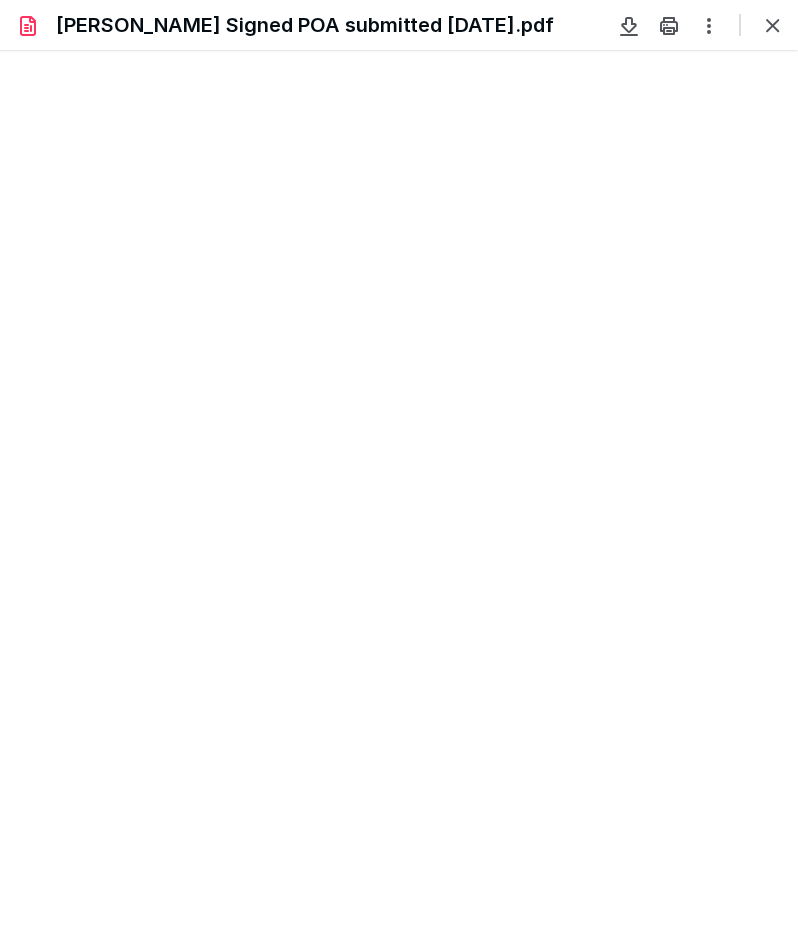 type on "128" 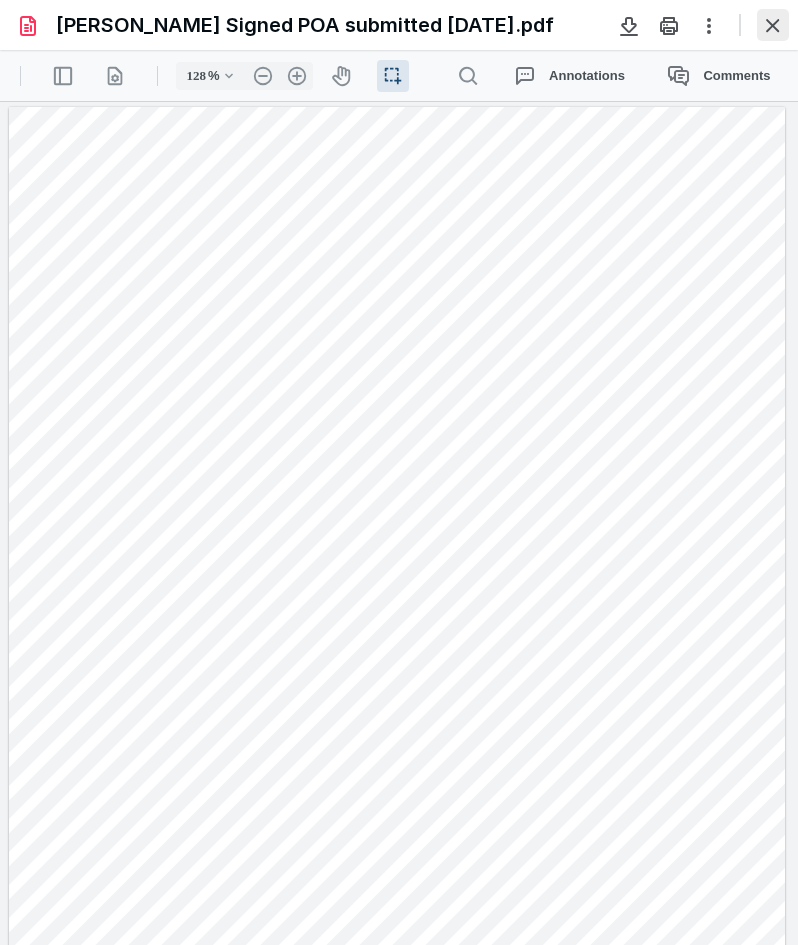 click at bounding box center (773, 25) 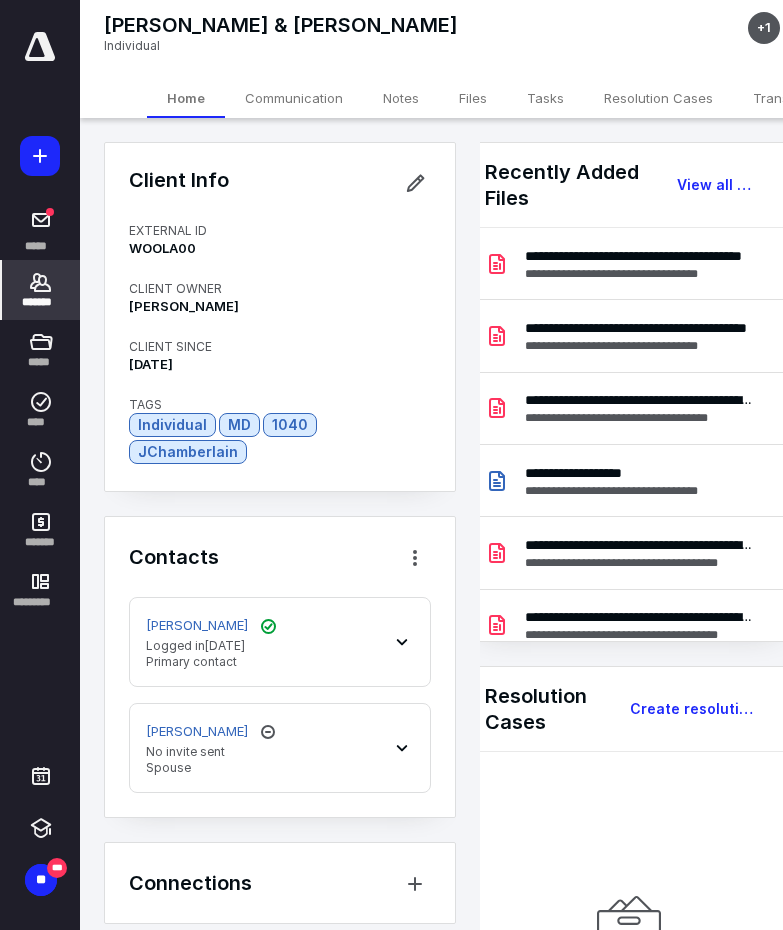 click 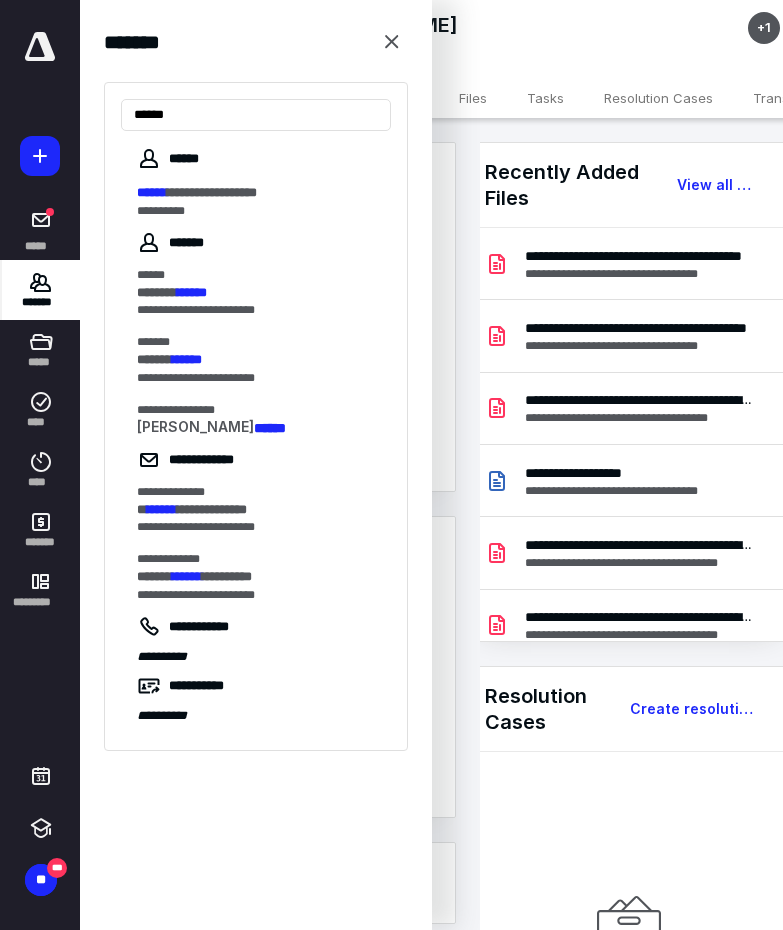 type on "******" 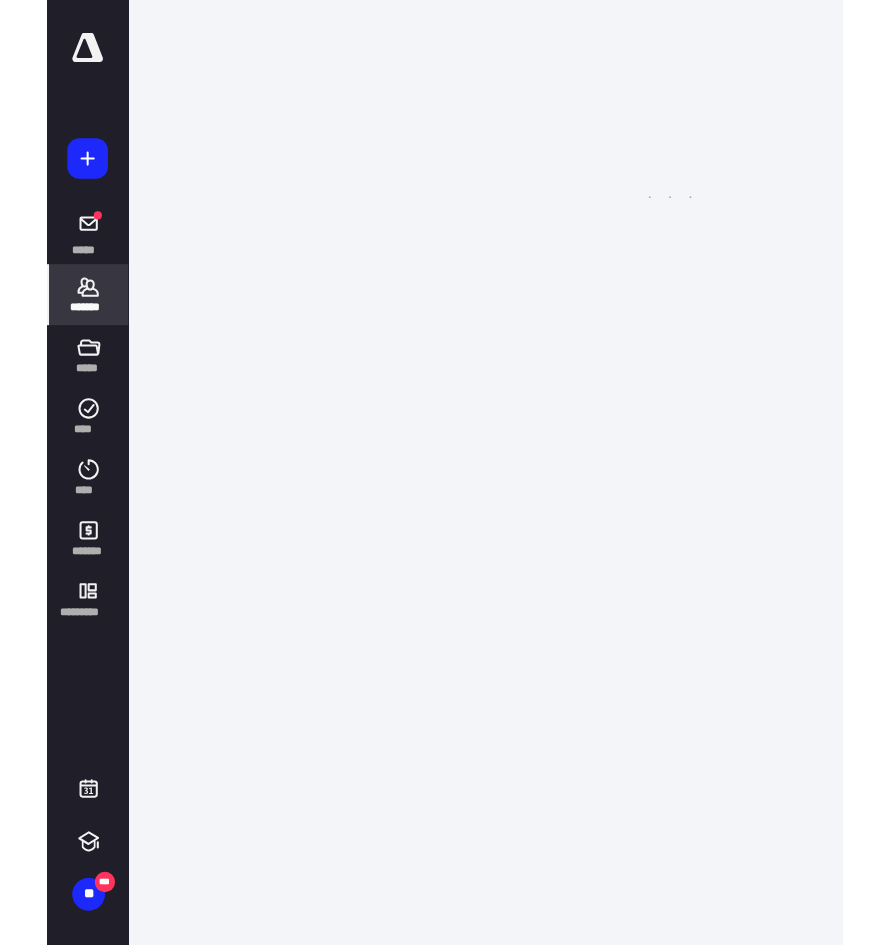 scroll, scrollTop: 0, scrollLeft: 0, axis: both 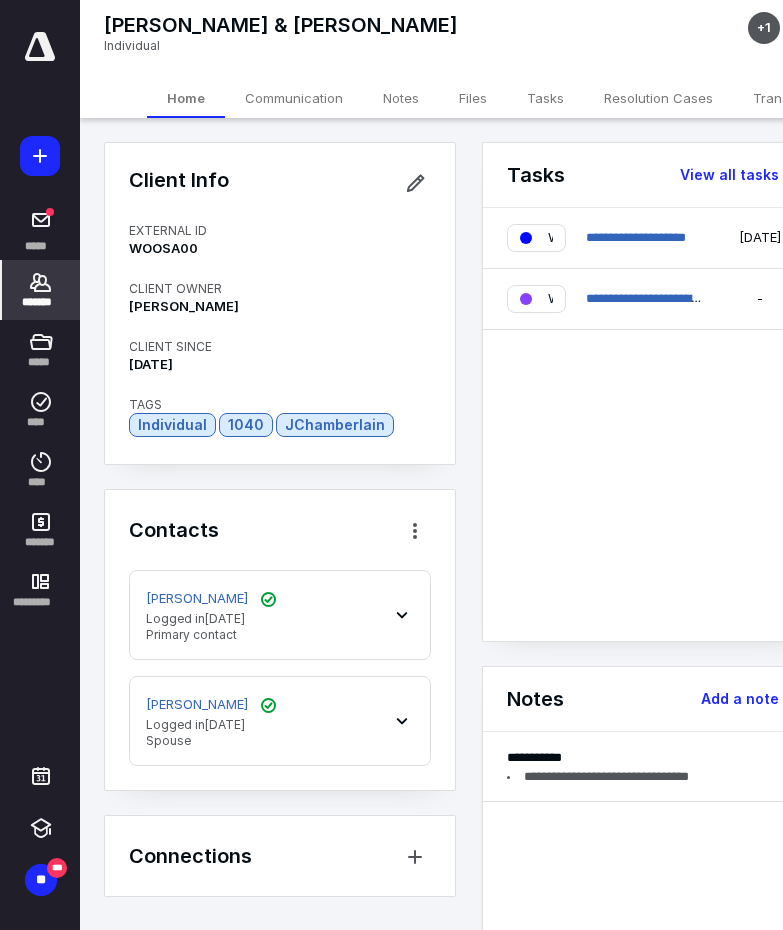 click on "Files" at bounding box center [473, 98] 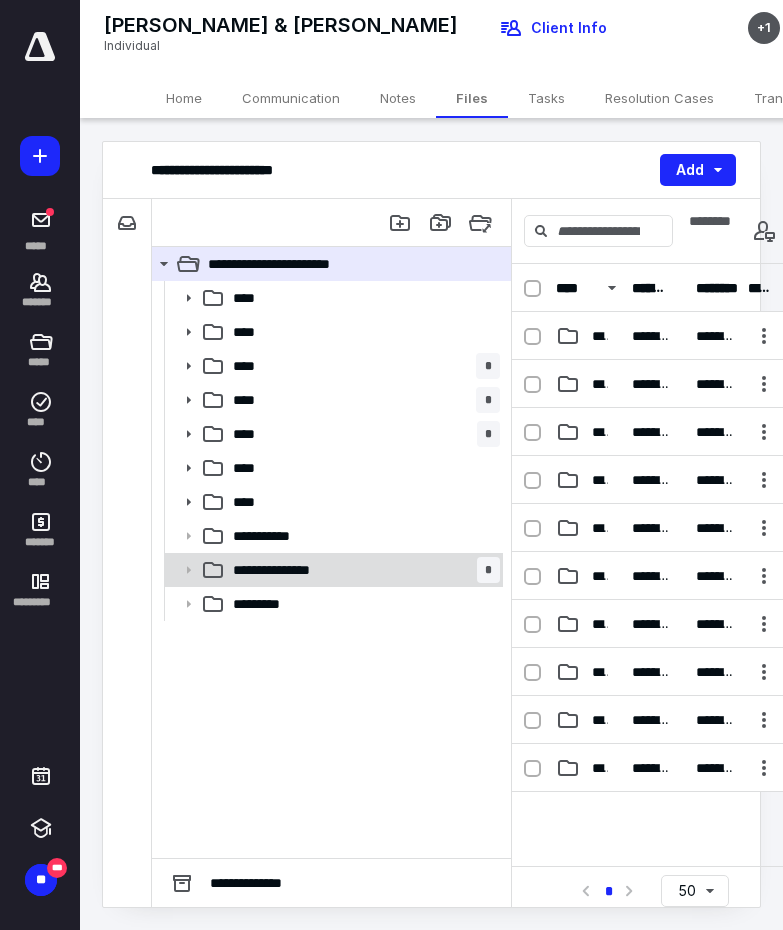 click on "**********" at bounding box center (362, 570) 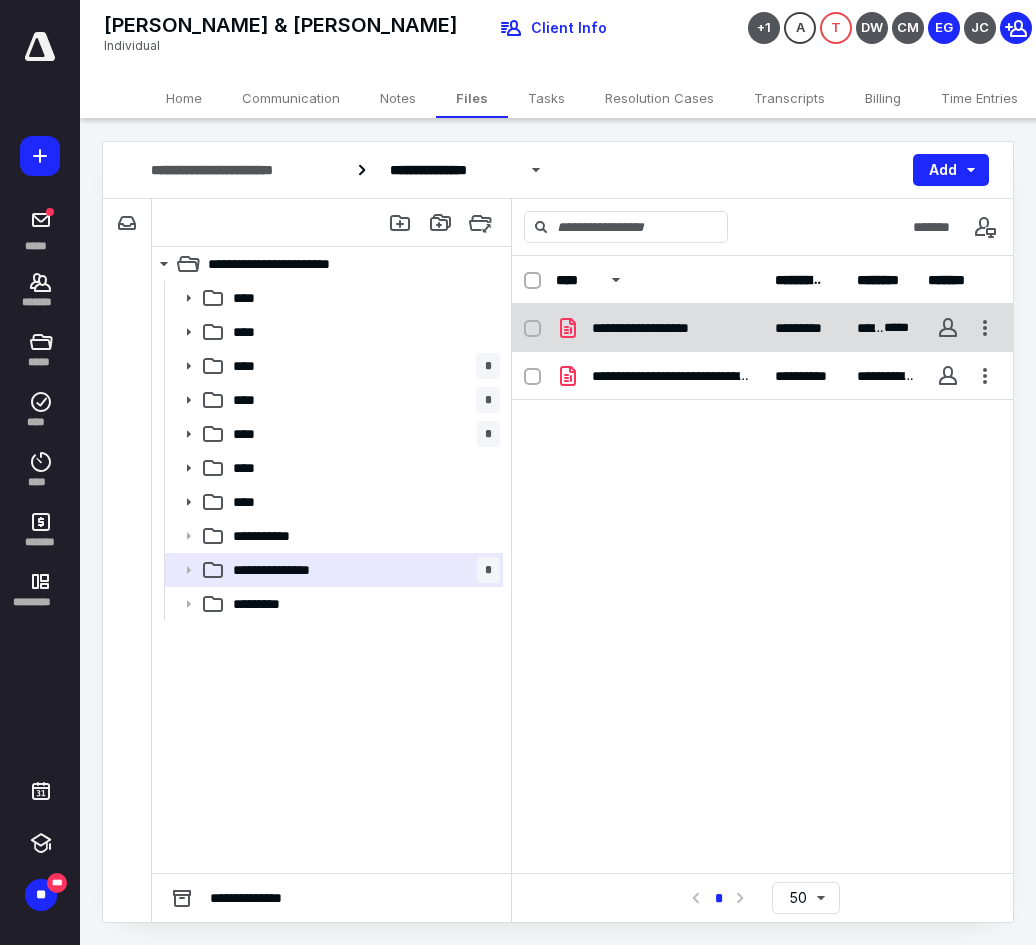 click on "**********" at bounding box center (664, 328) 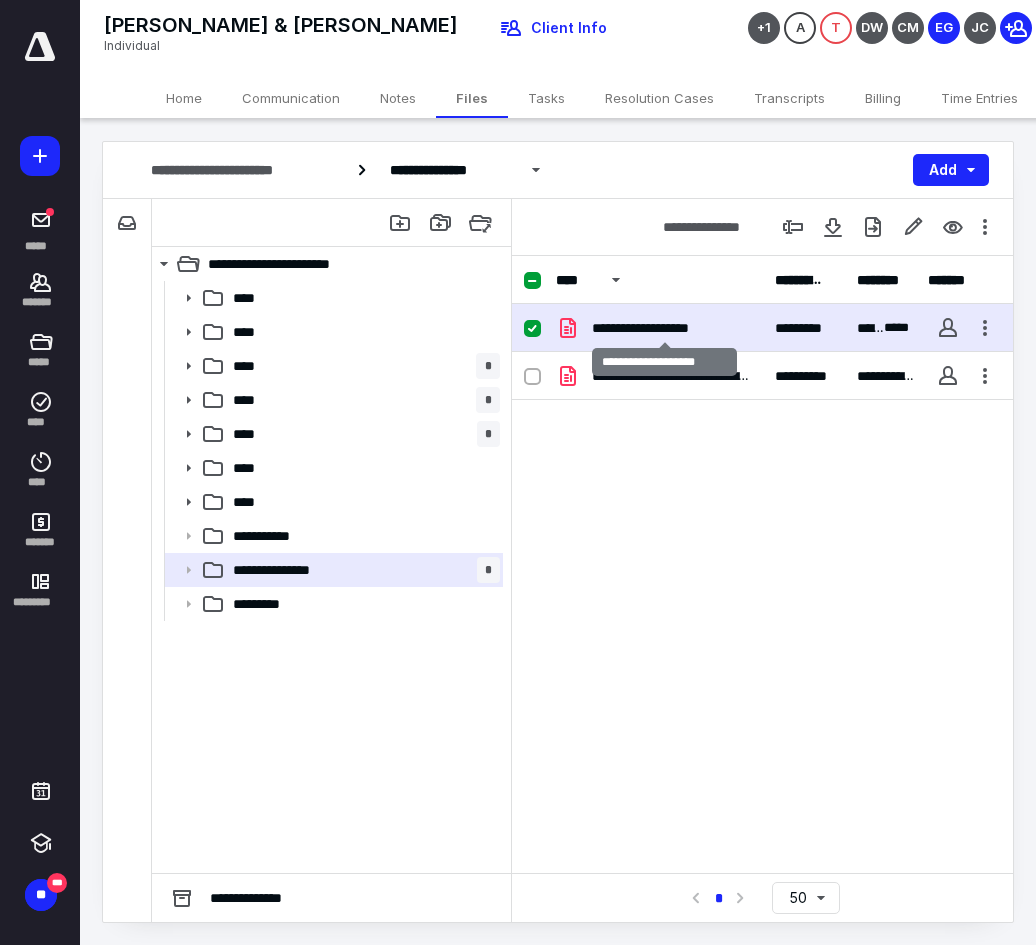 click on "**********" at bounding box center (664, 328) 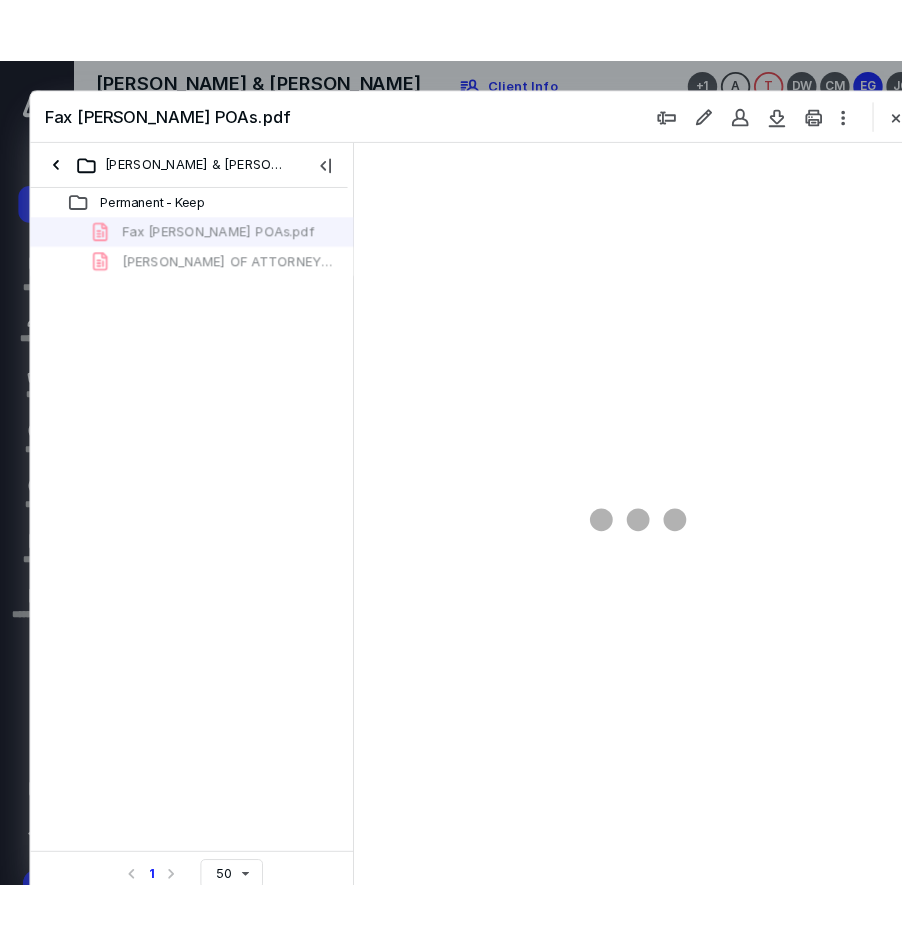 scroll, scrollTop: 0, scrollLeft: 0, axis: both 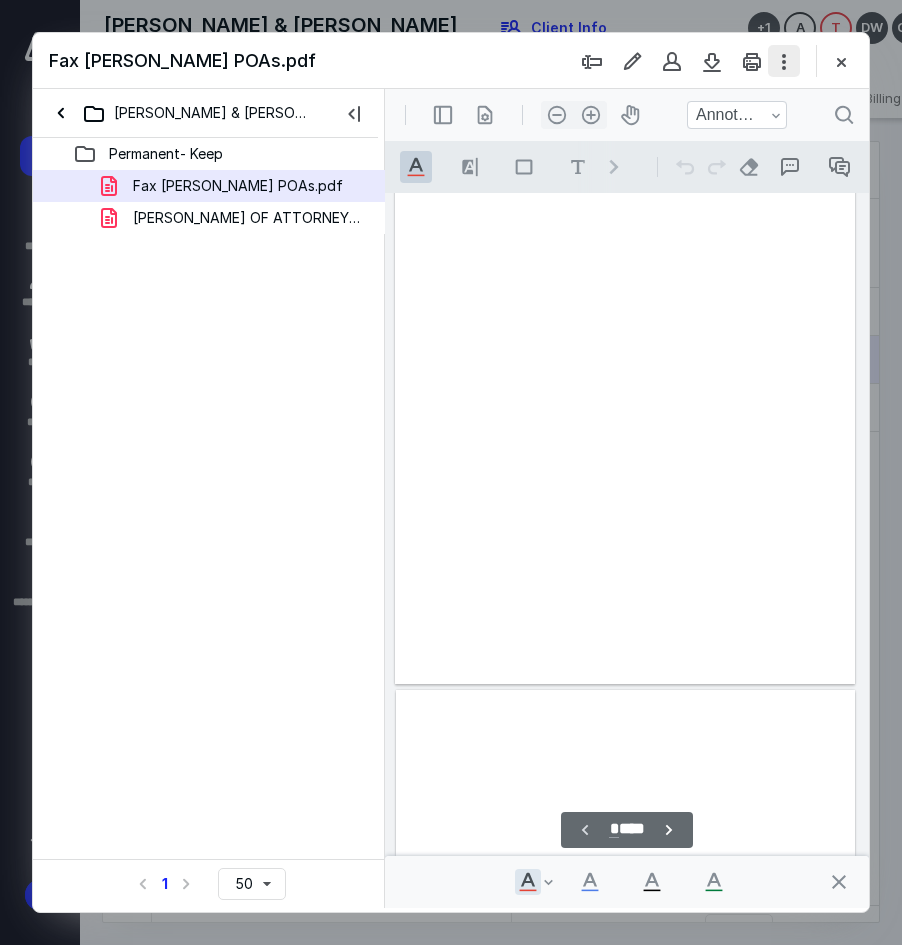 click at bounding box center [784, 61] 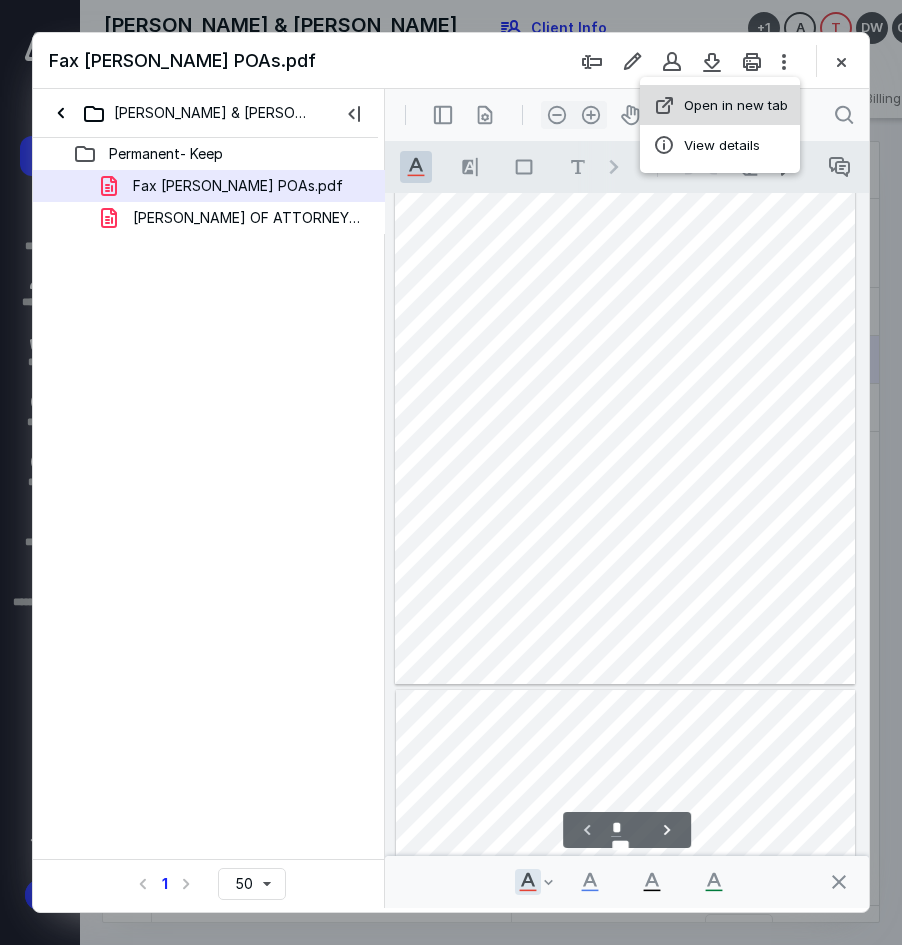 click on "Open in new tab" at bounding box center [736, 105] 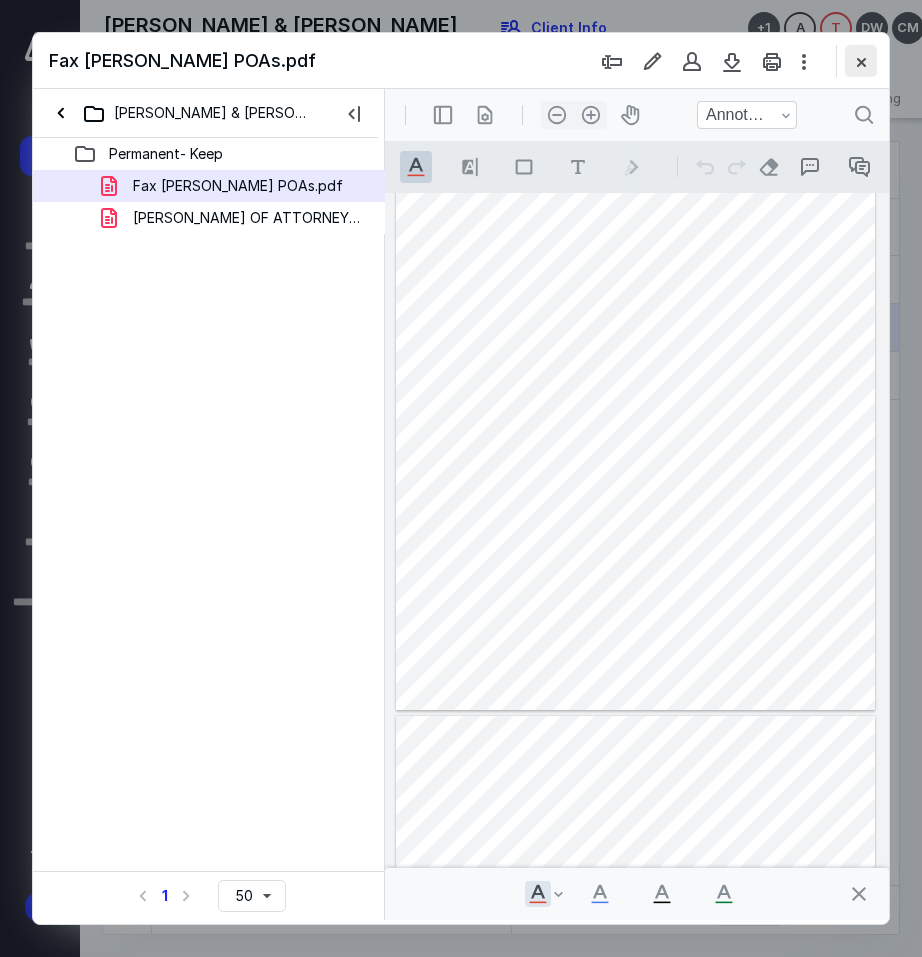 click at bounding box center [861, 61] 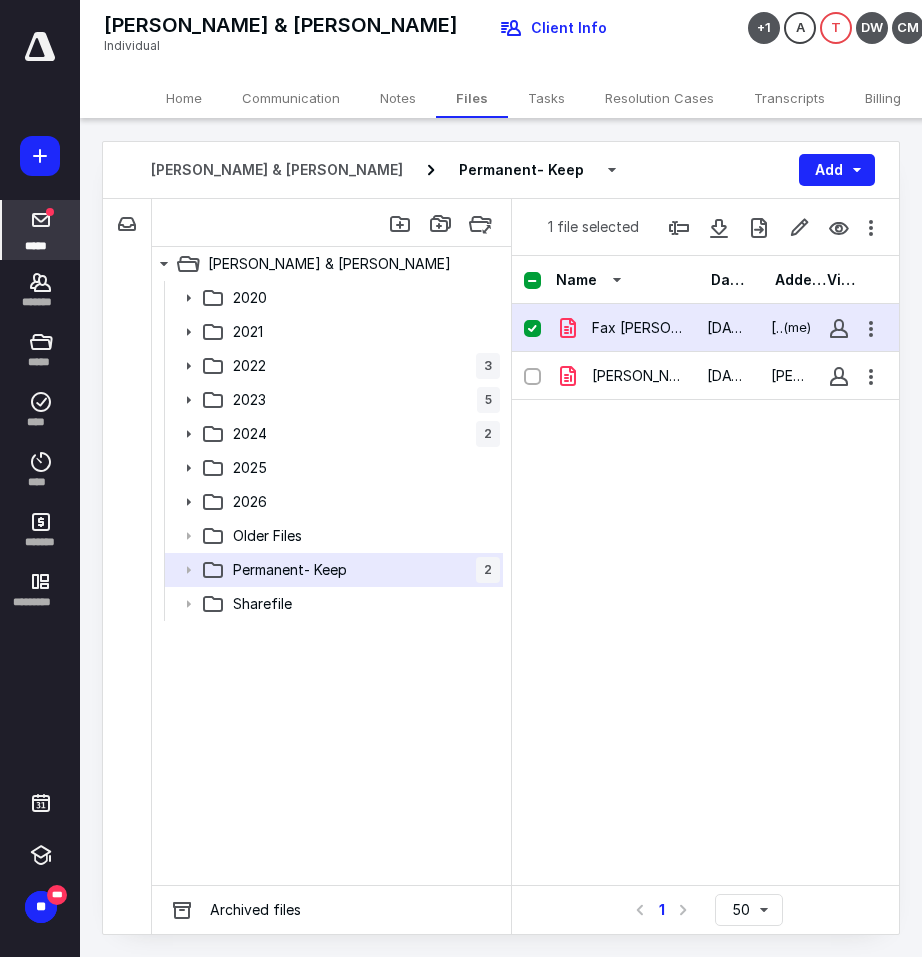 click 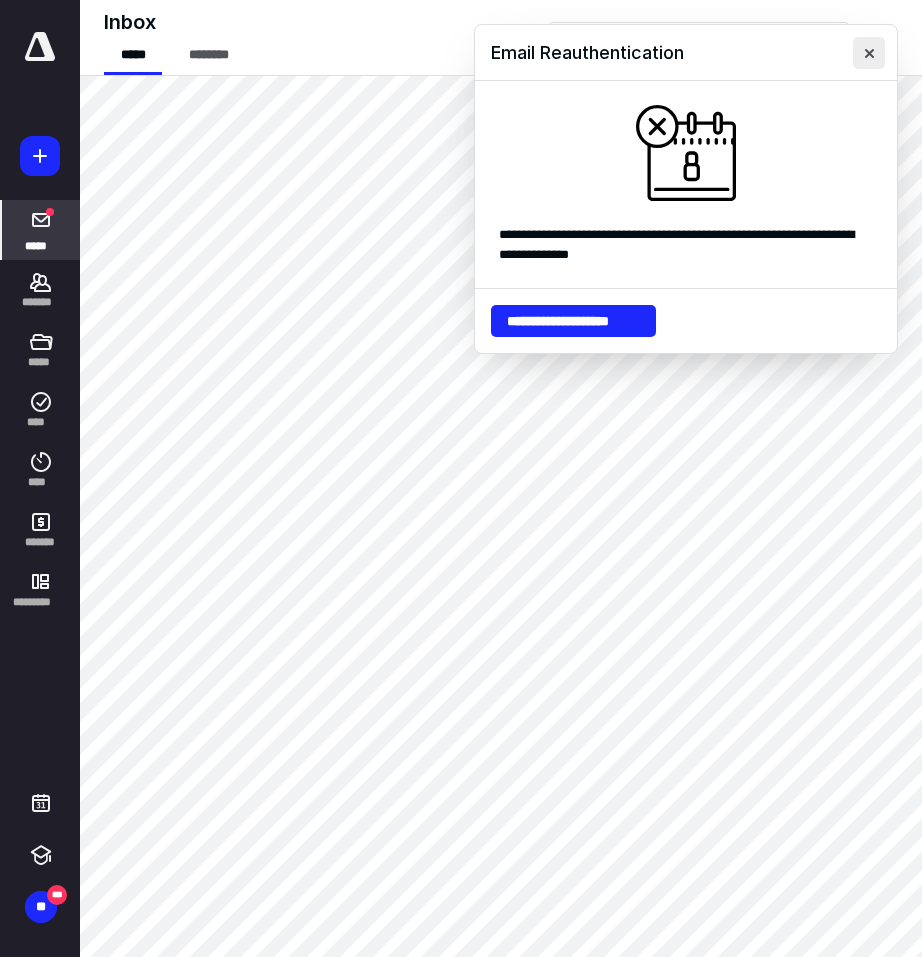 click at bounding box center [869, 53] 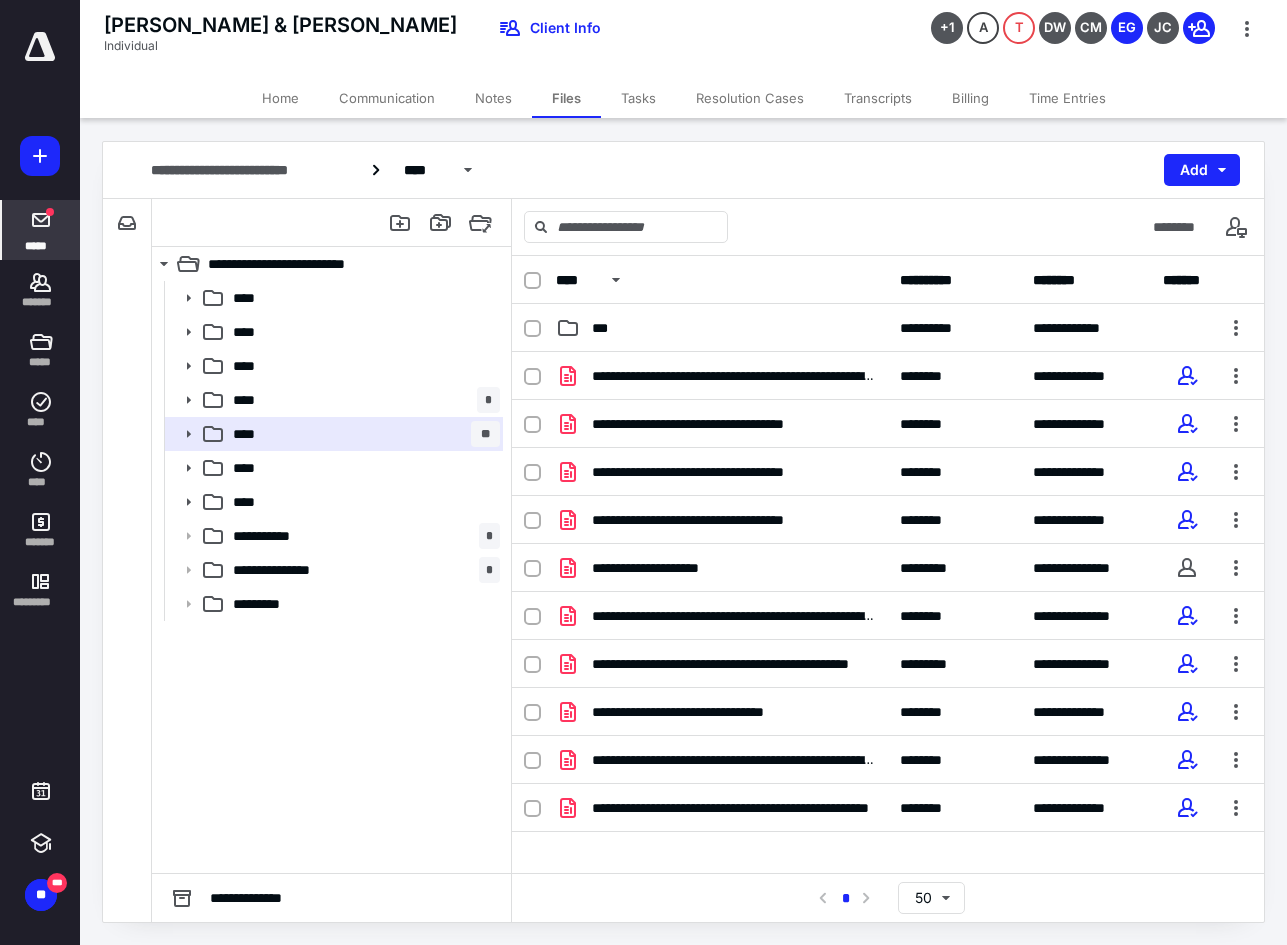 scroll, scrollTop: 0, scrollLeft: 0, axis: both 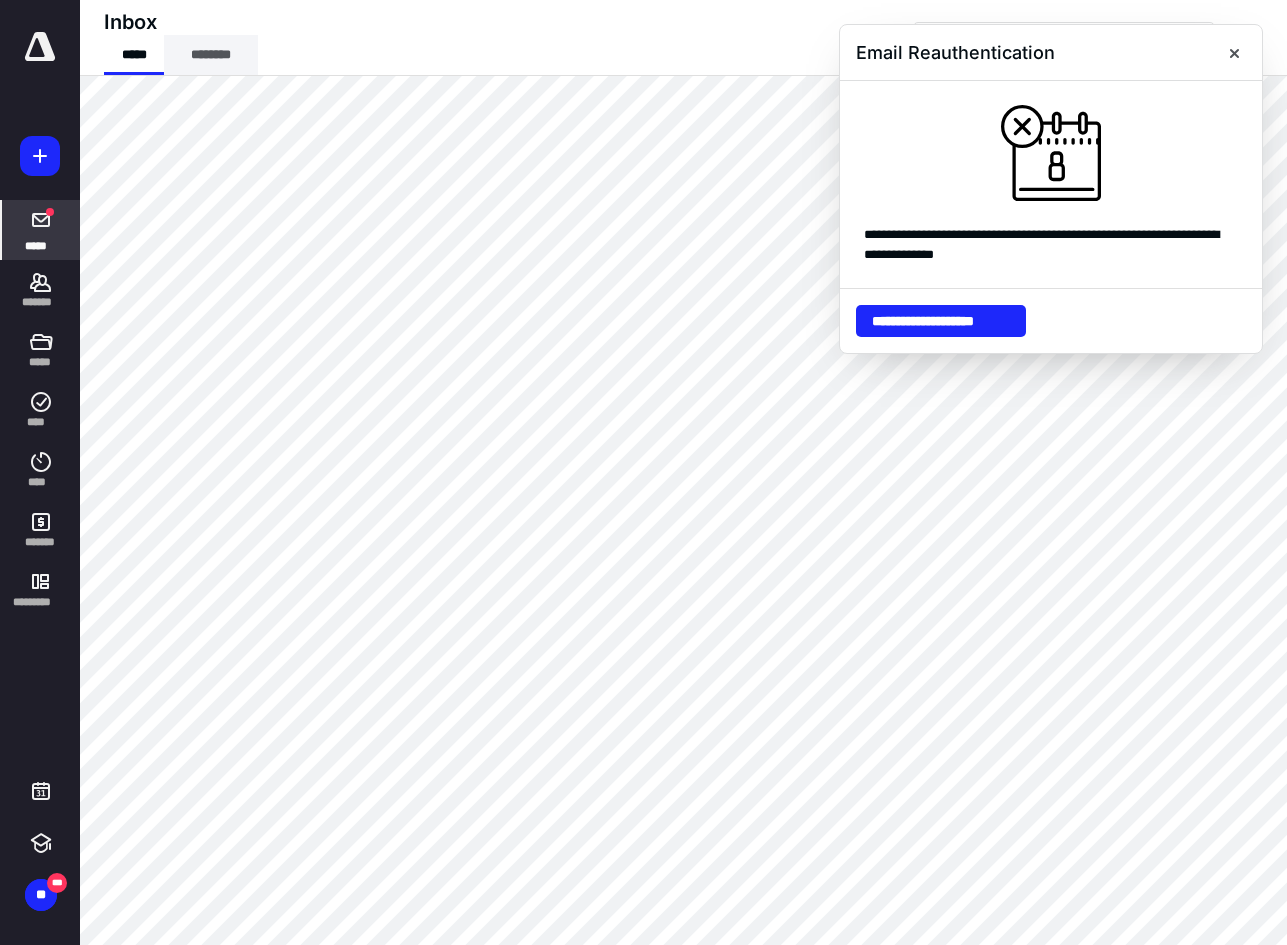 click on "********" at bounding box center [211, 55] 